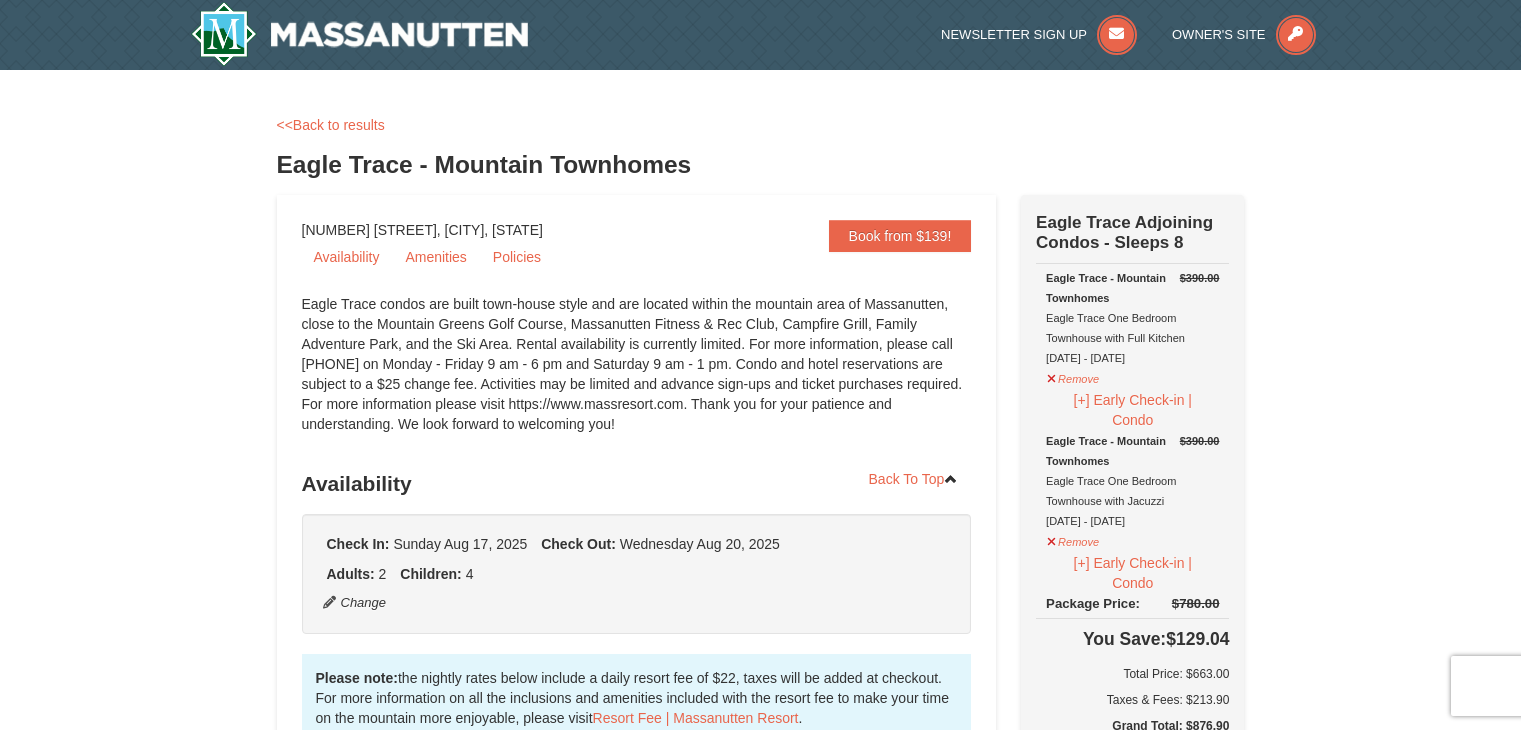 scroll, scrollTop: 0, scrollLeft: 0, axis: both 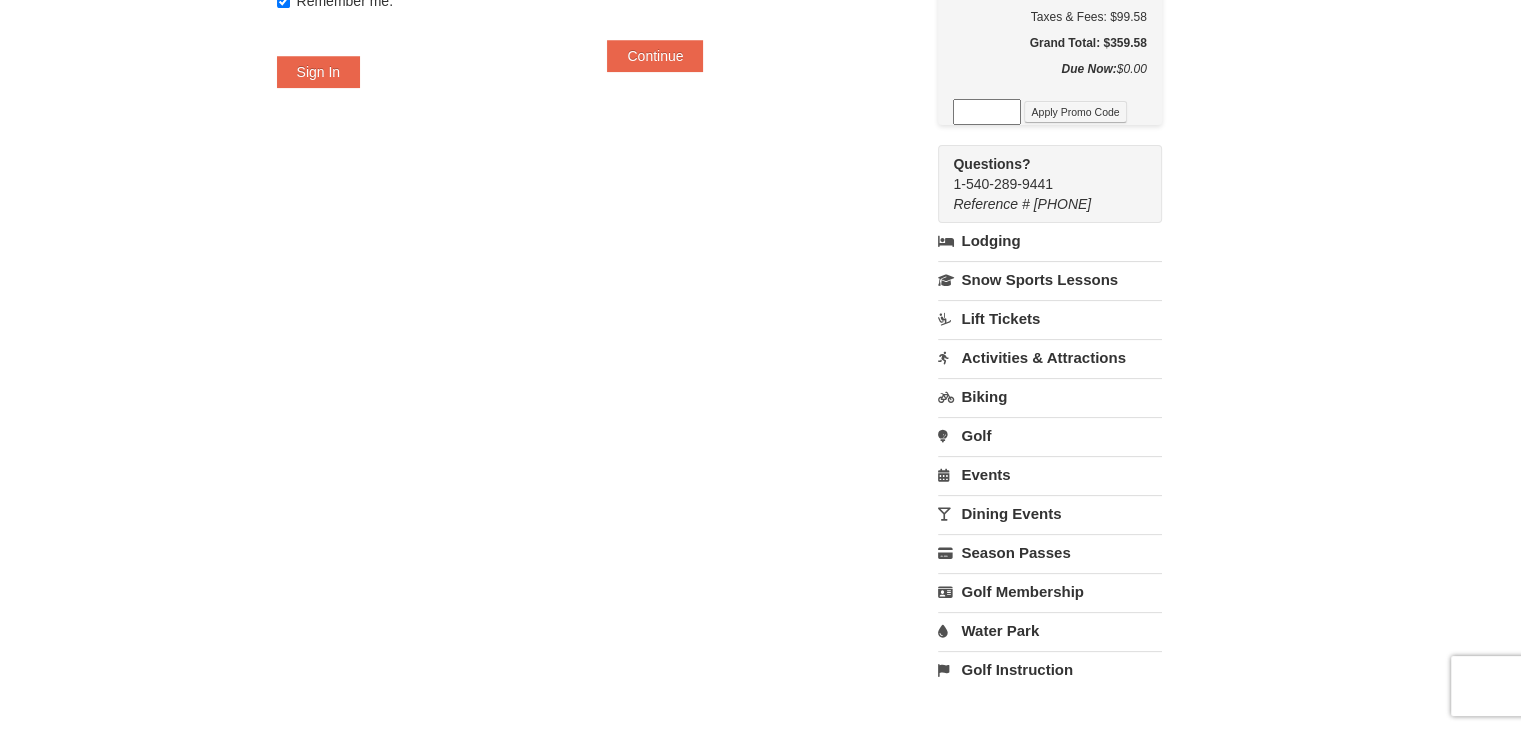 click on "Water Park" at bounding box center (1049, 630) 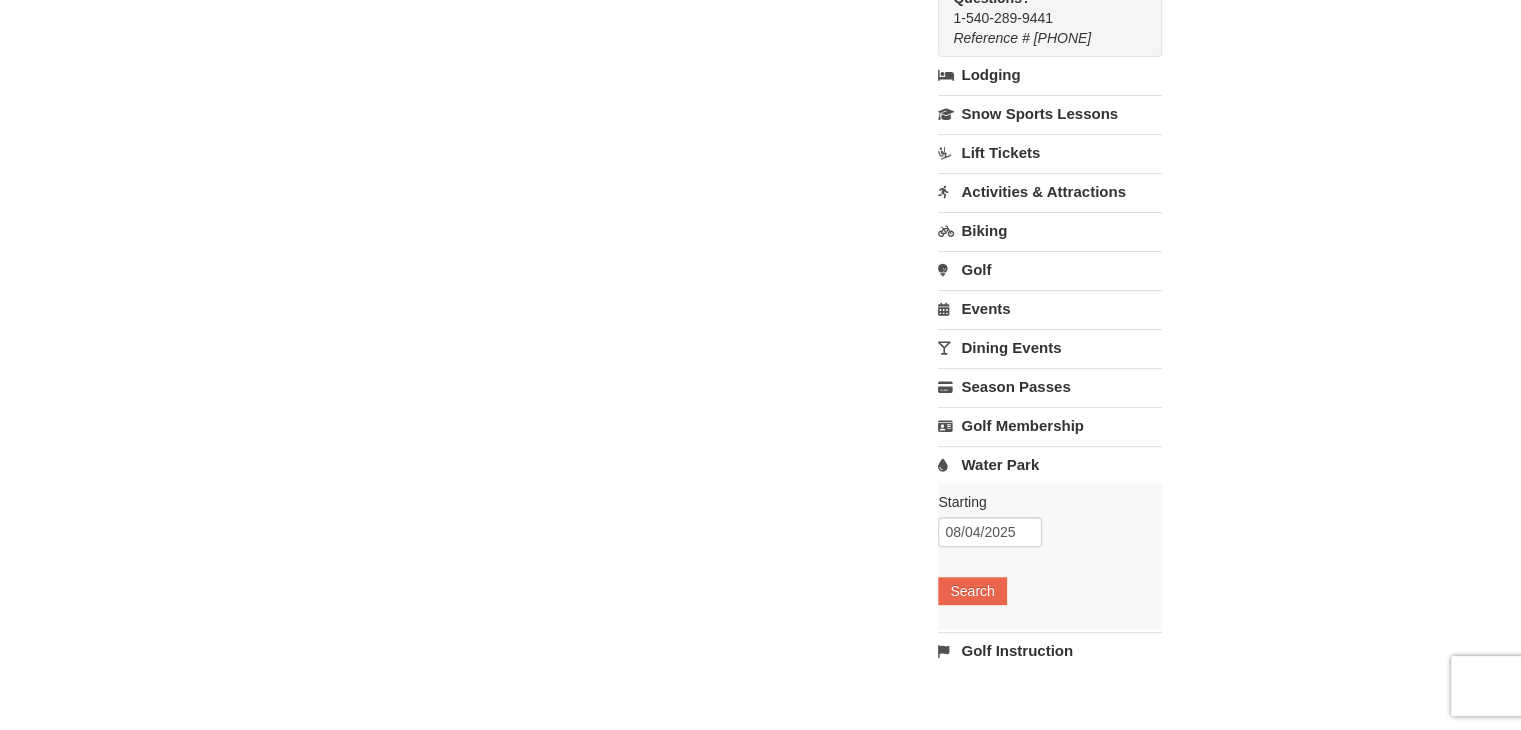 scroll, scrollTop: 600, scrollLeft: 0, axis: vertical 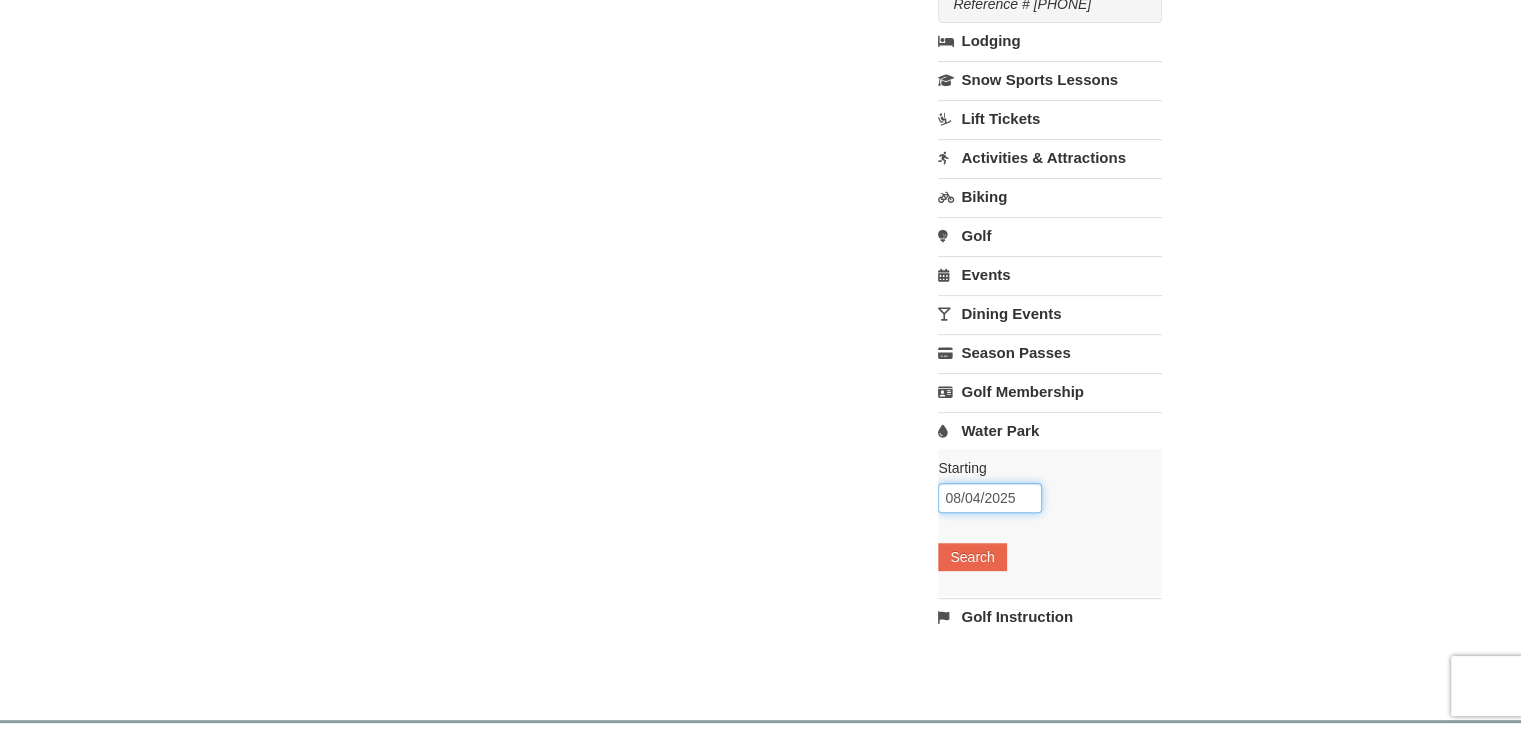 click on "08/04/2025" at bounding box center [990, 498] 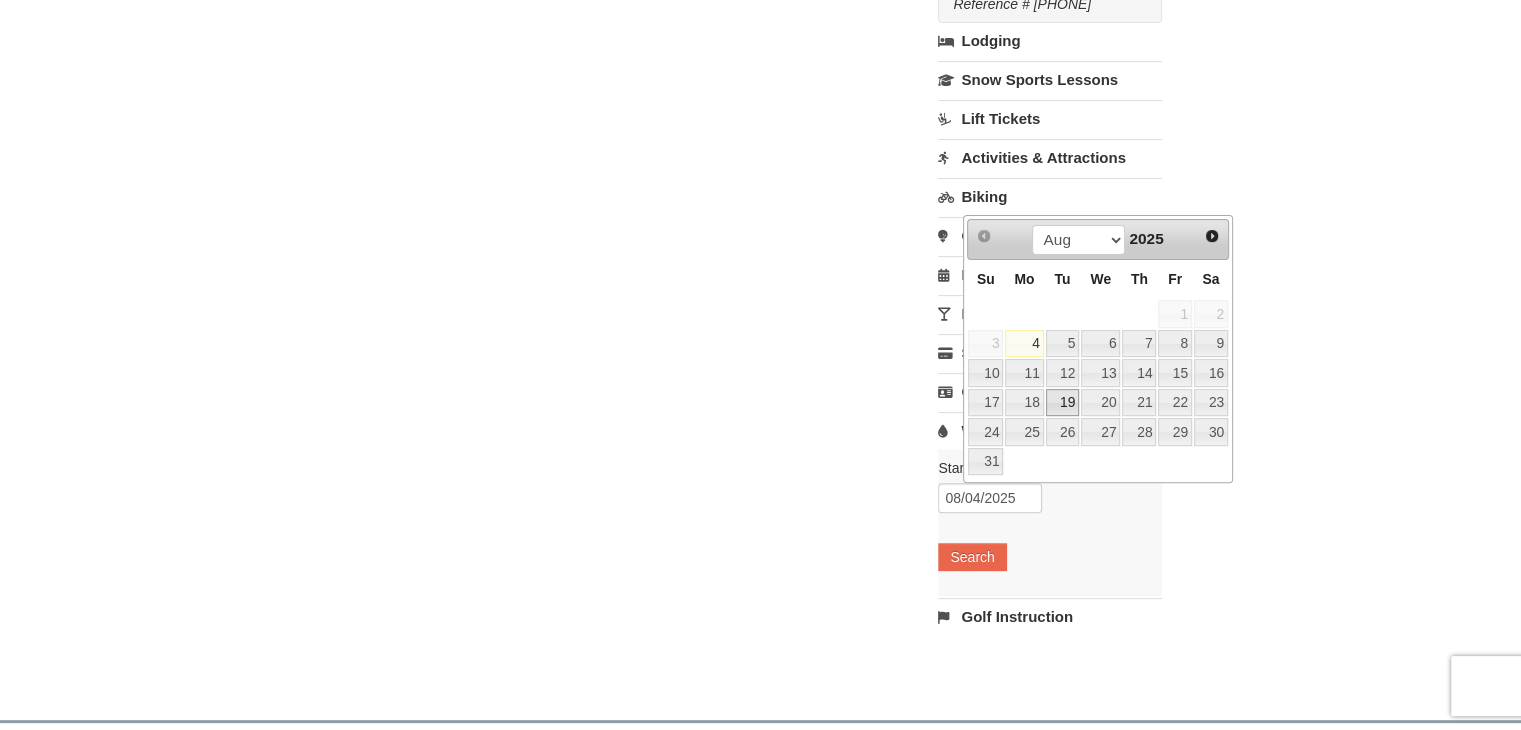 click on "19" at bounding box center [1063, 403] 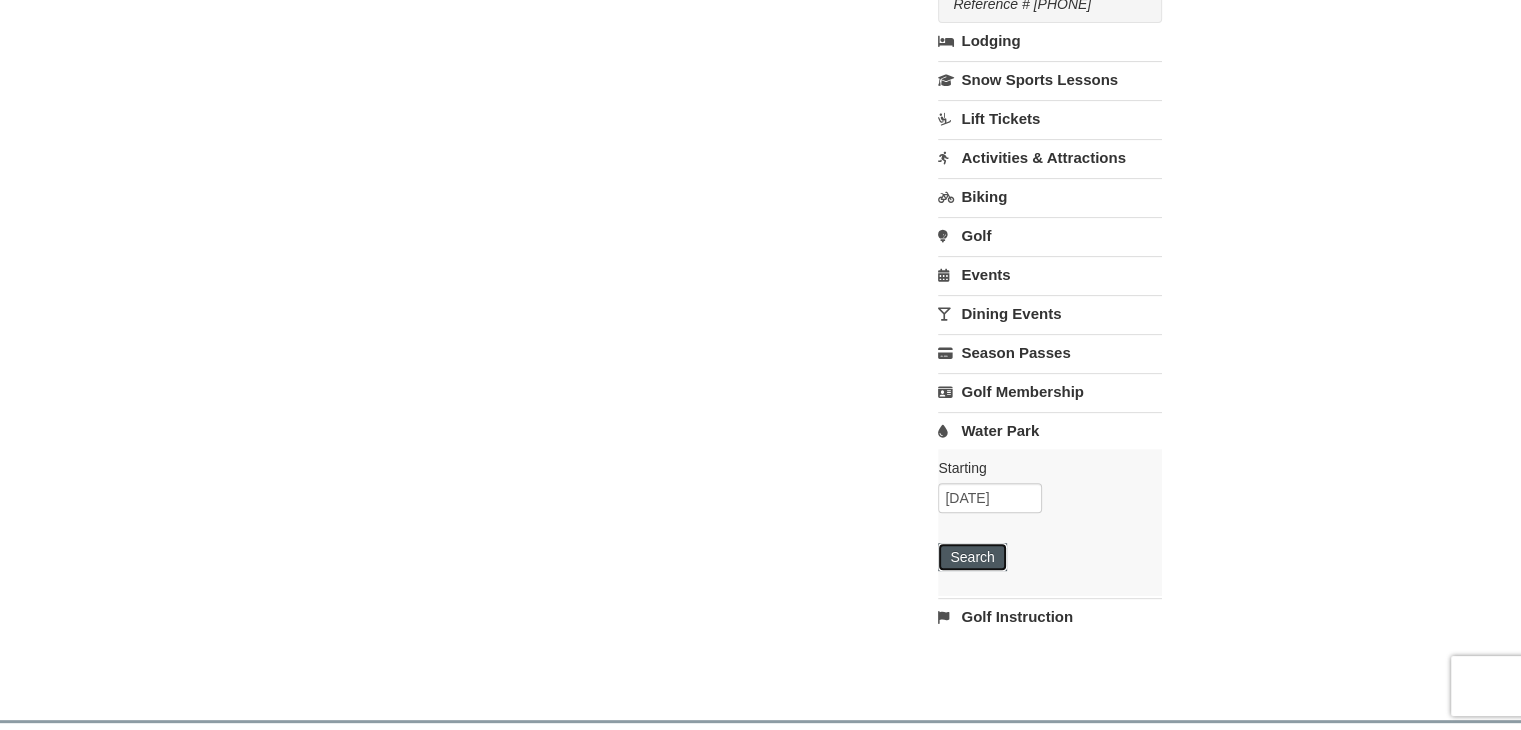 click on "Search" at bounding box center (972, 557) 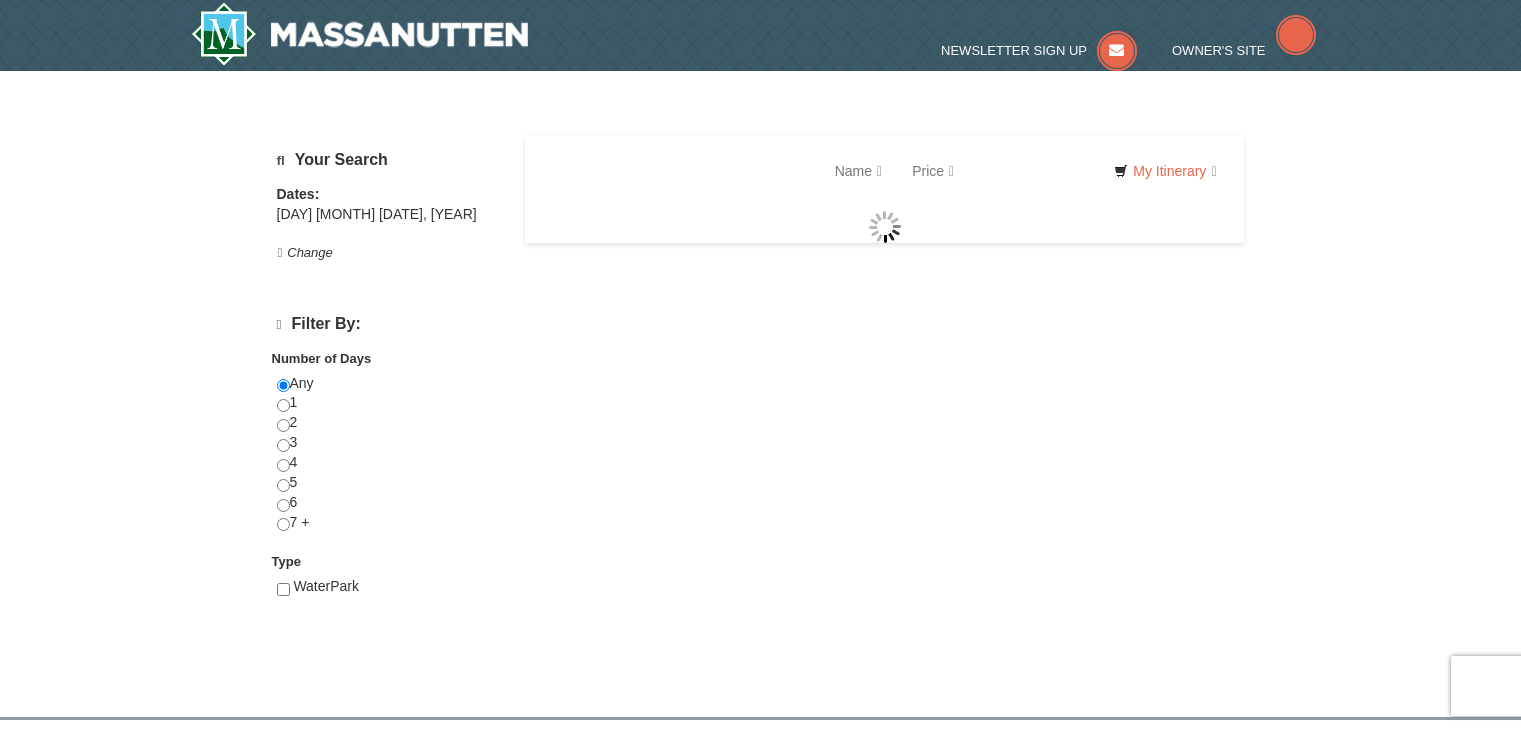 scroll, scrollTop: 0, scrollLeft: 0, axis: both 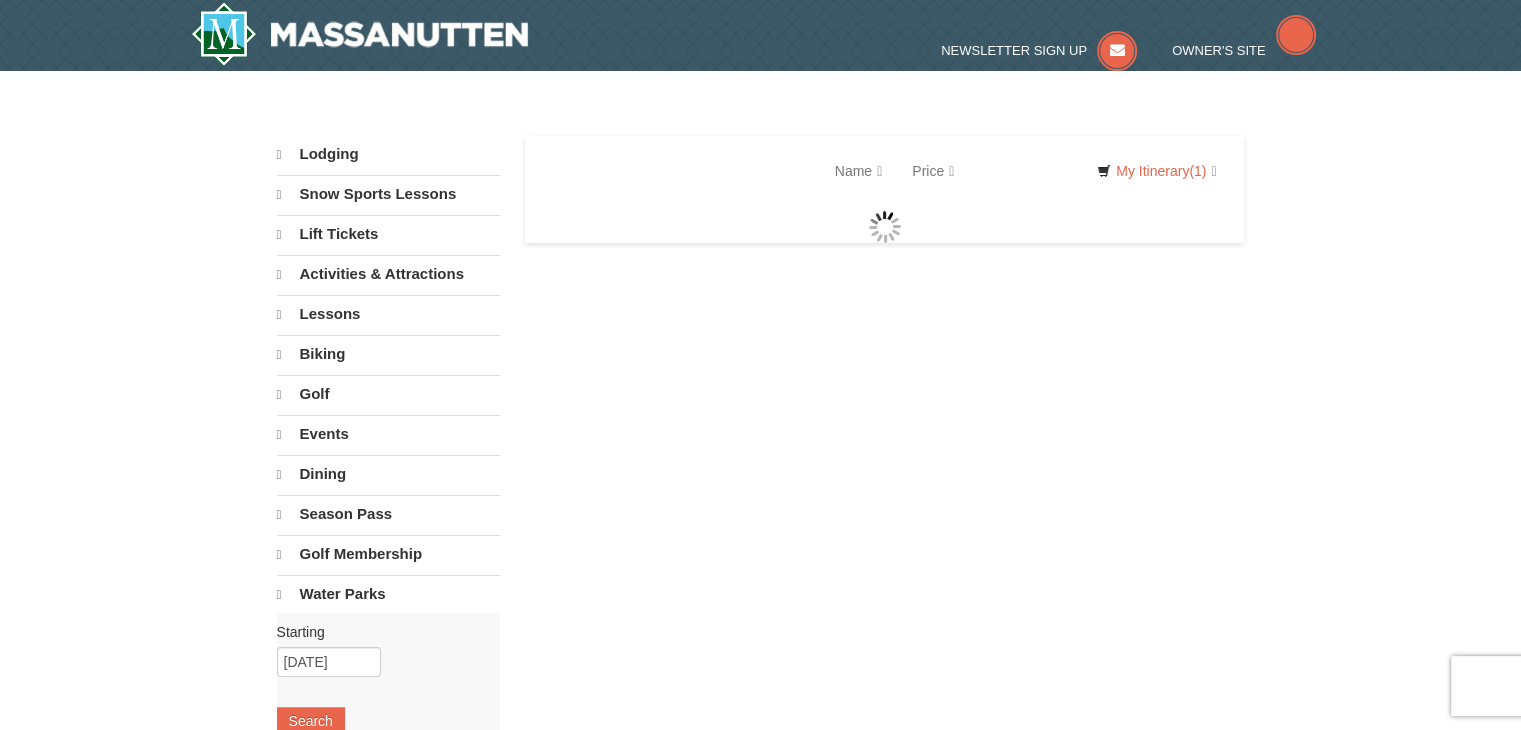 select on "8" 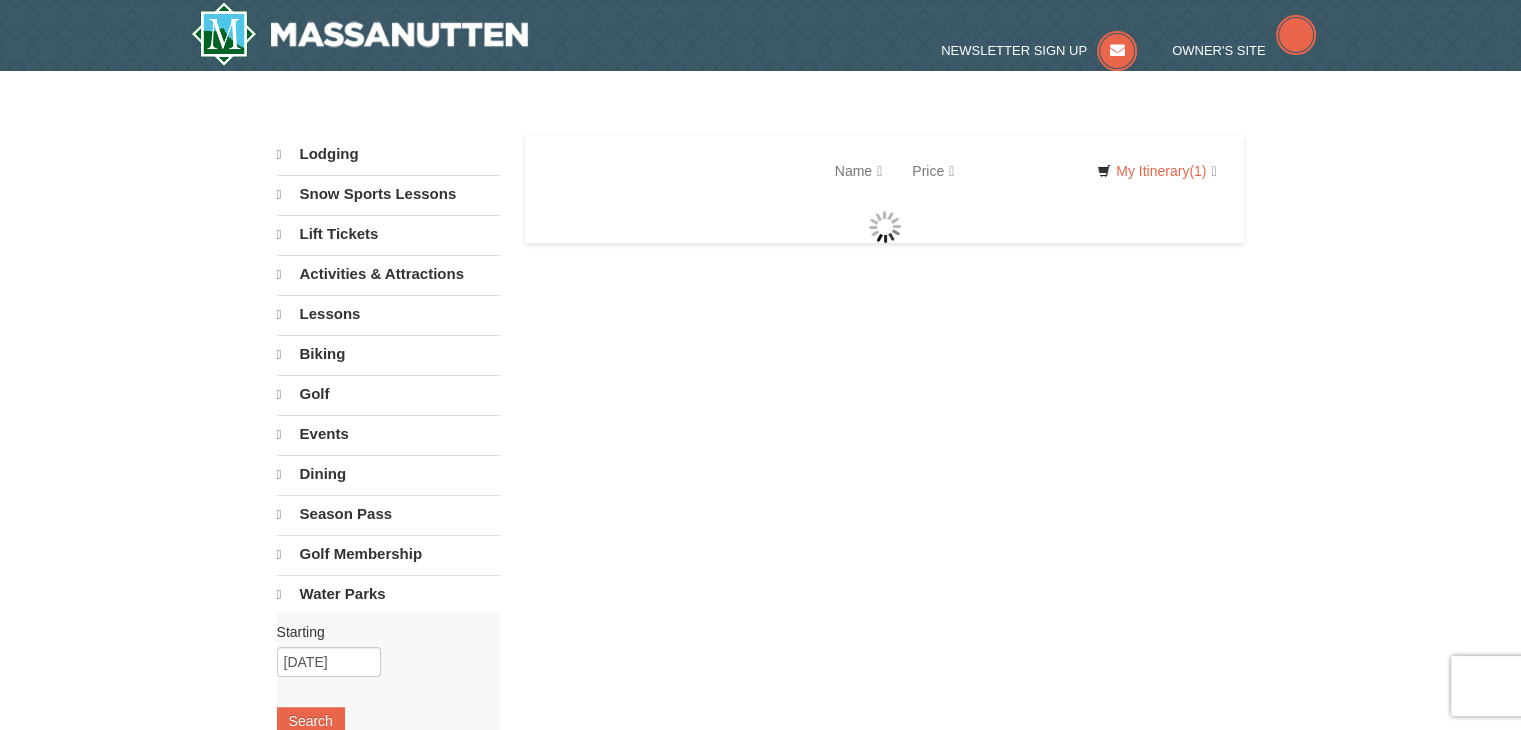 select on "8" 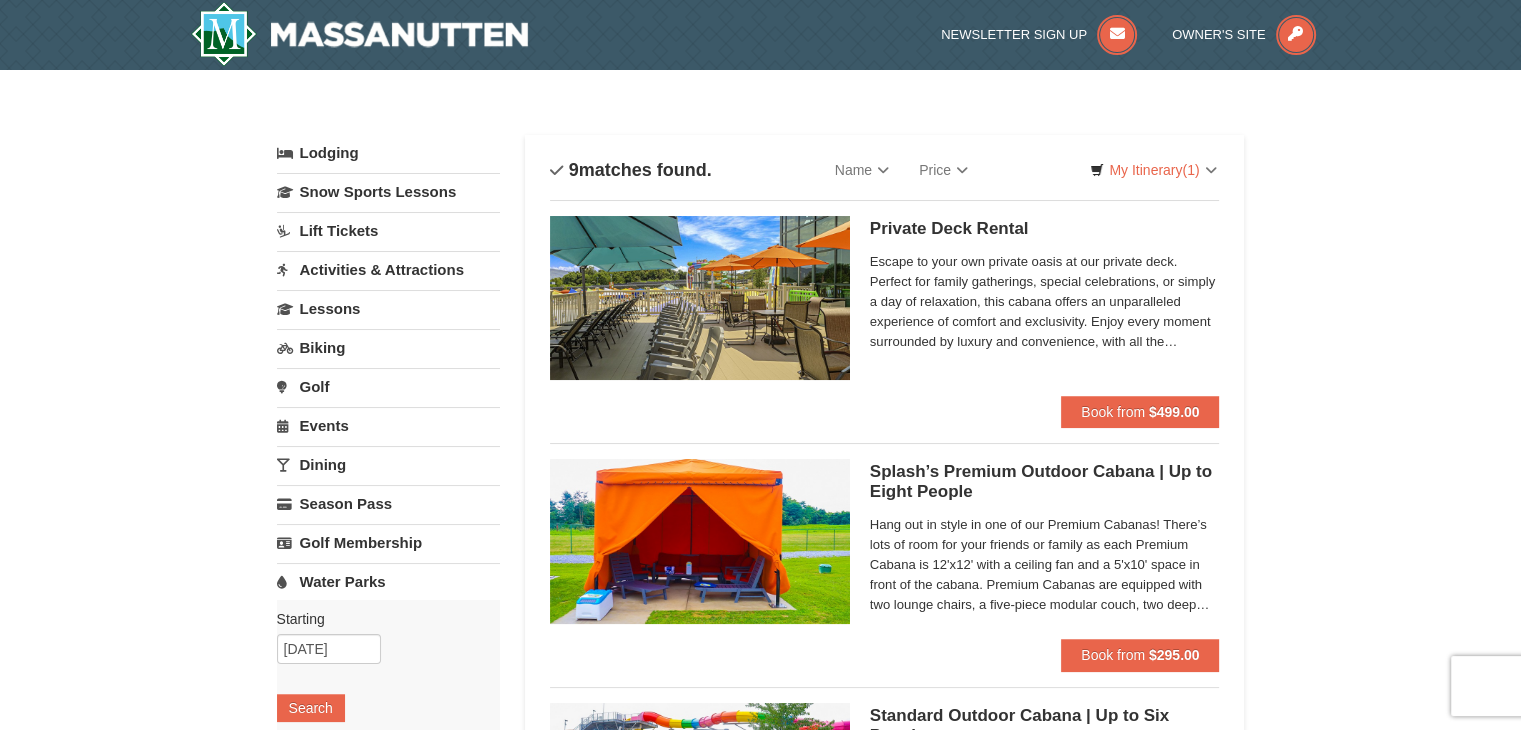 scroll, scrollTop: 0, scrollLeft: 0, axis: both 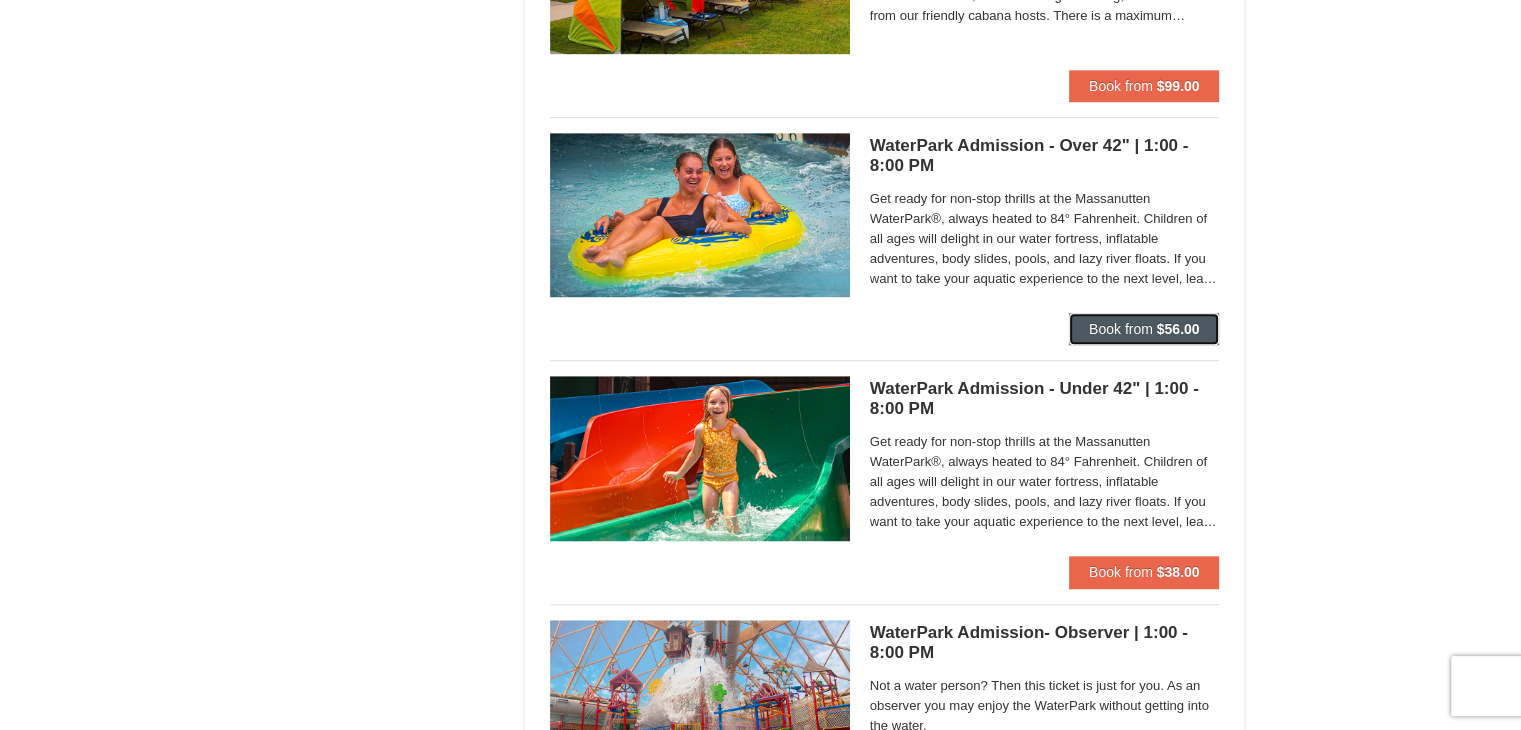 click on "Book from" at bounding box center [1121, 329] 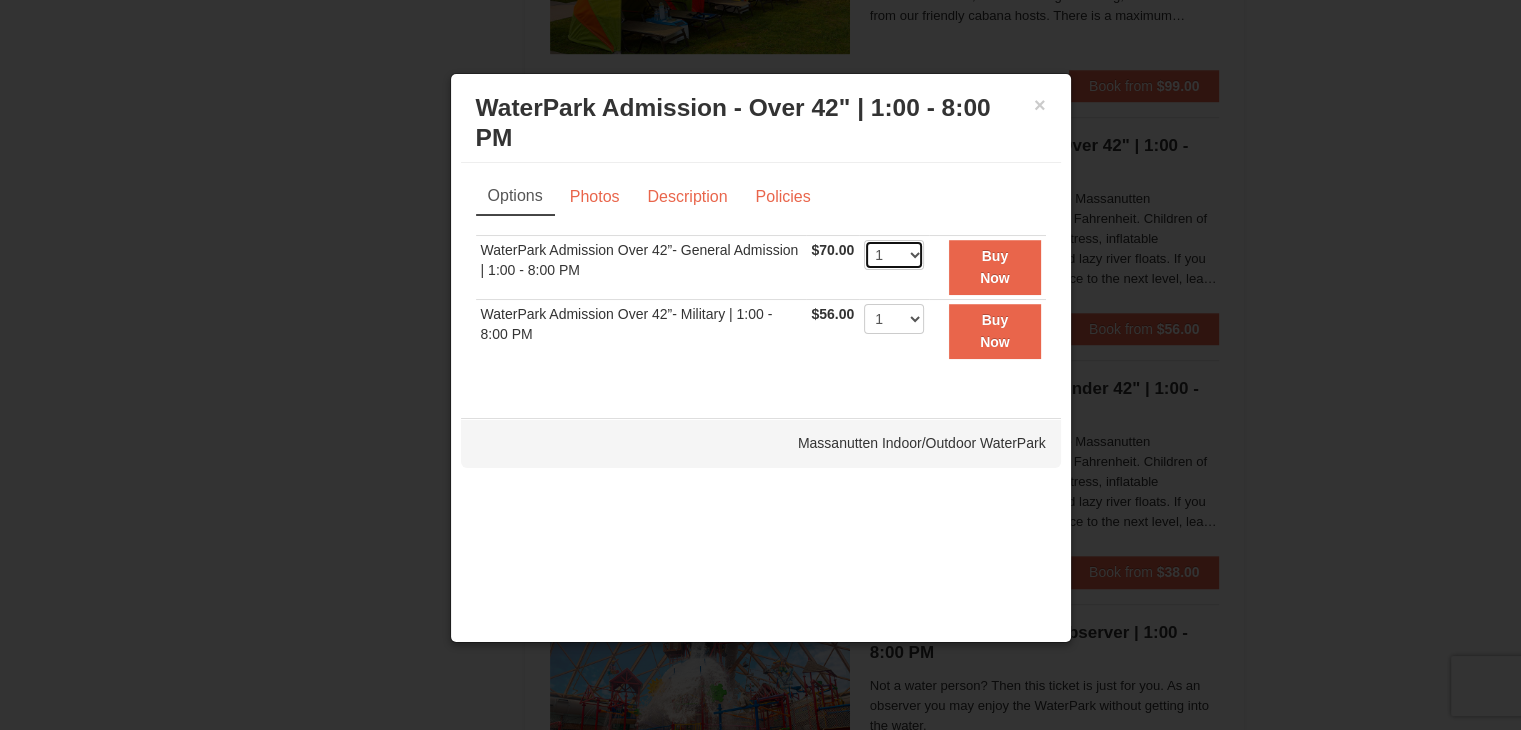 click on "1
2
3
4
5
6
7
8
9
10
11
12
13
14
15
16
17
18
19
20
21 22" at bounding box center (894, 255) 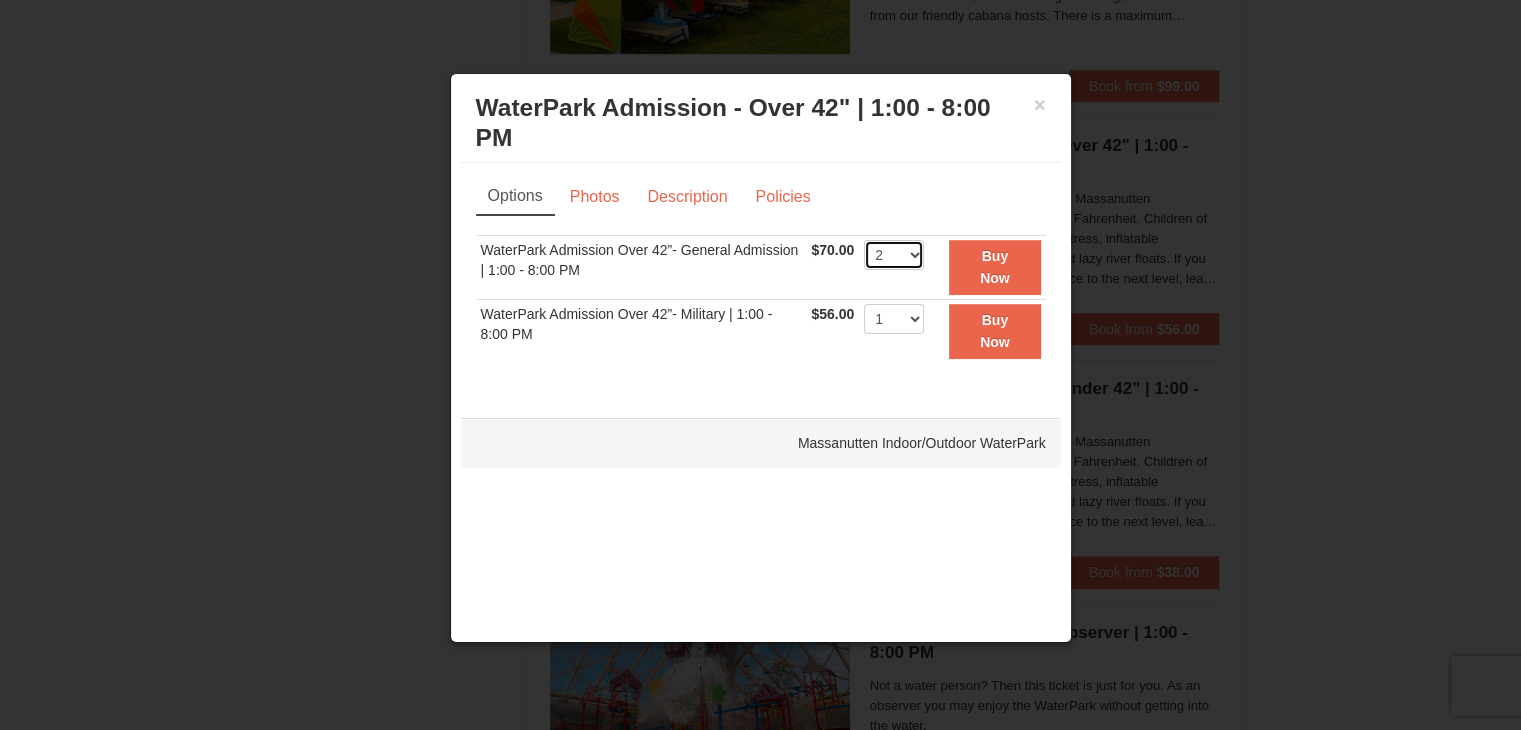 click on "1
2
3
4
5
6
7
8
9
10
11
12
13
14
15
16
17
18
19
20
21 22" at bounding box center (894, 255) 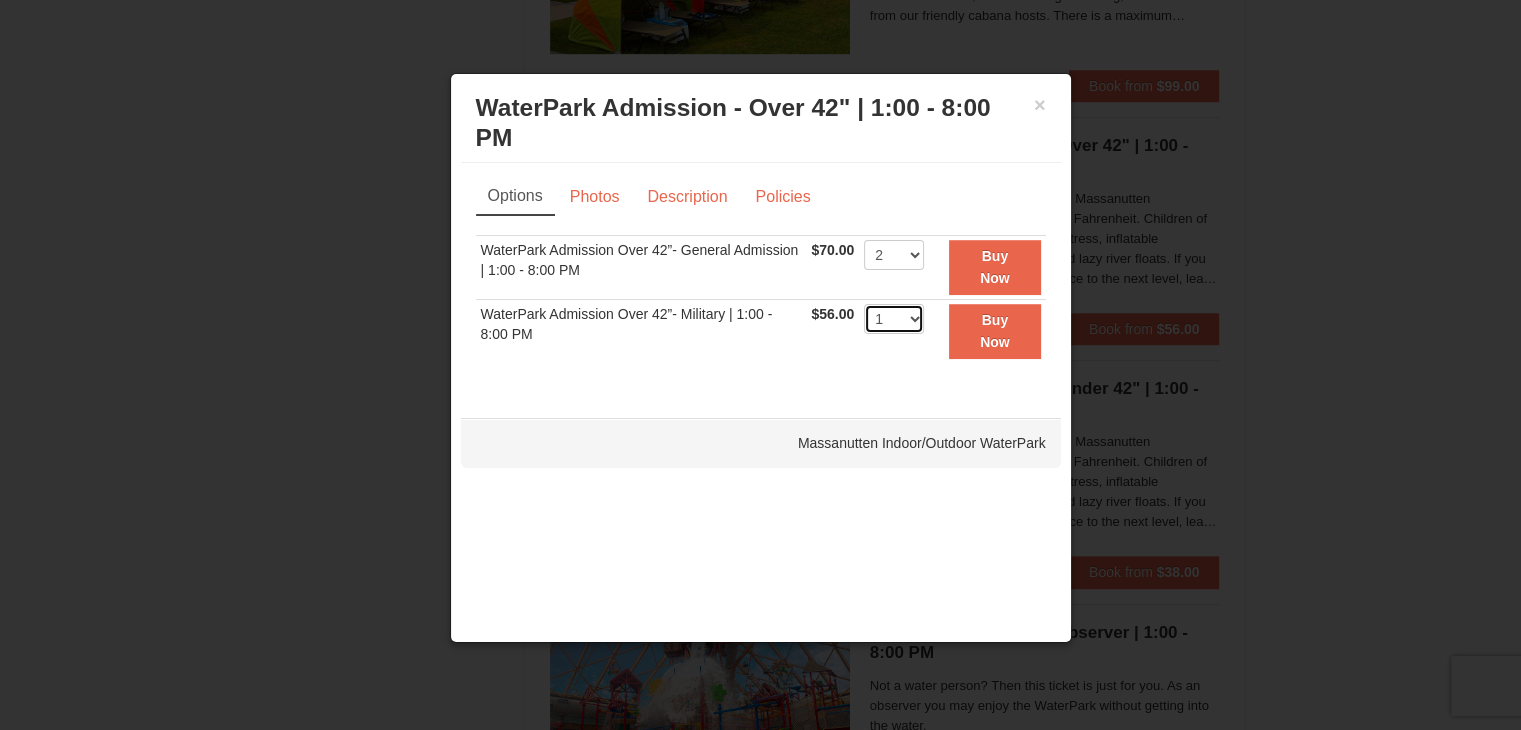 click on "1
2
3
4
5
6
7
8
9
10
11
12
13
14
15
16
17
18
19
20
21 22" at bounding box center (894, 319) 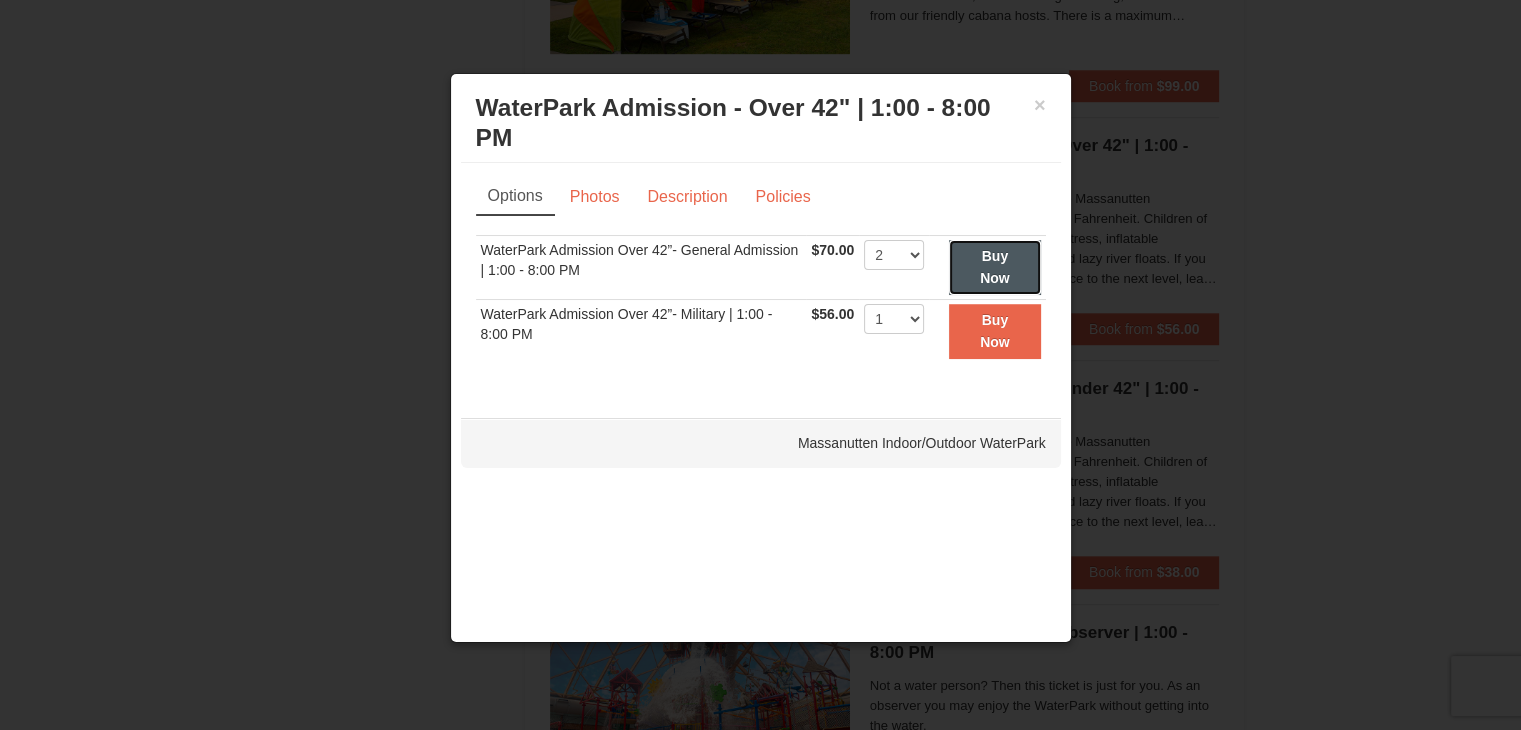 click on "Buy Now" at bounding box center (995, 267) 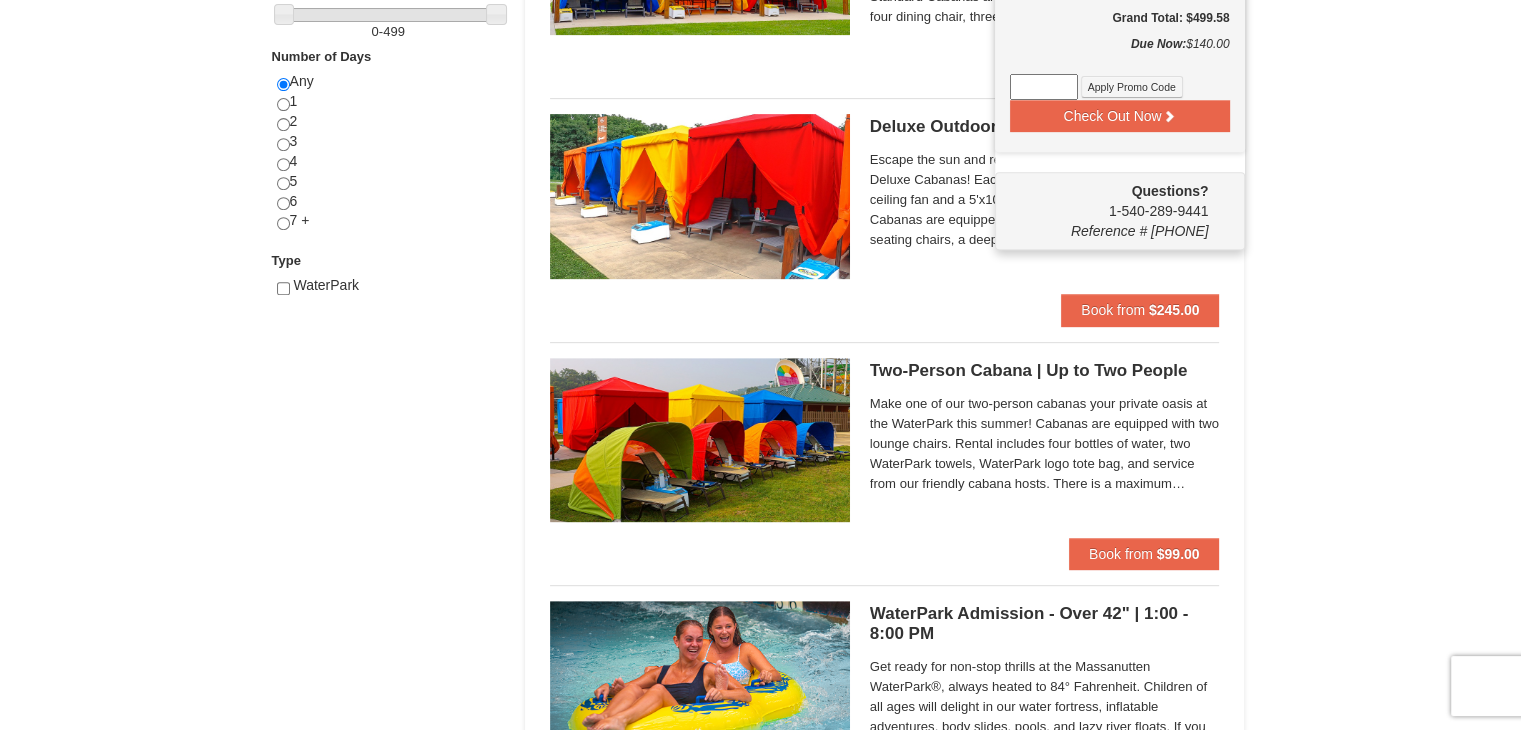 scroll, scrollTop: 1100, scrollLeft: 0, axis: vertical 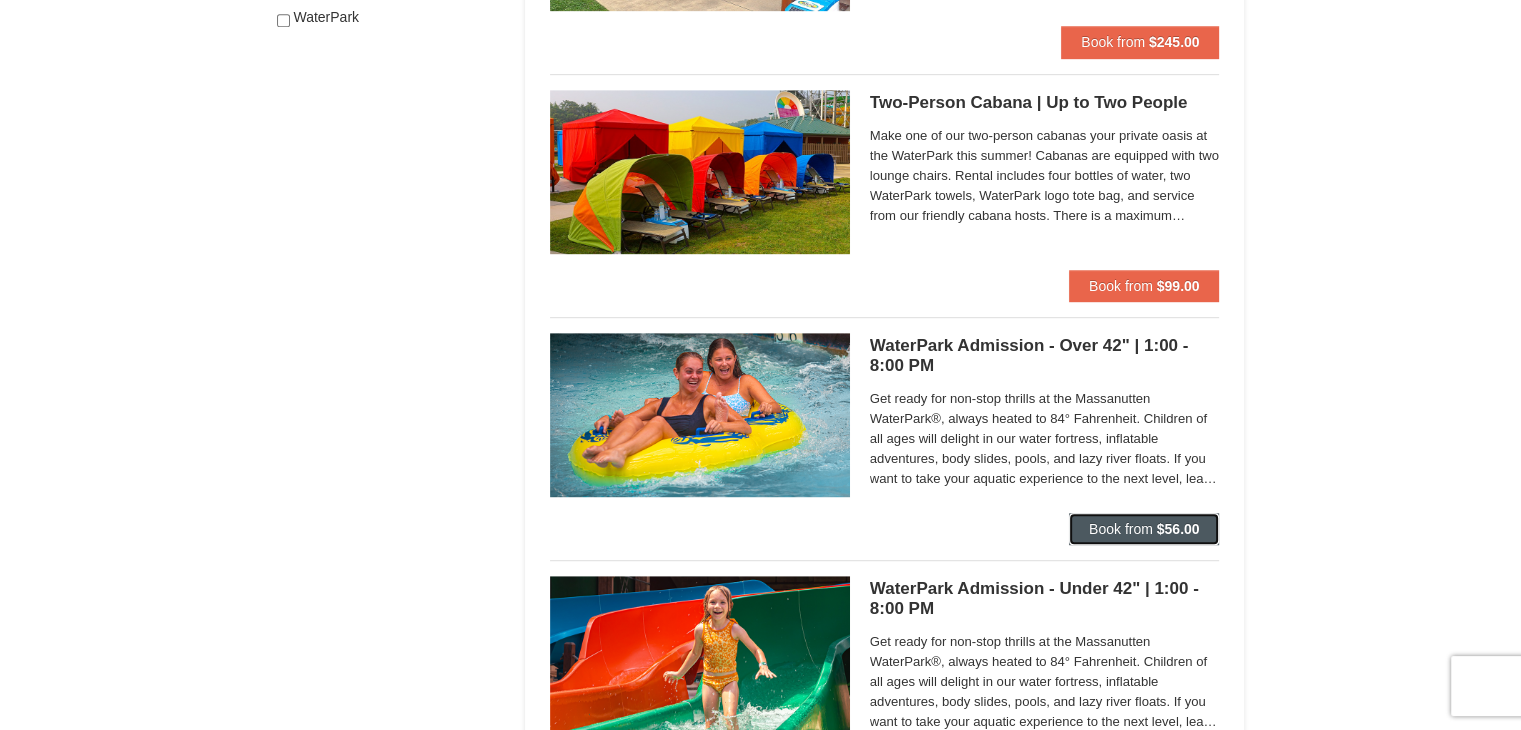 click on "Book from" at bounding box center [1121, 529] 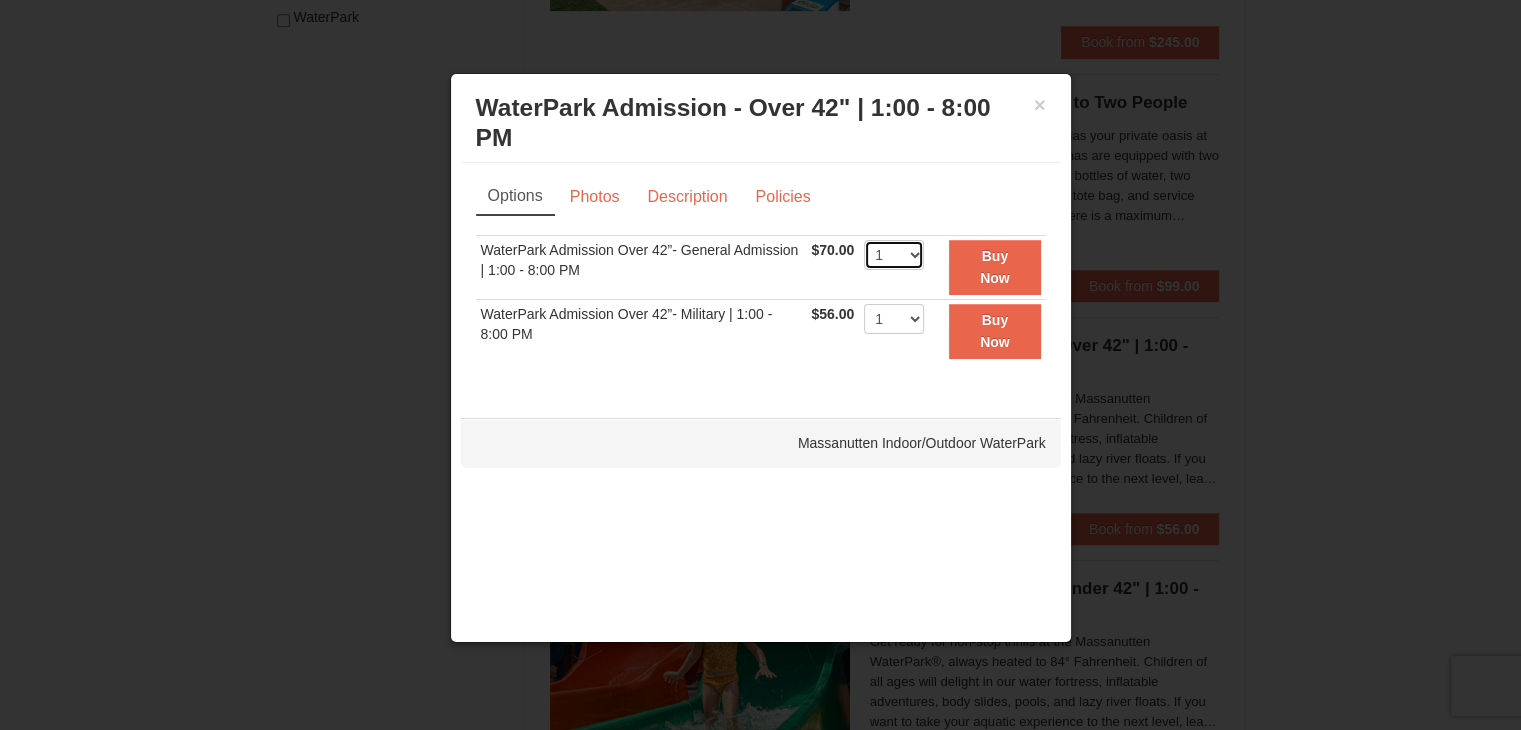 click on "1
2
3
4
5
6
7
8
9
10
11
12
13
14
15
16
17
18
19
20
21 22" at bounding box center [894, 255] 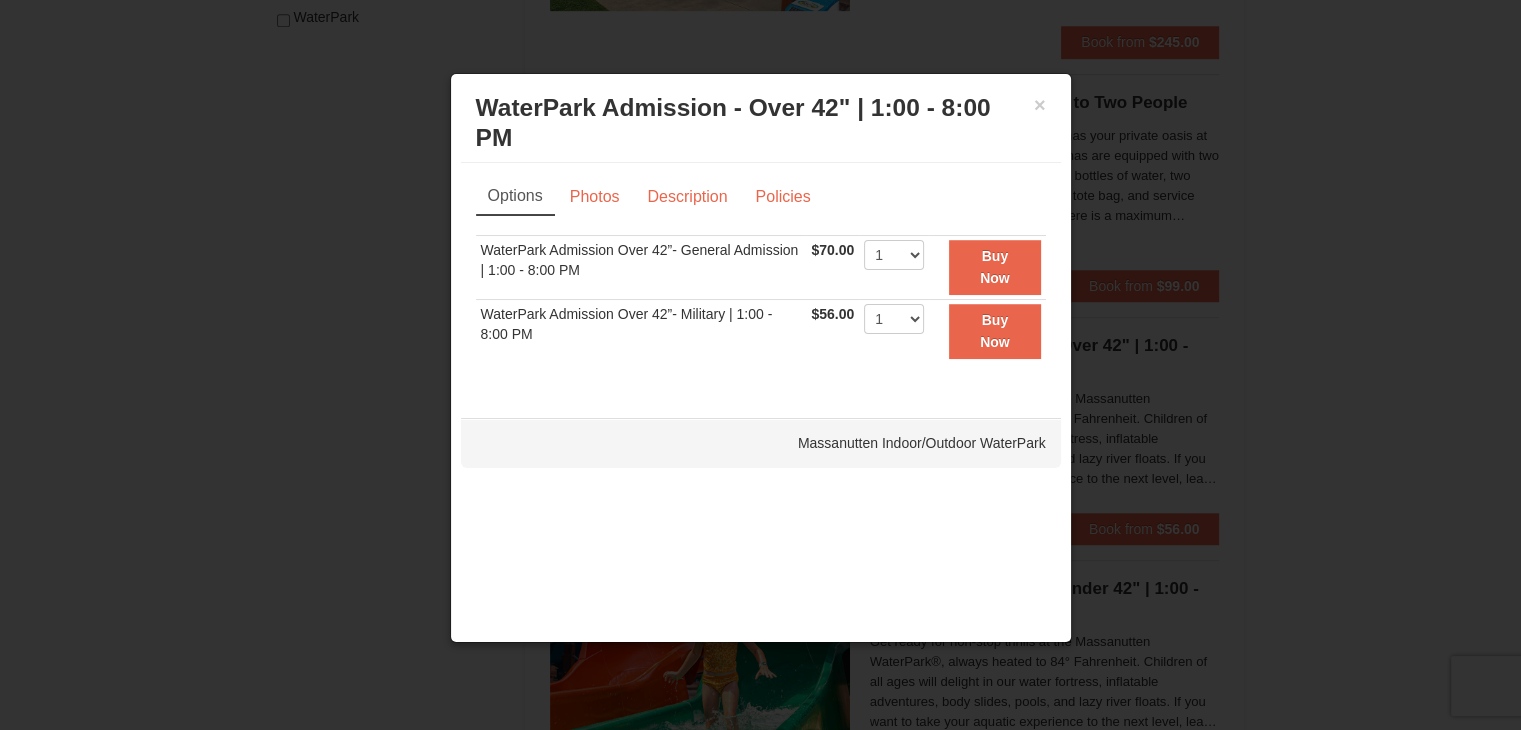 click on "Sorry, no matches found.
Please remove some filters, or change your dates to find available options.
WaterPark Admission Over 42”- General Admission | 1:00 - 8:00 PM
$70.00
Includes all fees. Tax excluded.
1
2
3
4
5
6
7 8 9 10 11 12 13 14 15" at bounding box center [761, 309] 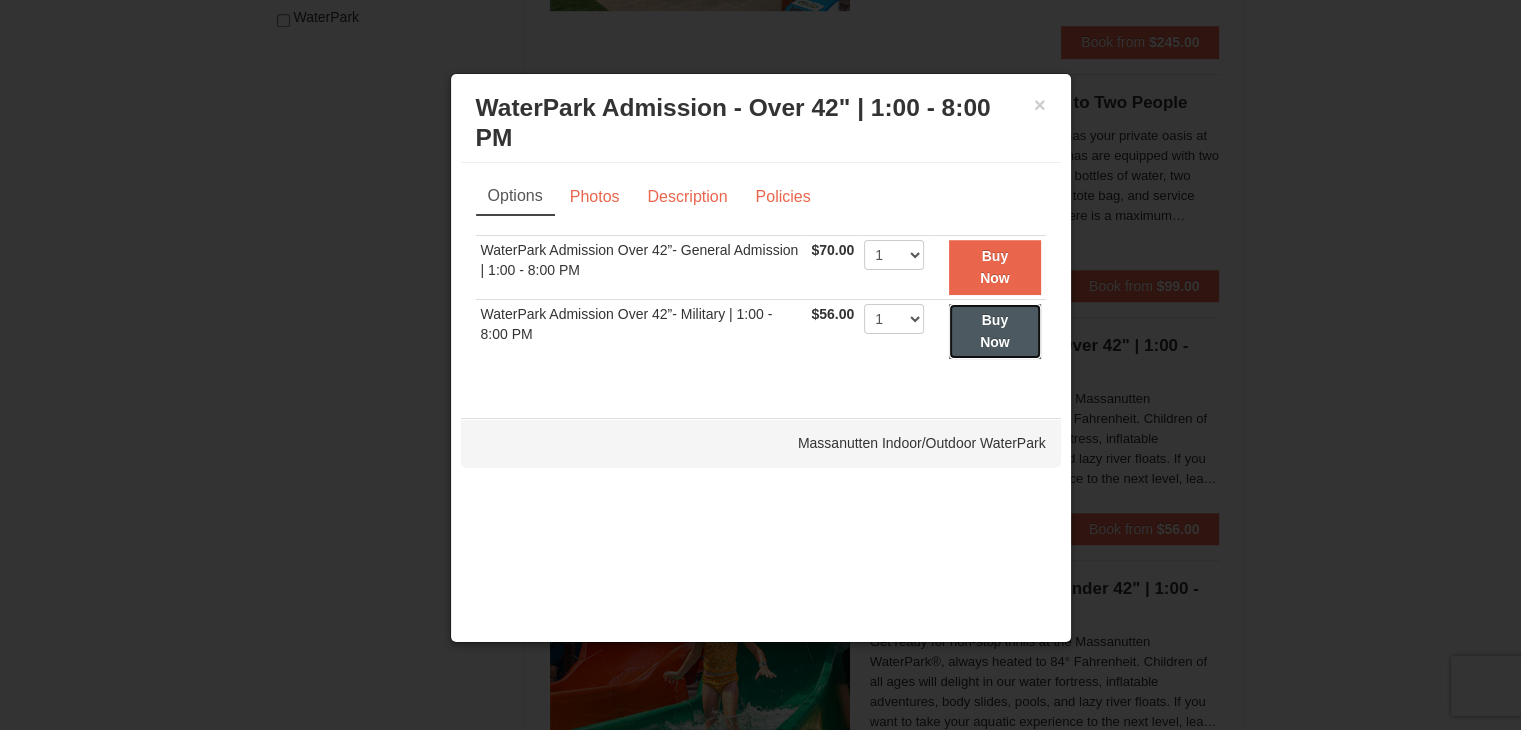 click on "Buy Now" at bounding box center (995, 331) 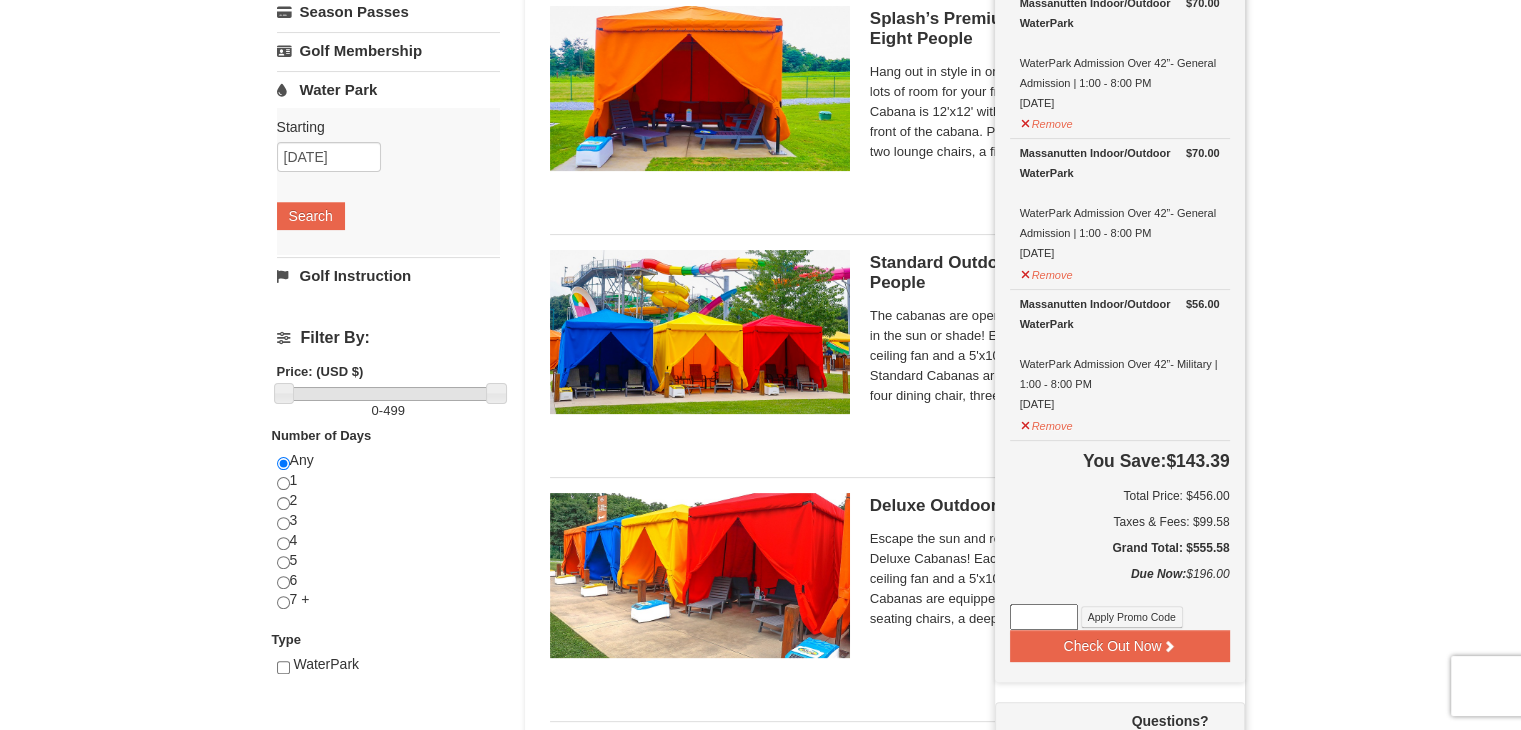 scroll, scrollTop: 406, scrollLeft: 0, axis: vertical 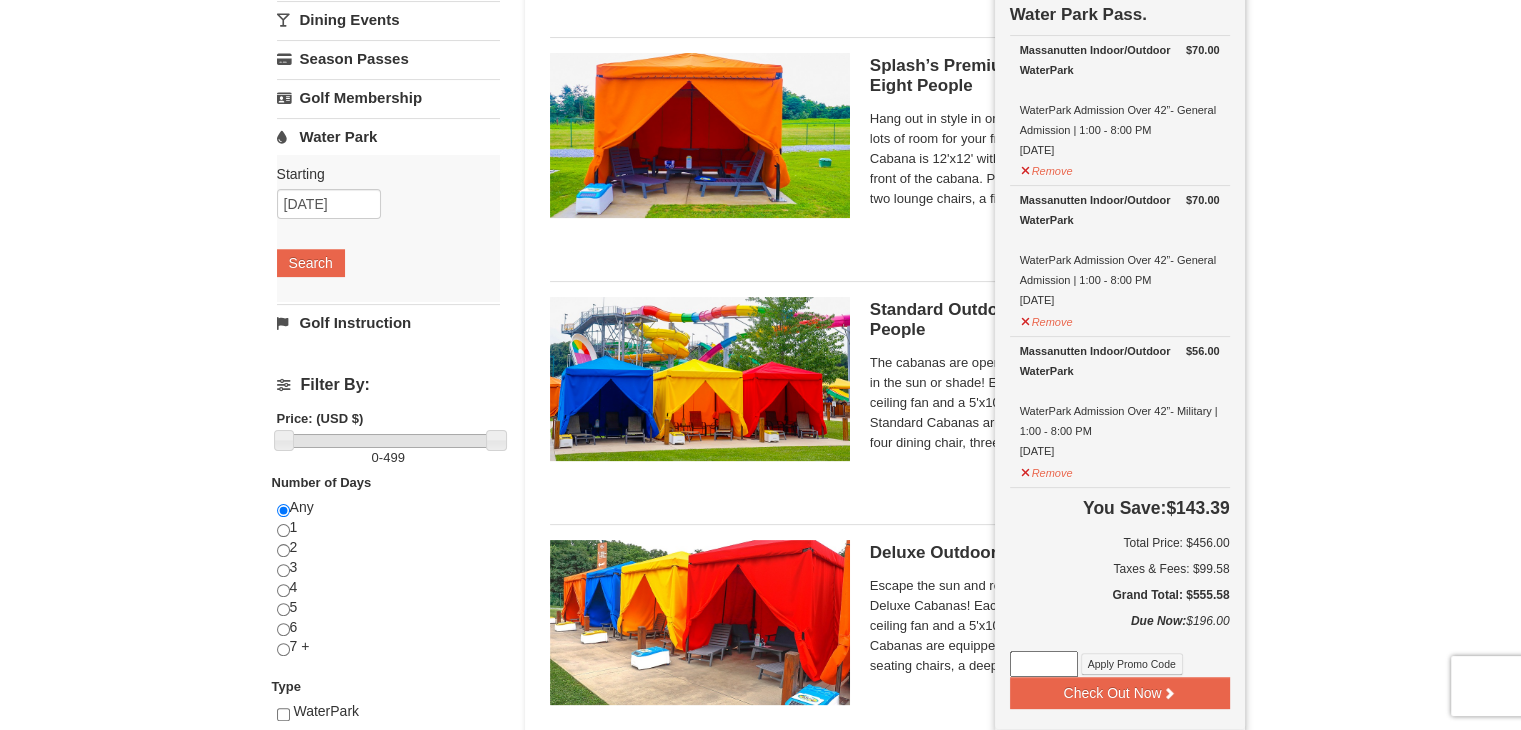 click on "Standard Outdoor Cabana | Up to Six People  Massanutten Indoor/Outdoor WaterPark
The cabanas are open, and that means it is time to lounge in the sun or shade! Each standard cabana is 10'x10' with a ceiling fan and a 5'x10' space in front of the cabana. Standard Cabanas are equipped with two lounge chairs, four dining chair, three low profile tables, ceiling fan, and electric service. Rental also includes six bottles of water, two WaterPark towels, WaterPark logo tote bag, and service from our friendly cabana hosts. There is a maximum number of six guests per cabana." at bounding box center [1045, 387] 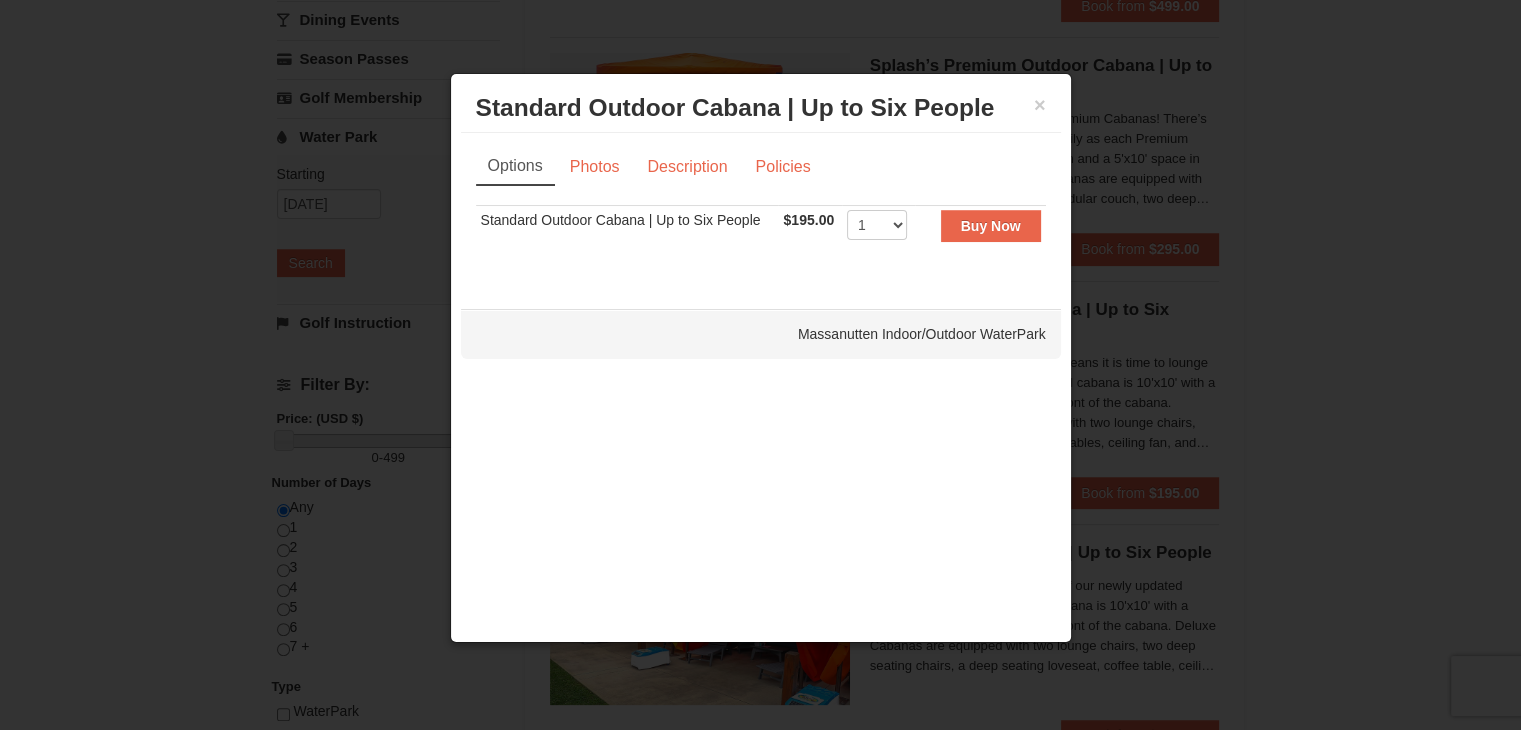 click at bounding box center [760, 365] 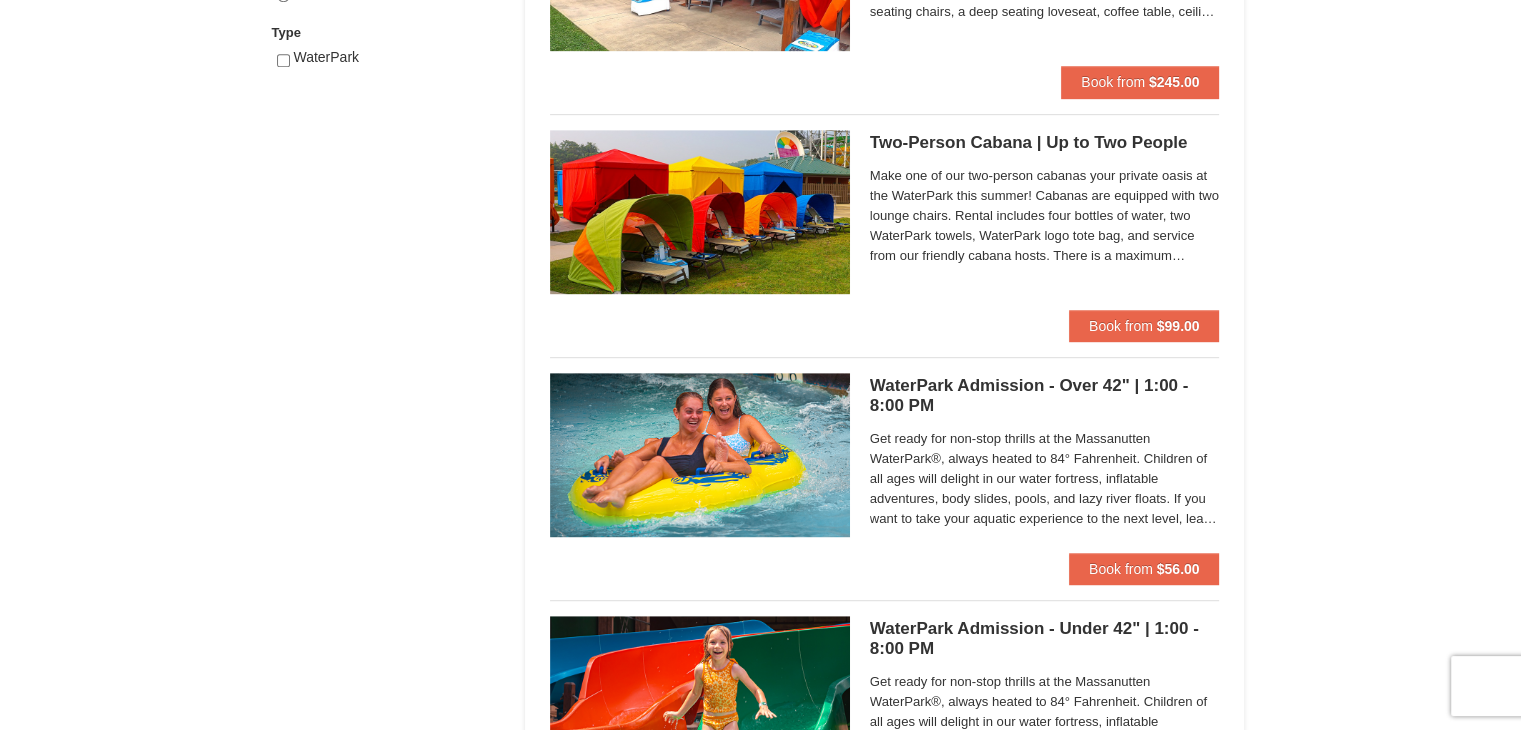 scroll, scrollTop: 1106, scrollLeft: 0, axis: vertical 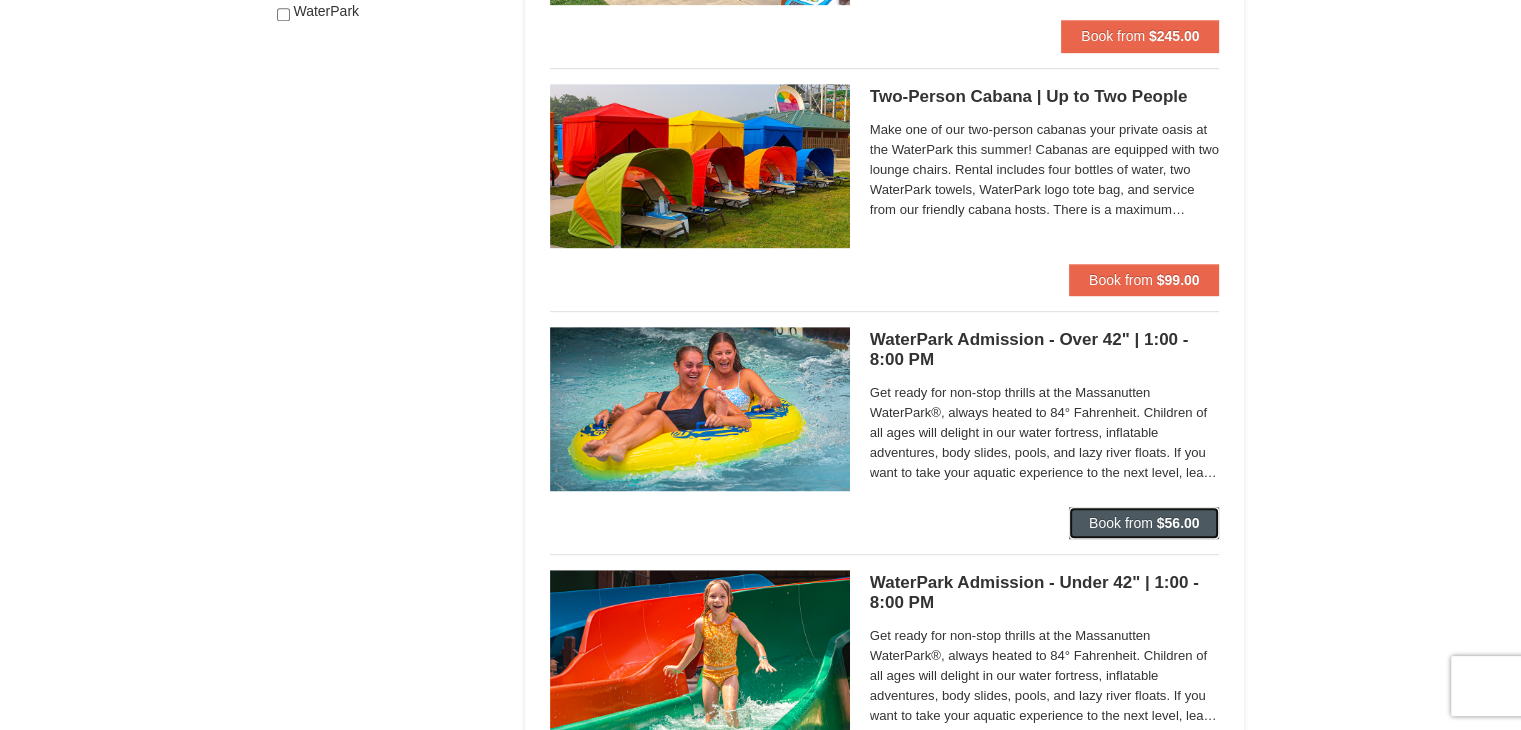 click on "Book from   $56.00" at bounding box center (1144, 523) 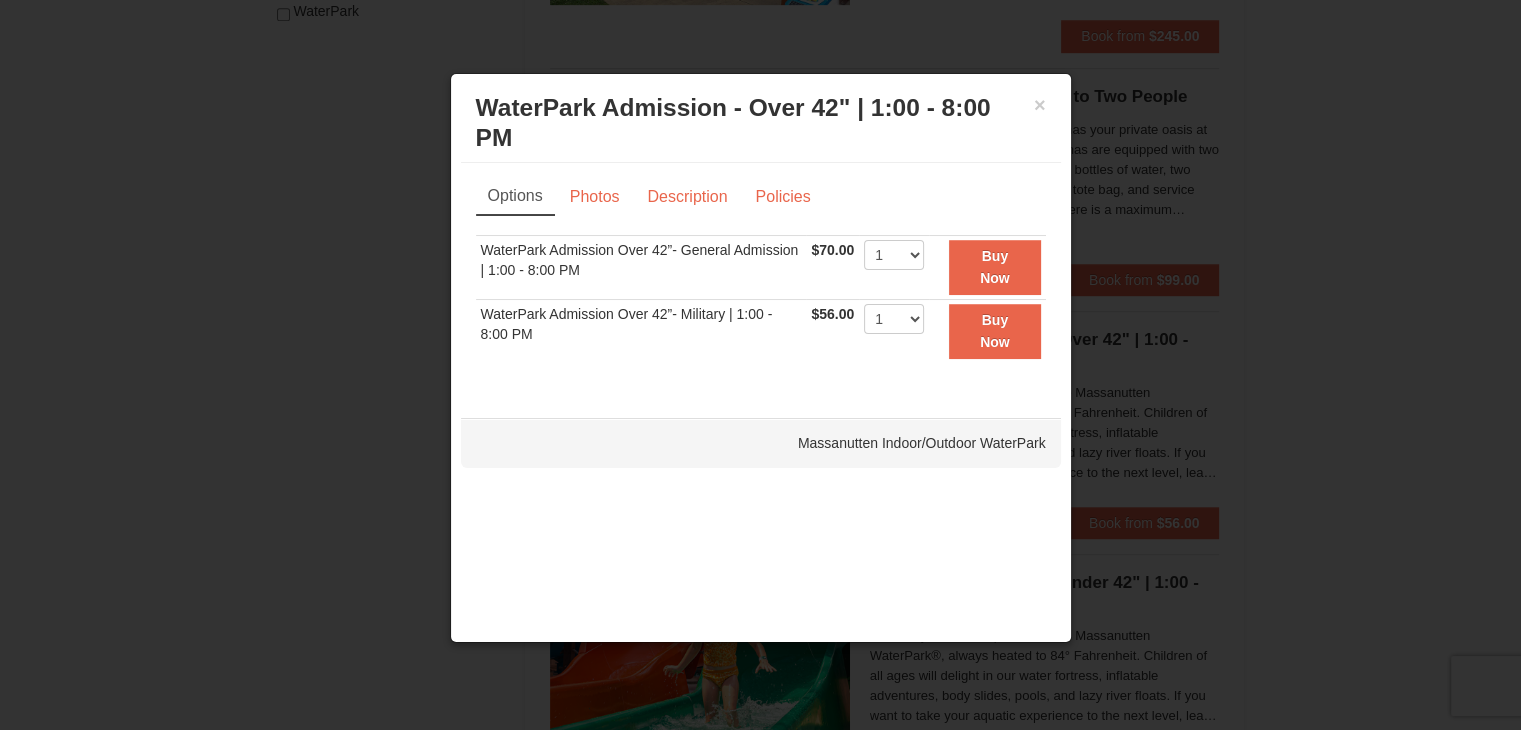 click at bounding box center [760, 365] 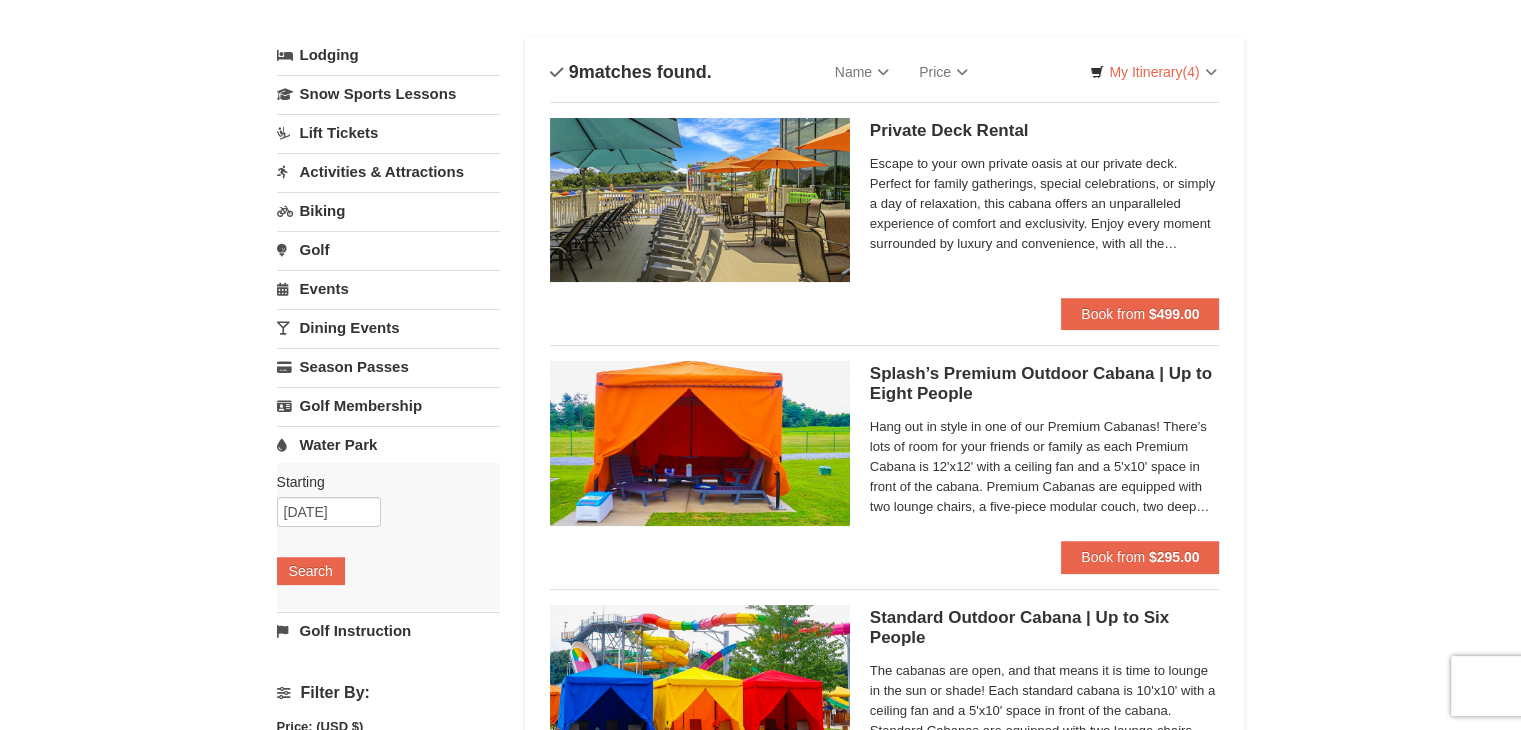 scroll, scrollTop: 0, scrollLeft: 0, axis: both 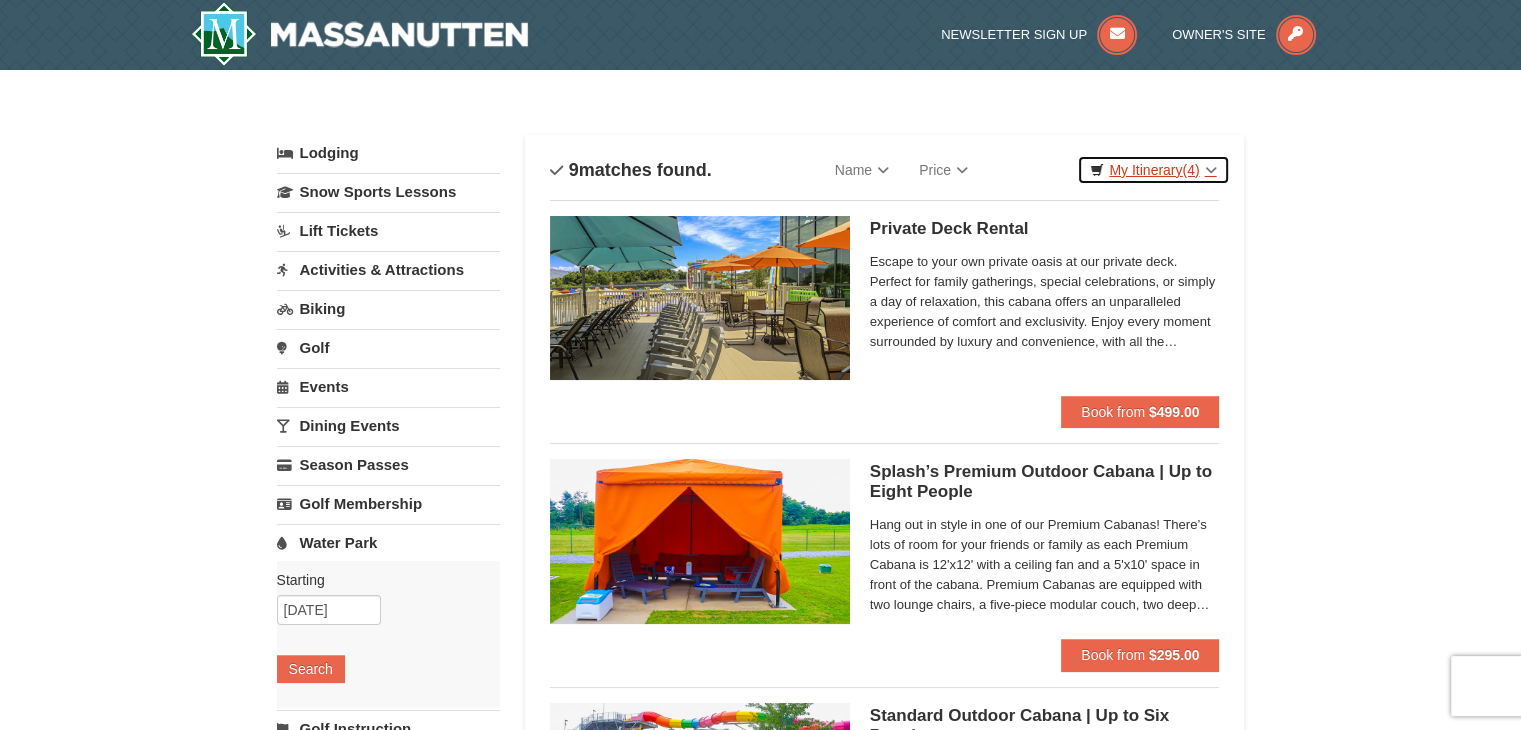 click on "My Itinerary (4)" at bounding box center (1153, 170) 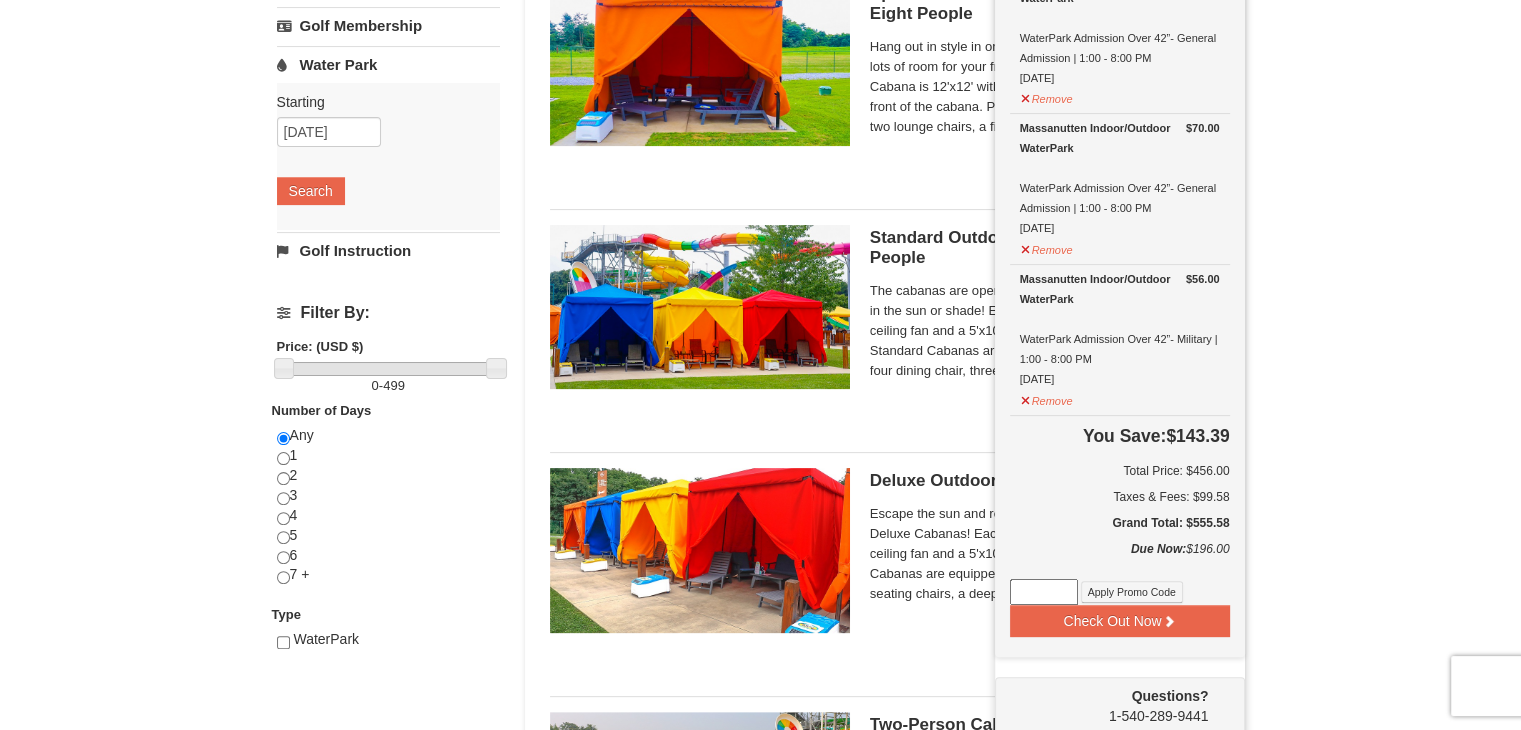 scroll, scrollTop: 500, scrollLeft: 0, axis: vertical 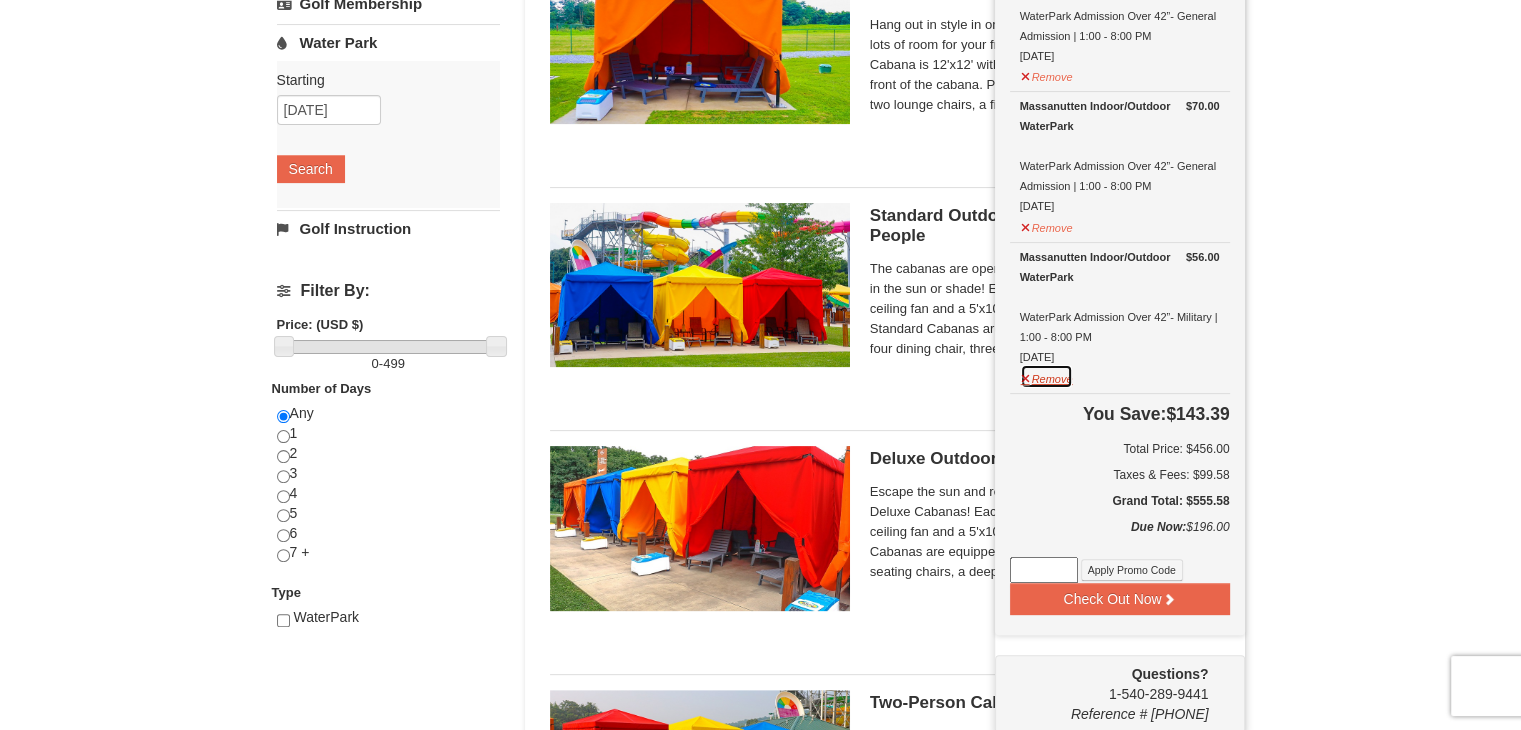 click on "Remove" at bounding box center (1047, 376) 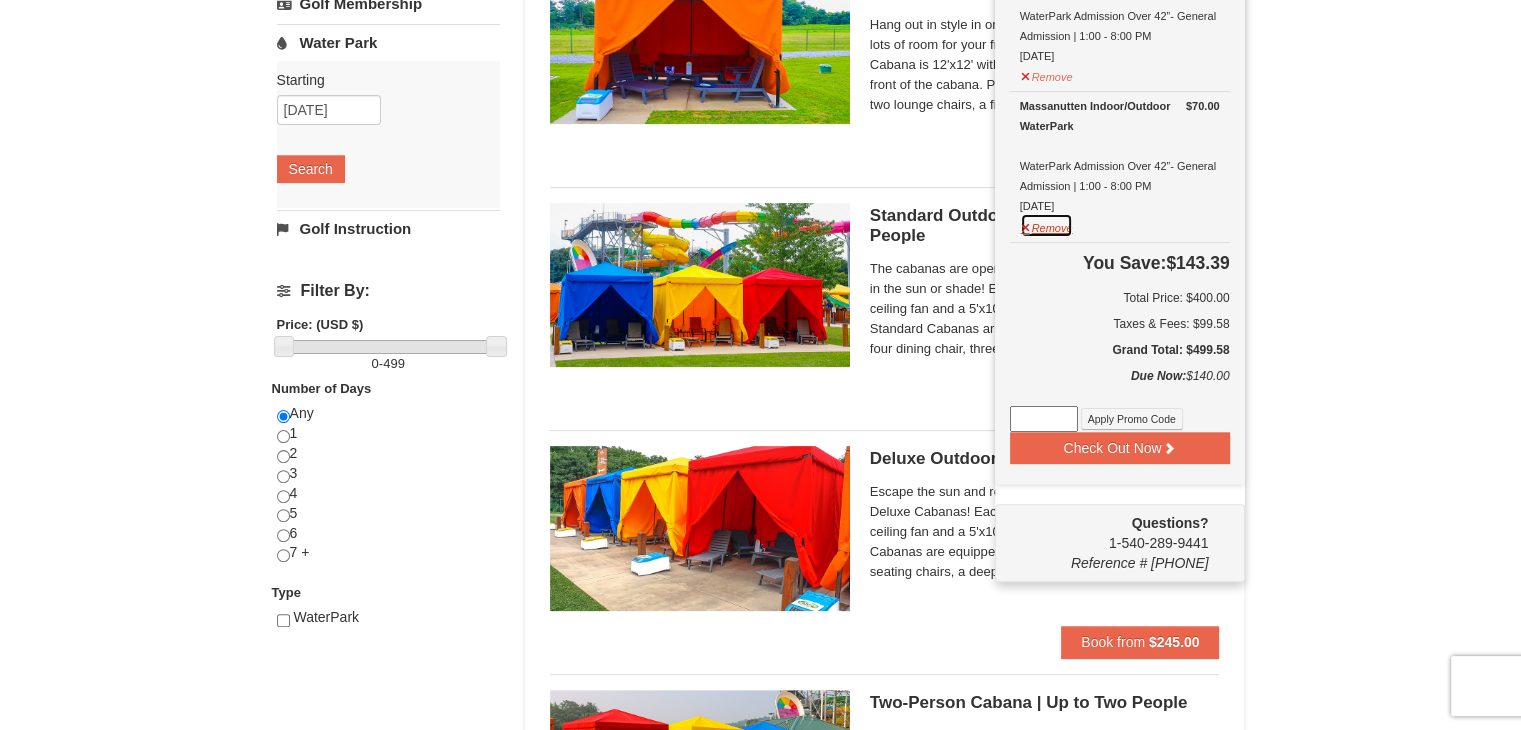 click on "Remove" at bounding box center [1047, 225] 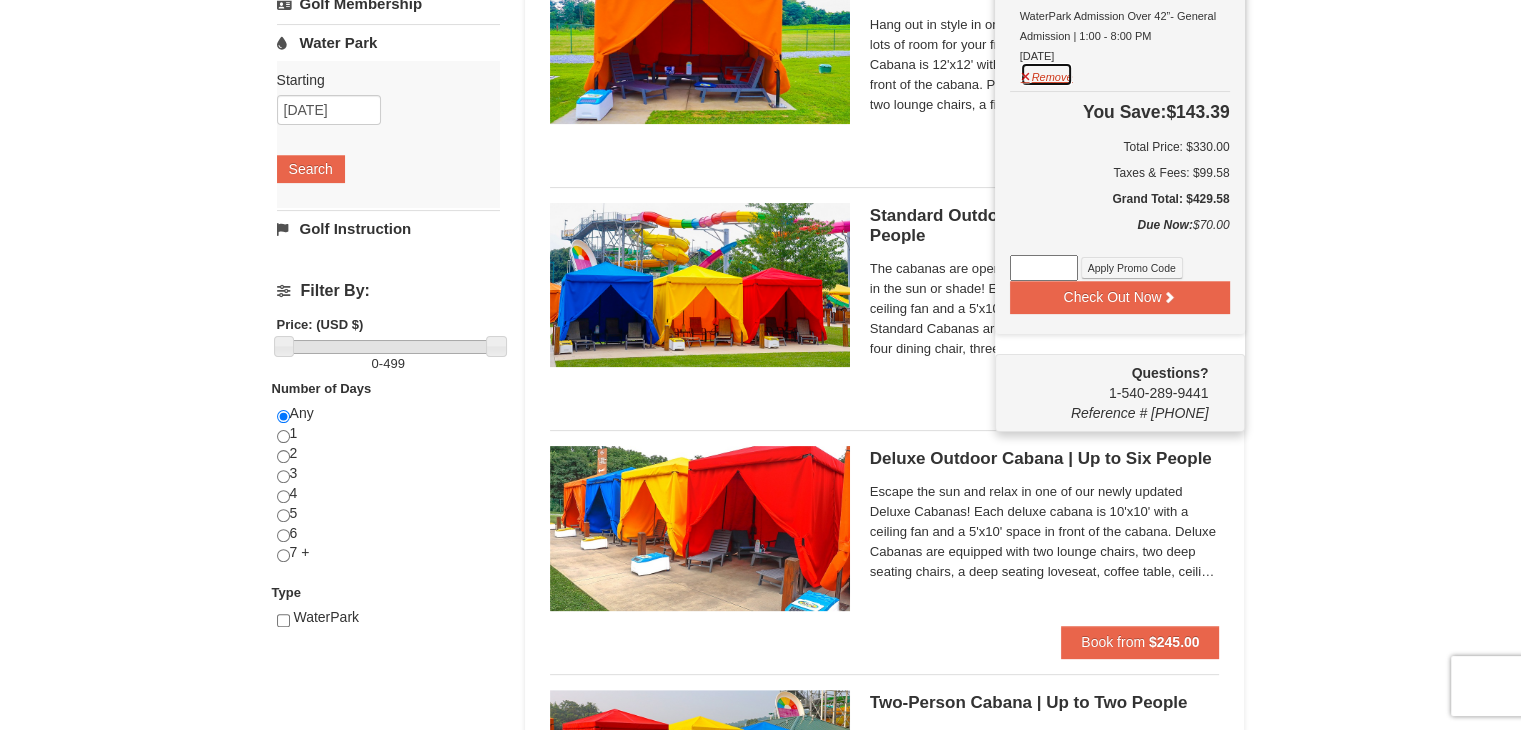 click on "Remove" at bounding box center (1047, 74) 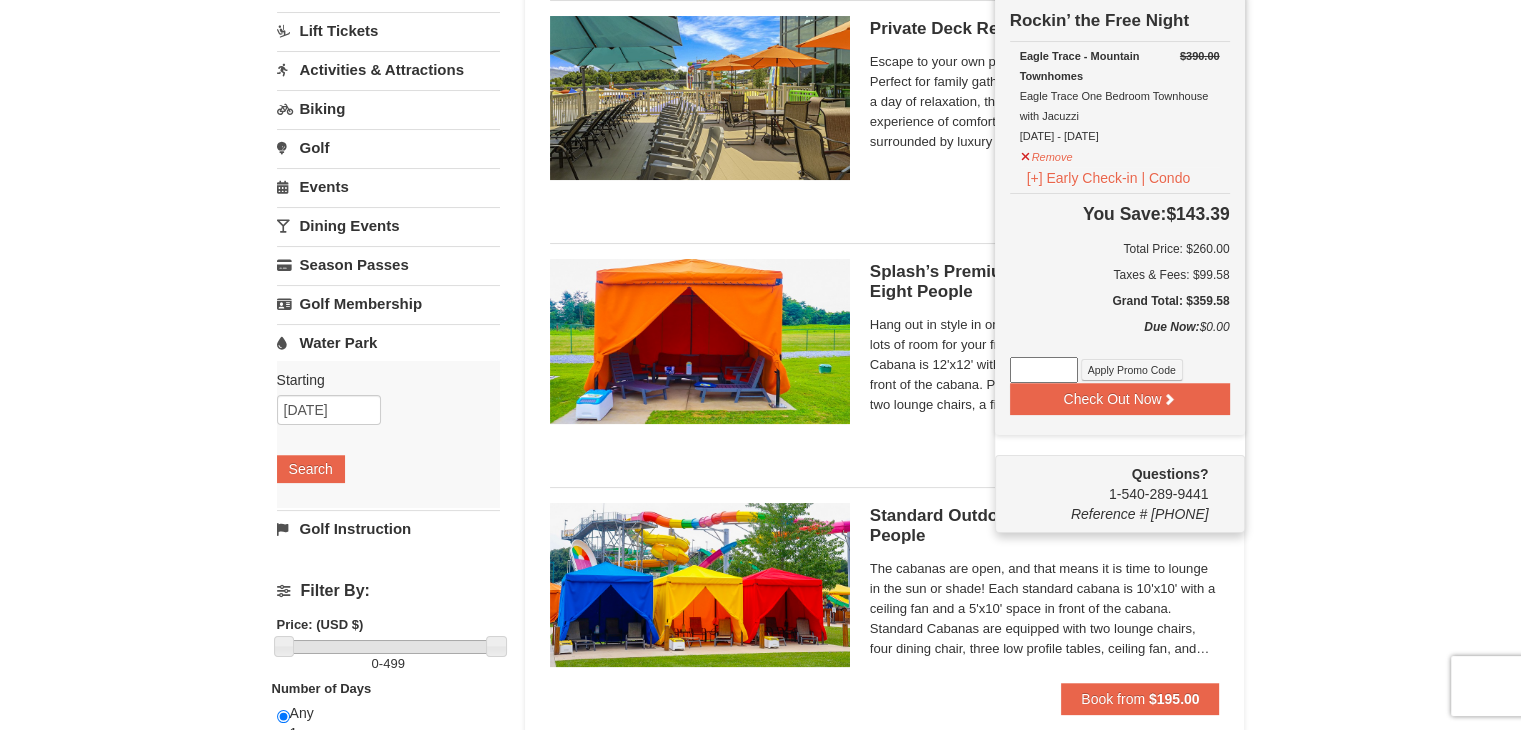 scroll, scrollTop: 300, scrollLeft: 0, axis: vertical 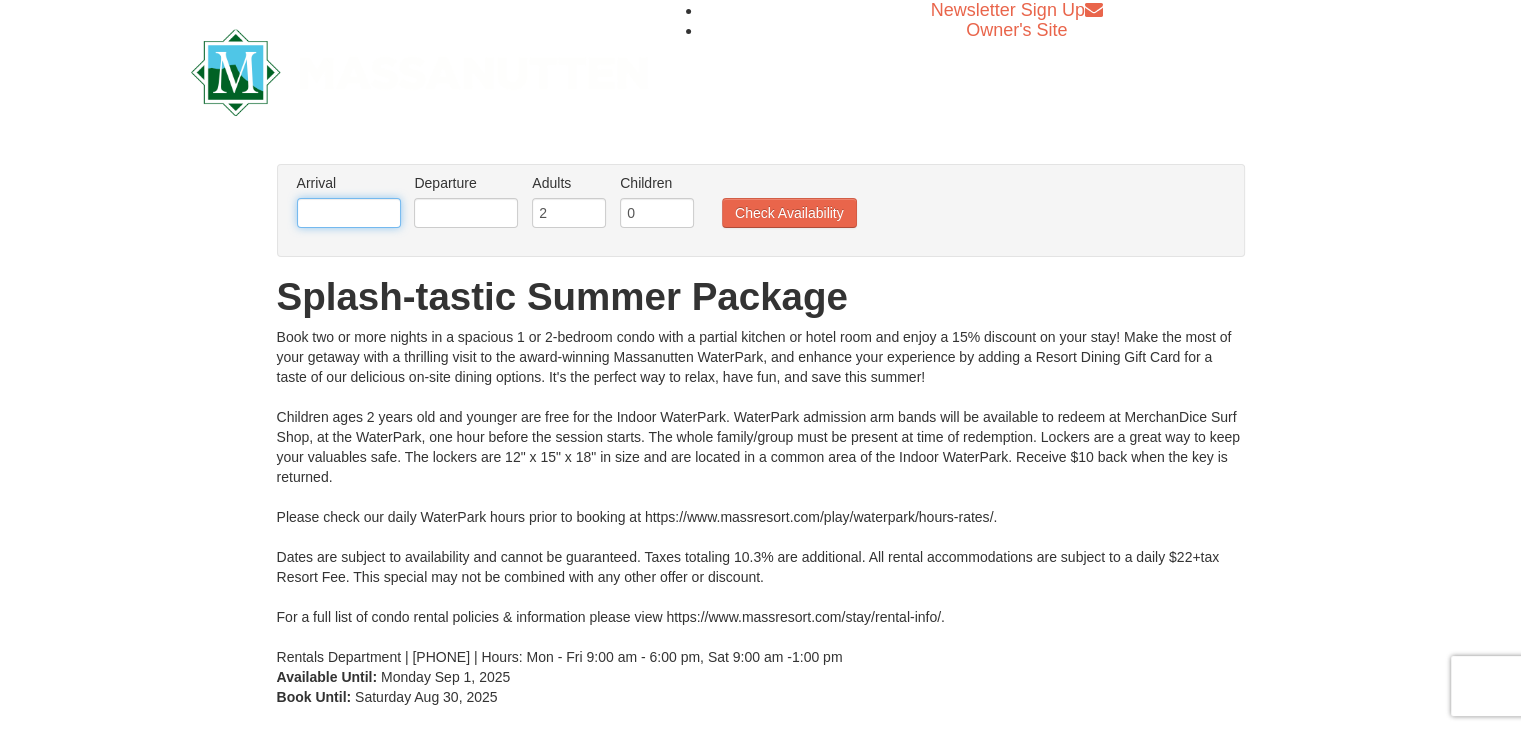 click at bounding box center (349, 213) 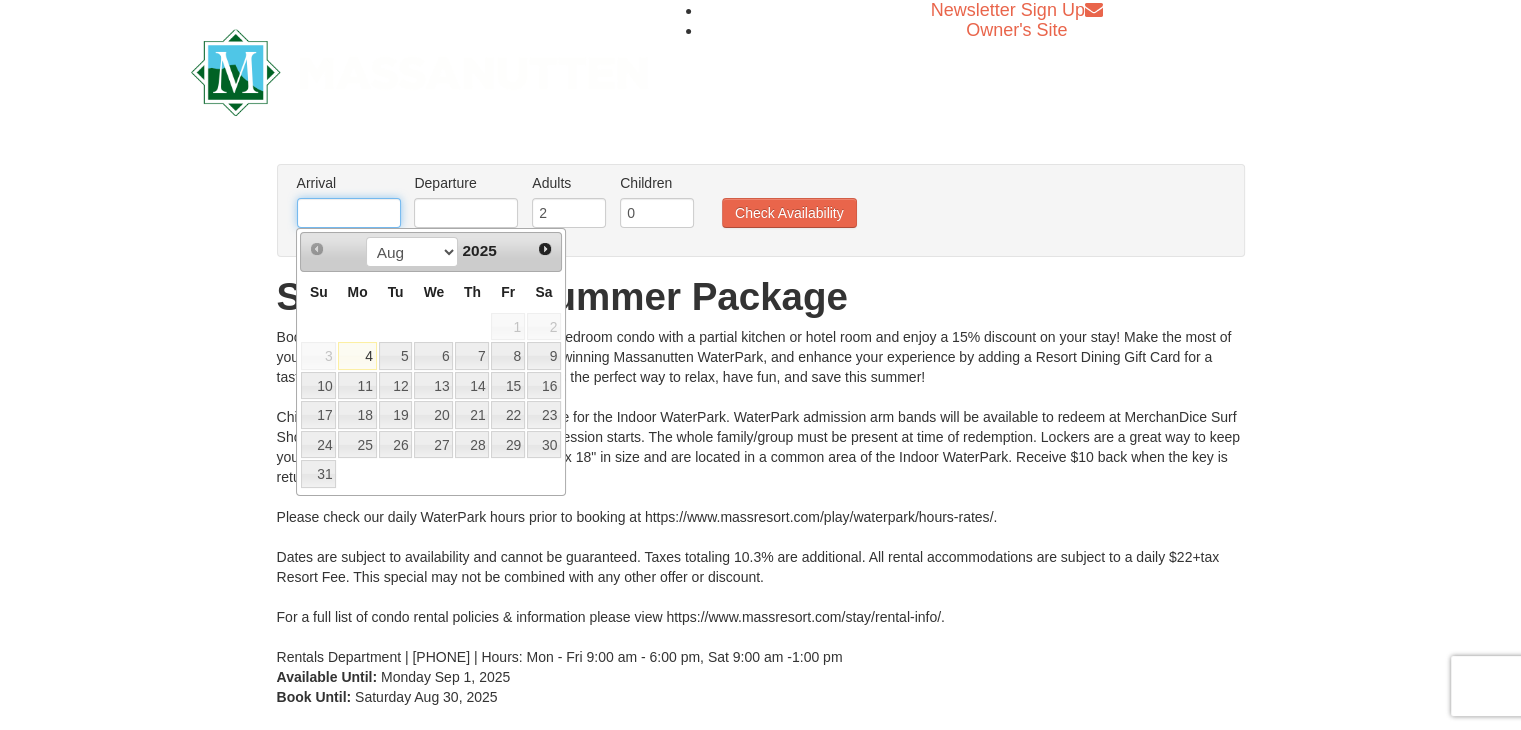type on "08/17/2025" 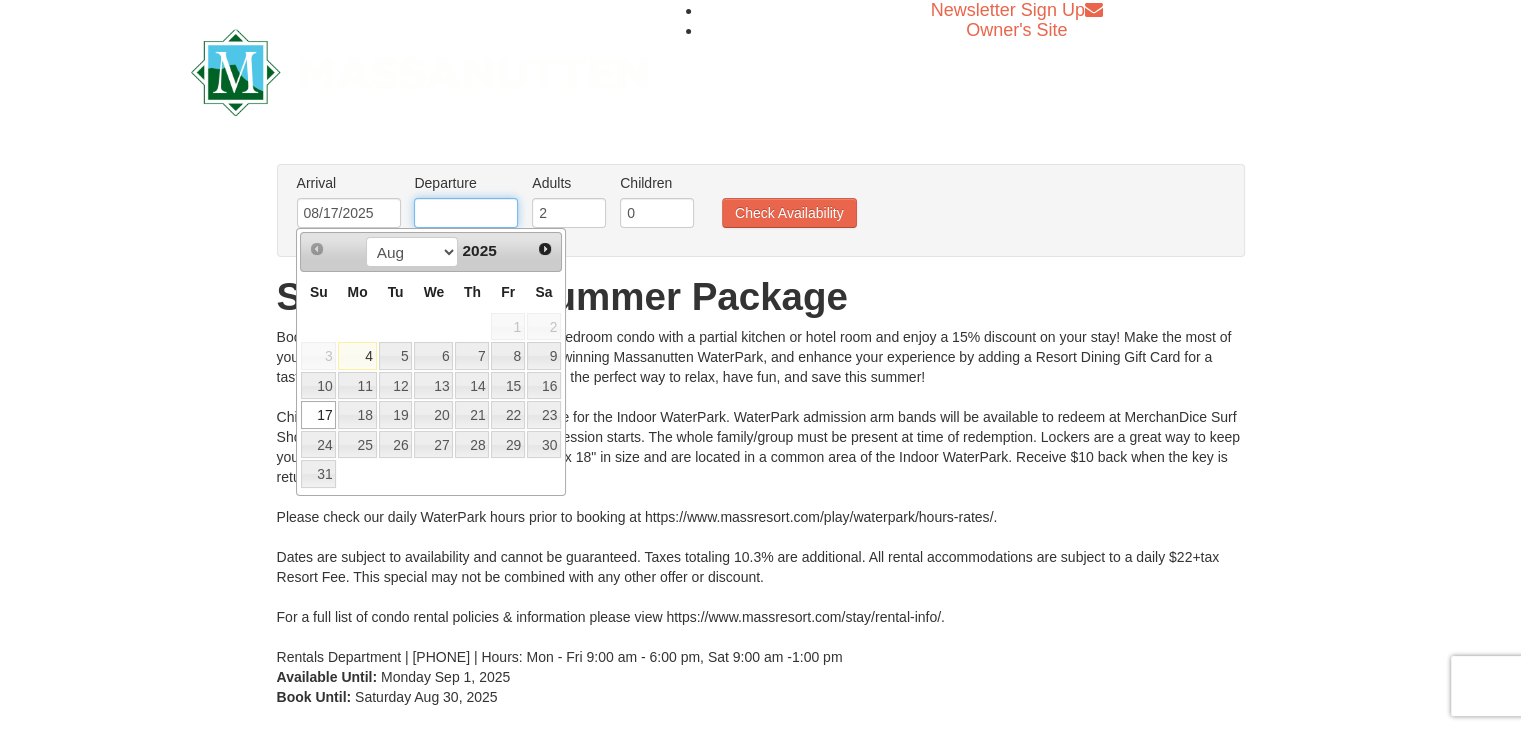 click at bounding box center (466, 213) 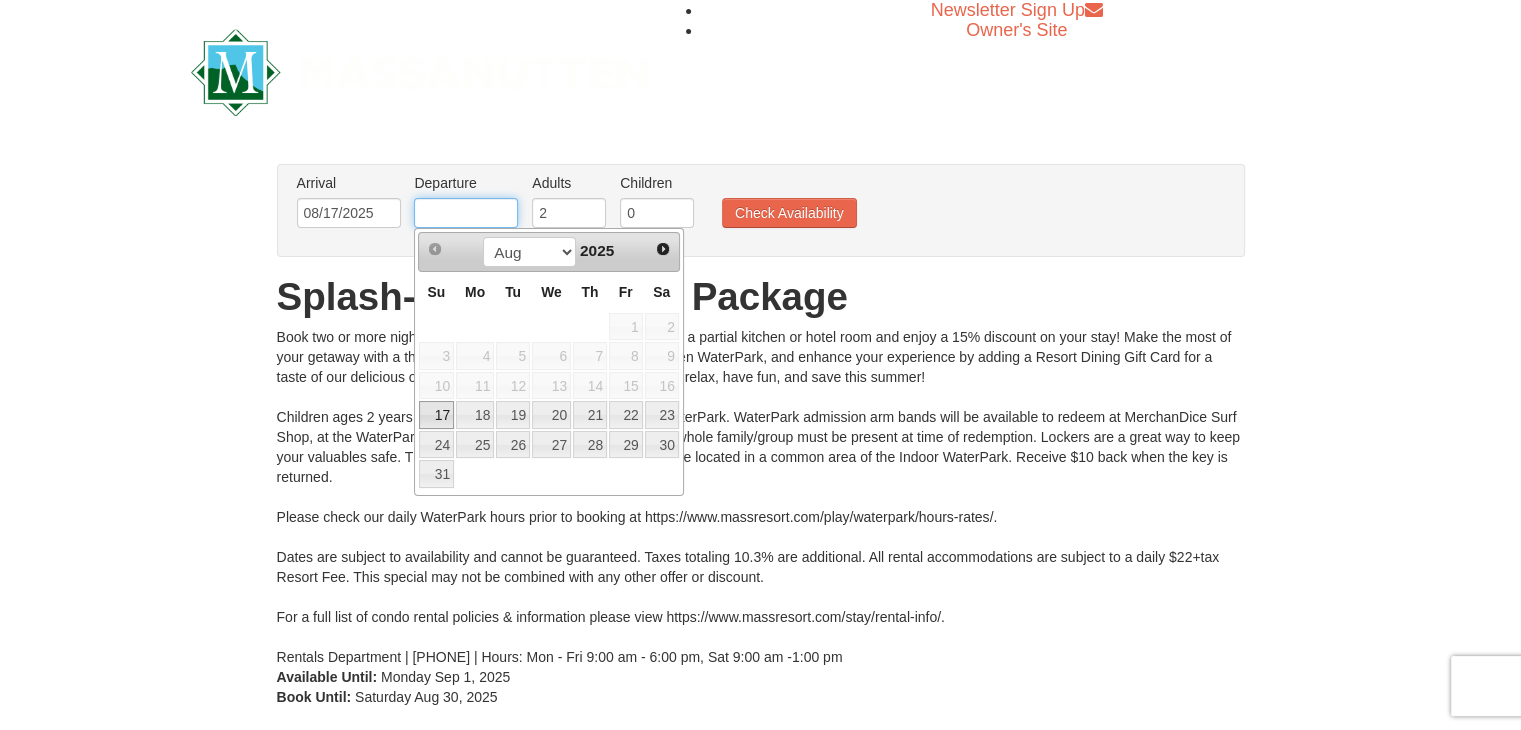 click at bounding box center [466, 213] 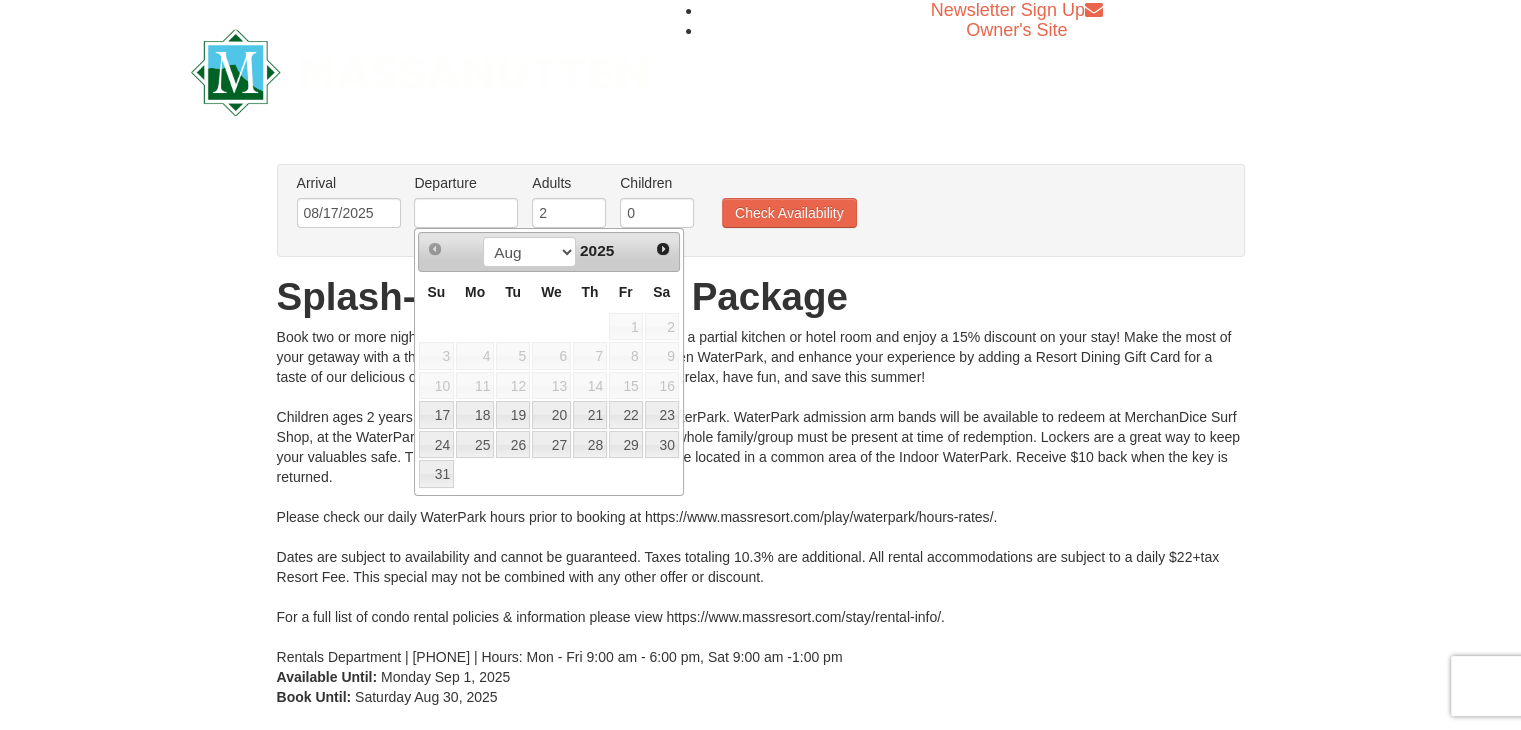 click on "9" at bounding box center (662, 356) 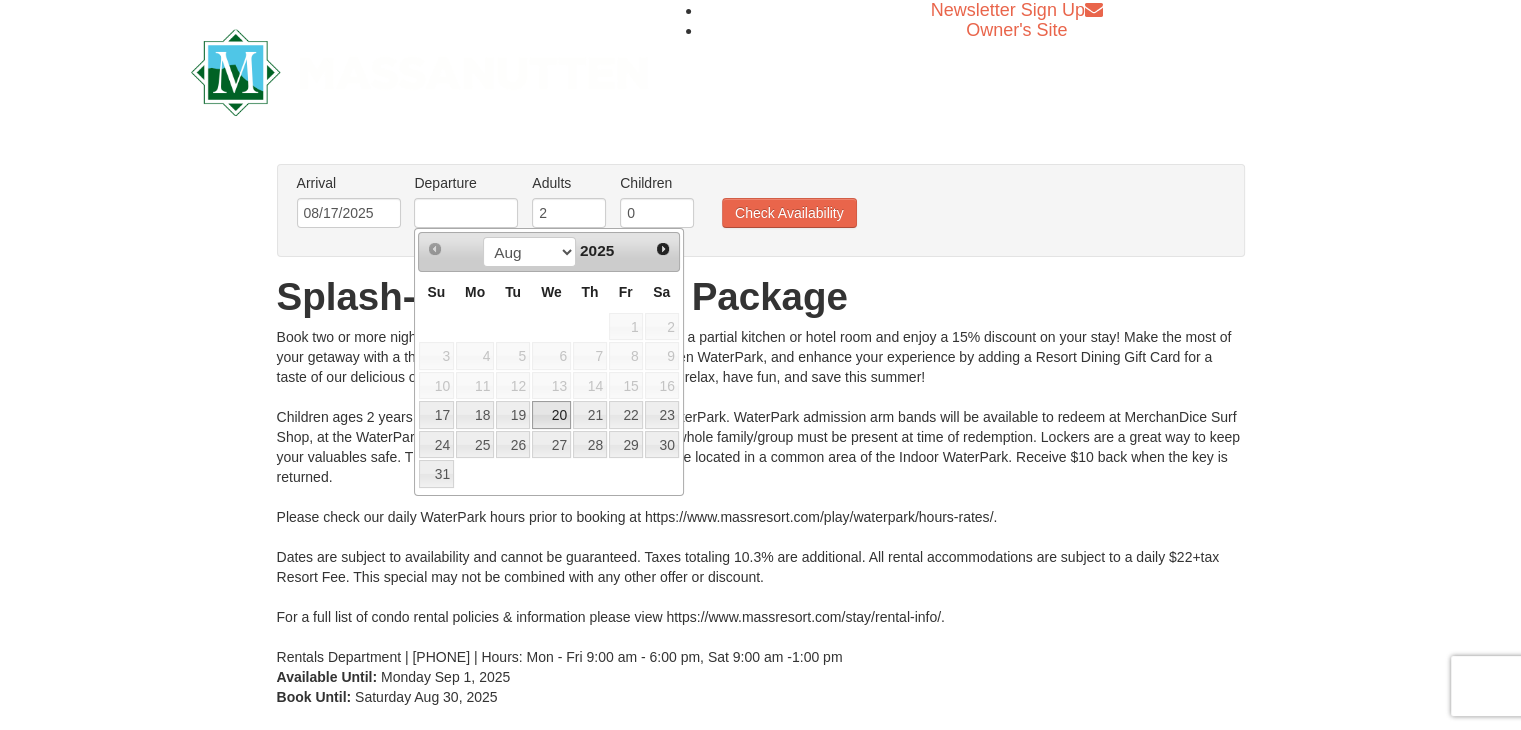 click on "20" at bounding box center [551, 415] 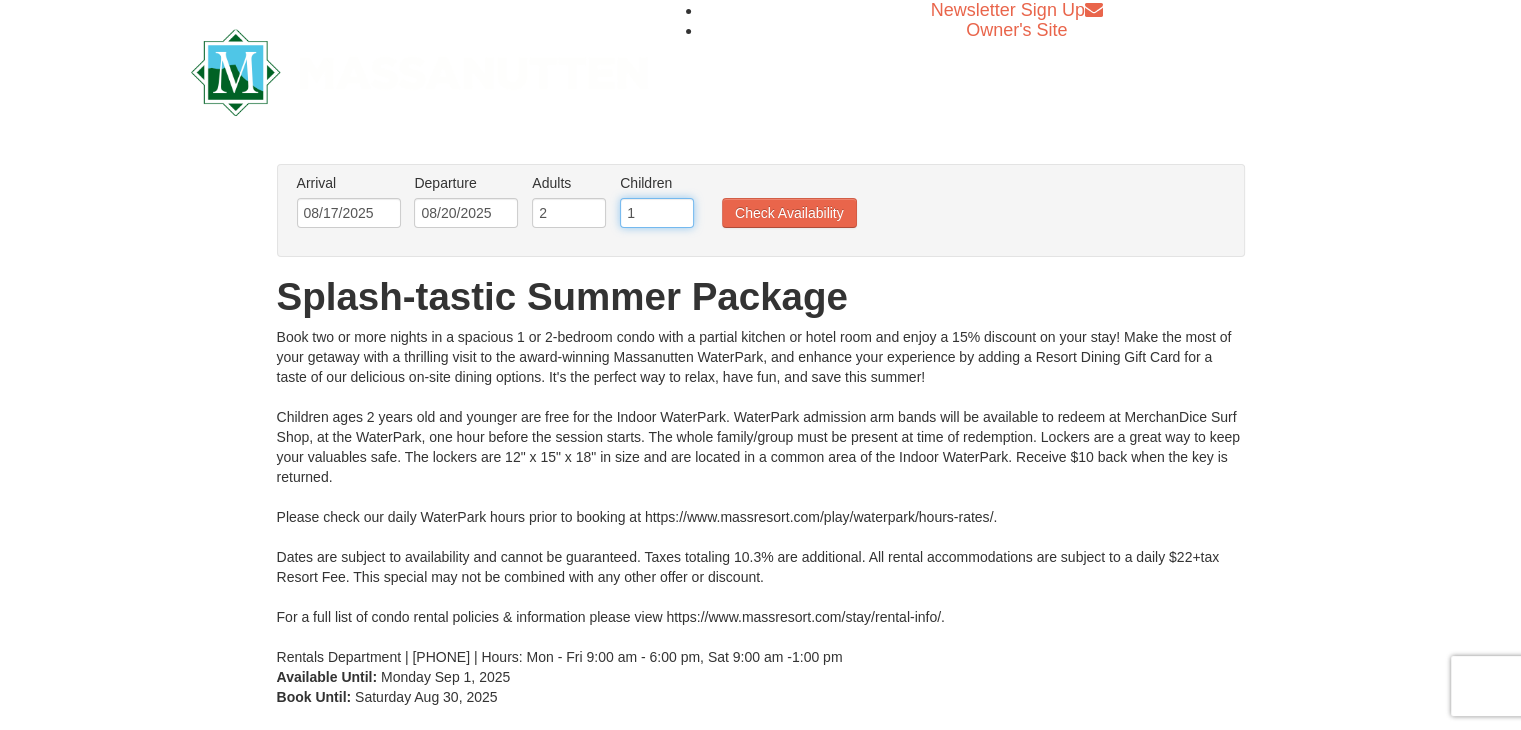 click on "1" at bounding box center (657, 213) 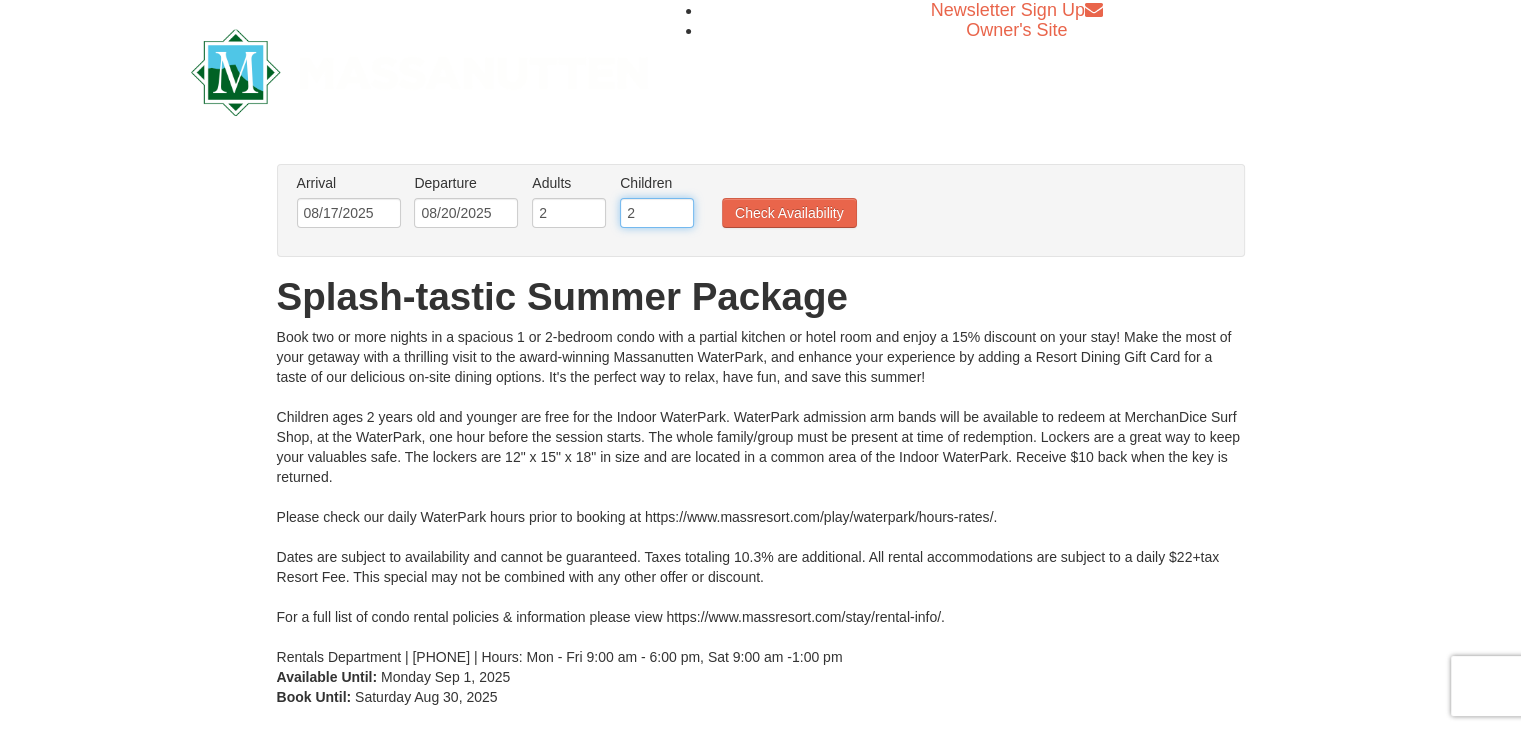 click on "2" at bounding box center [657, 213] 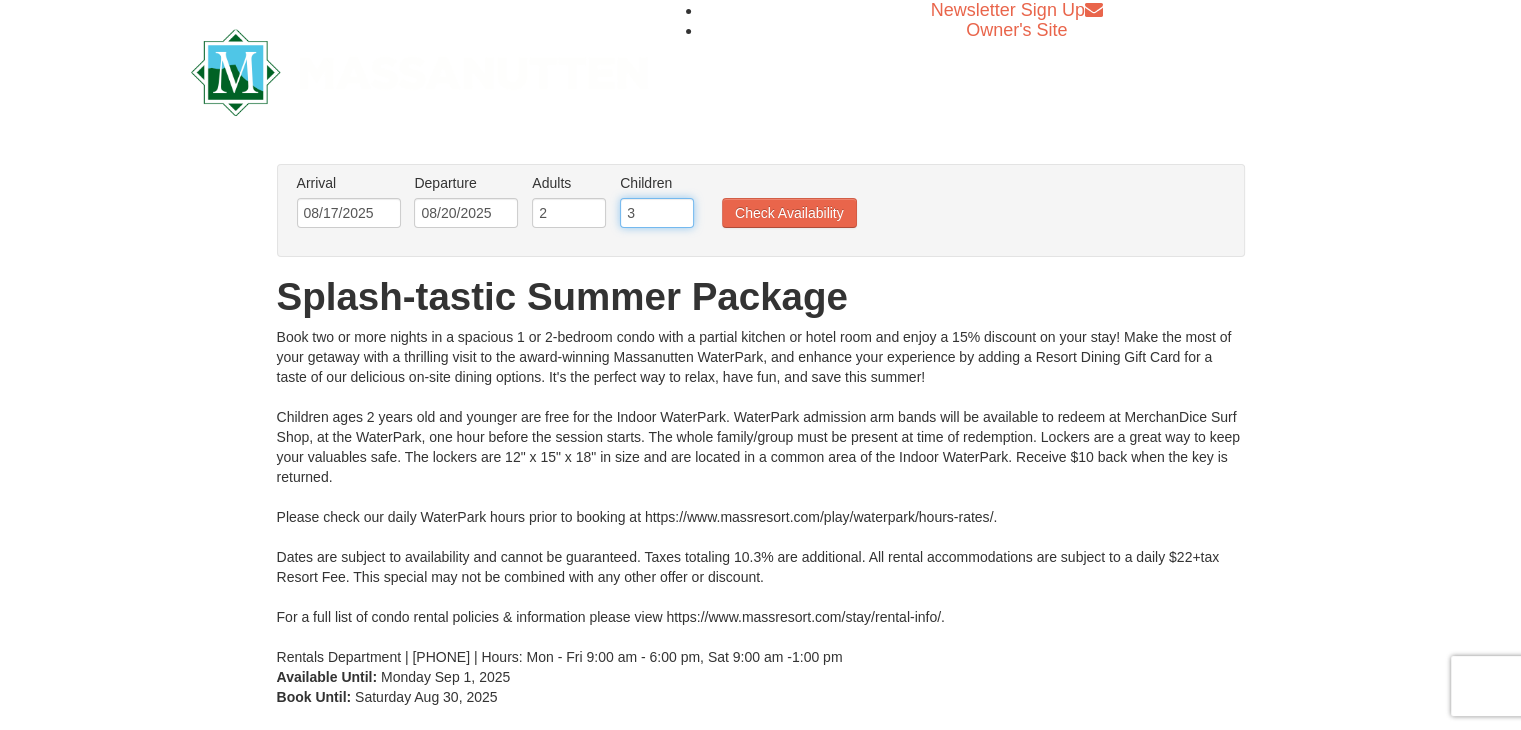 click on "3" at bounding box center (657, 213) 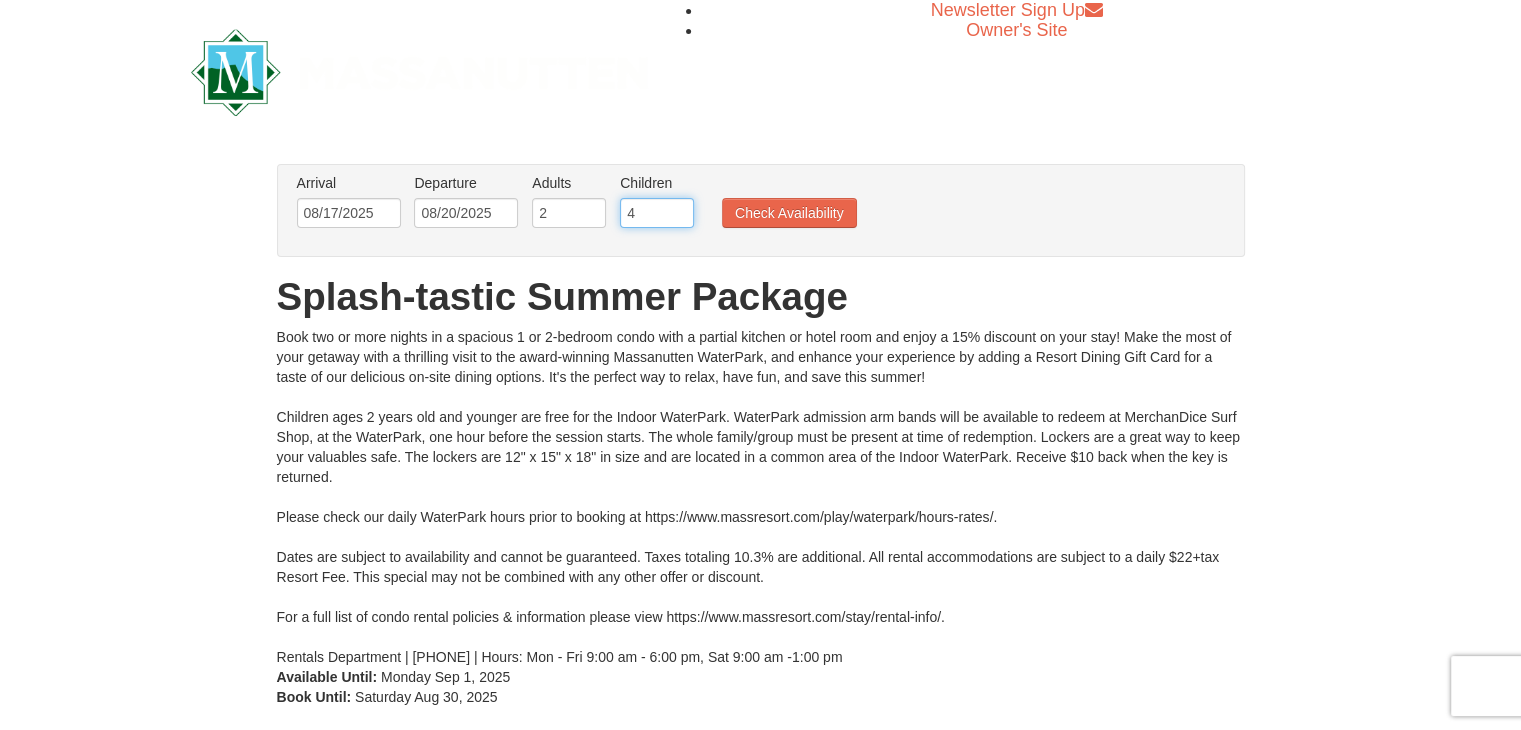 click on "4" at bounding box center [657, 213] 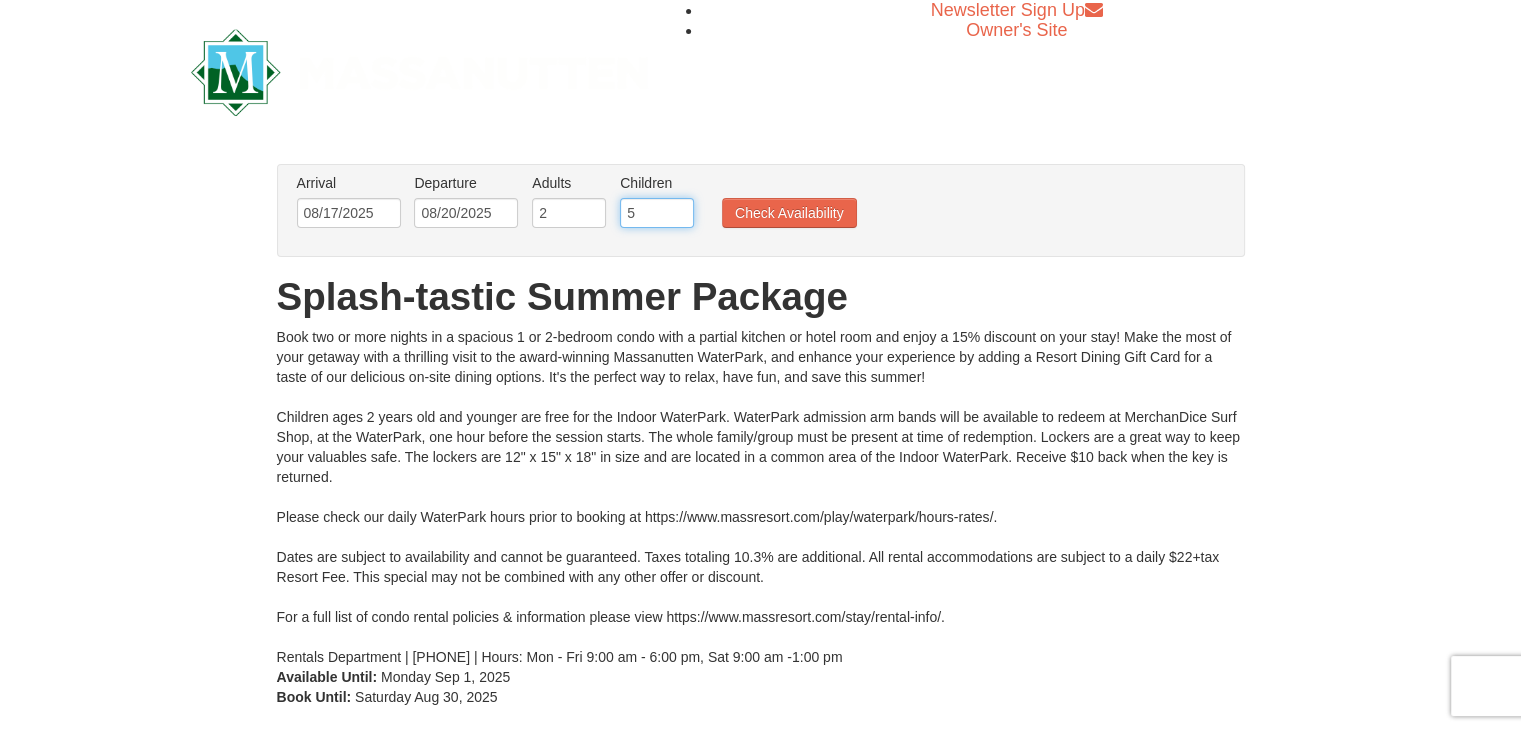 click on "5" at bounding box center [657, 213] 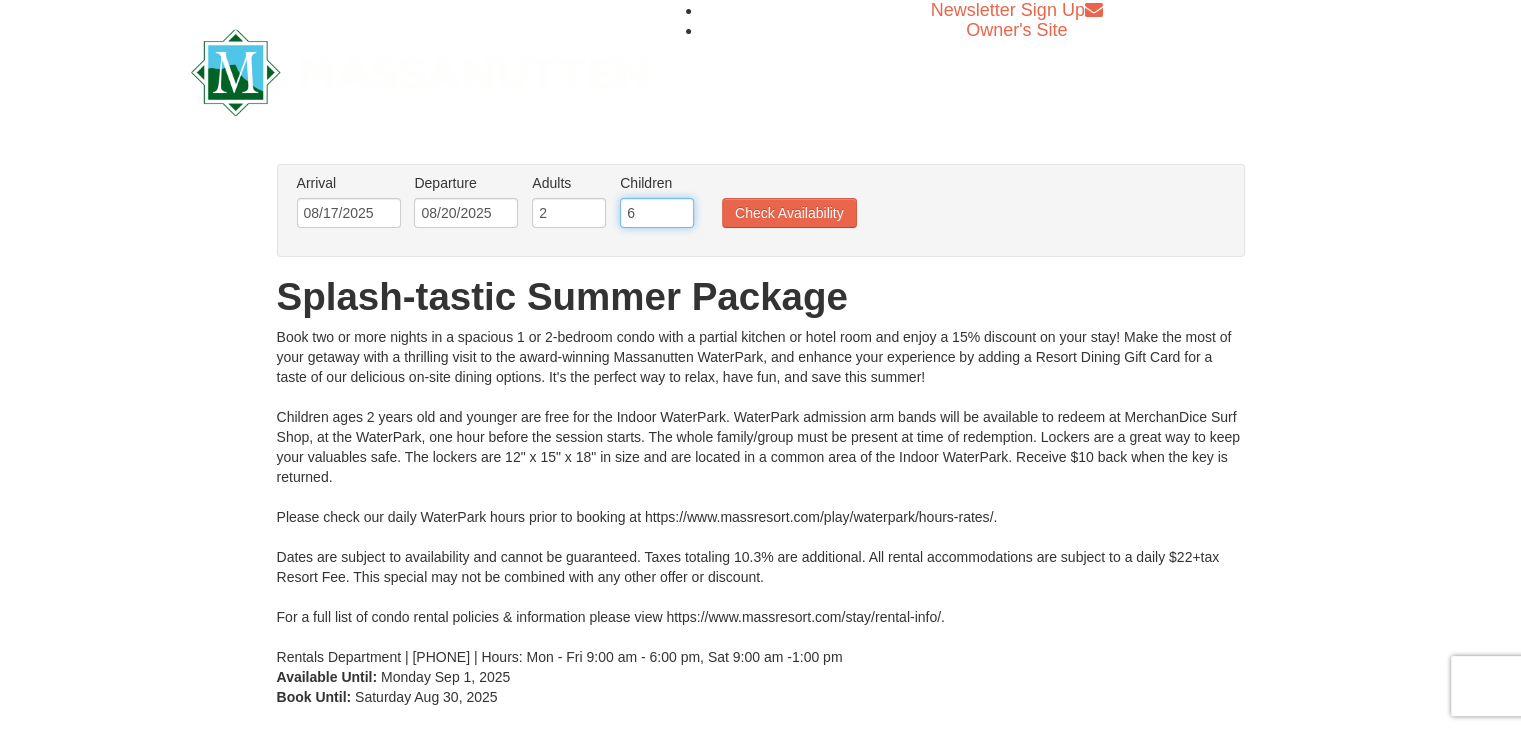 click on "6" at bounding box center [657, 213] 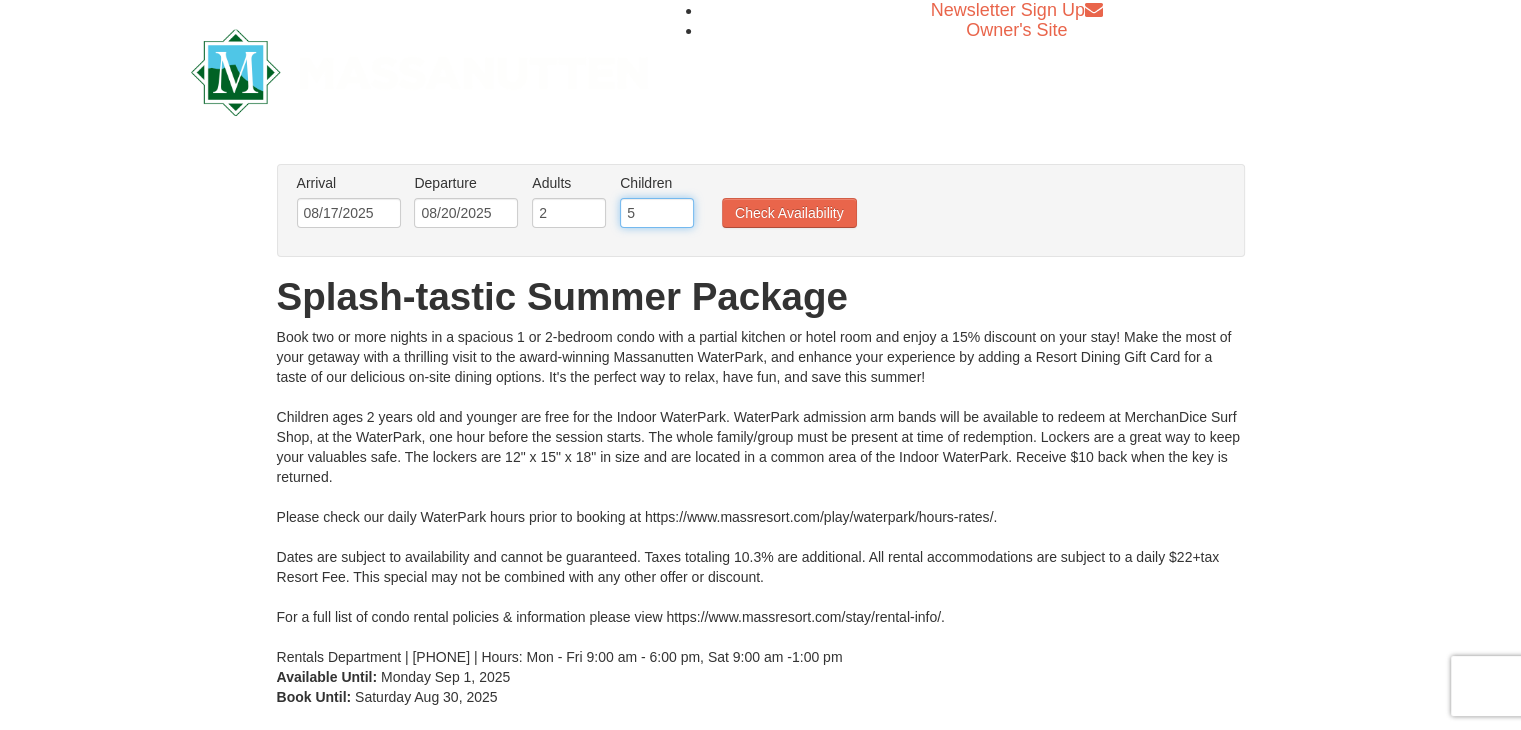 click on "5" at bounding box center [657, 213] 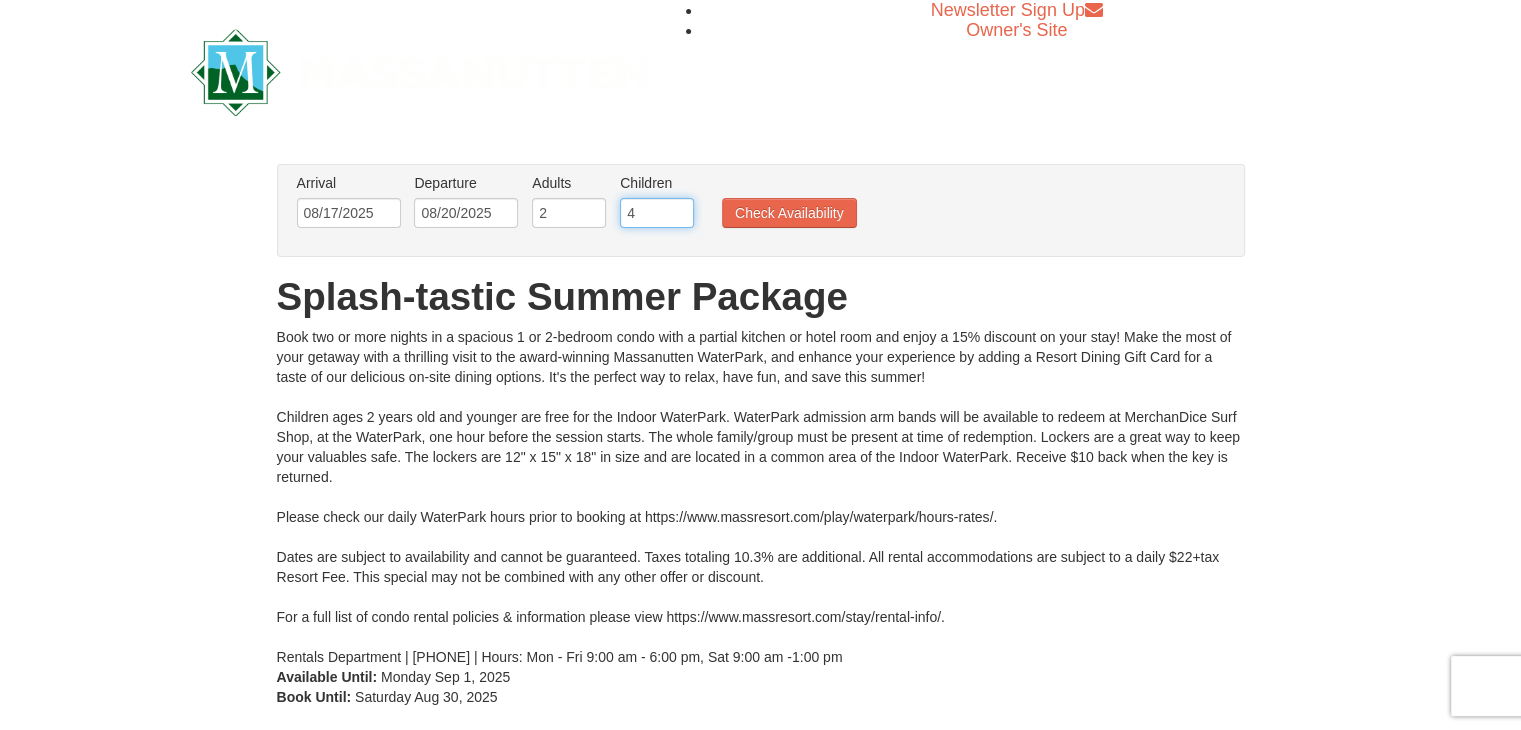 type on "4" 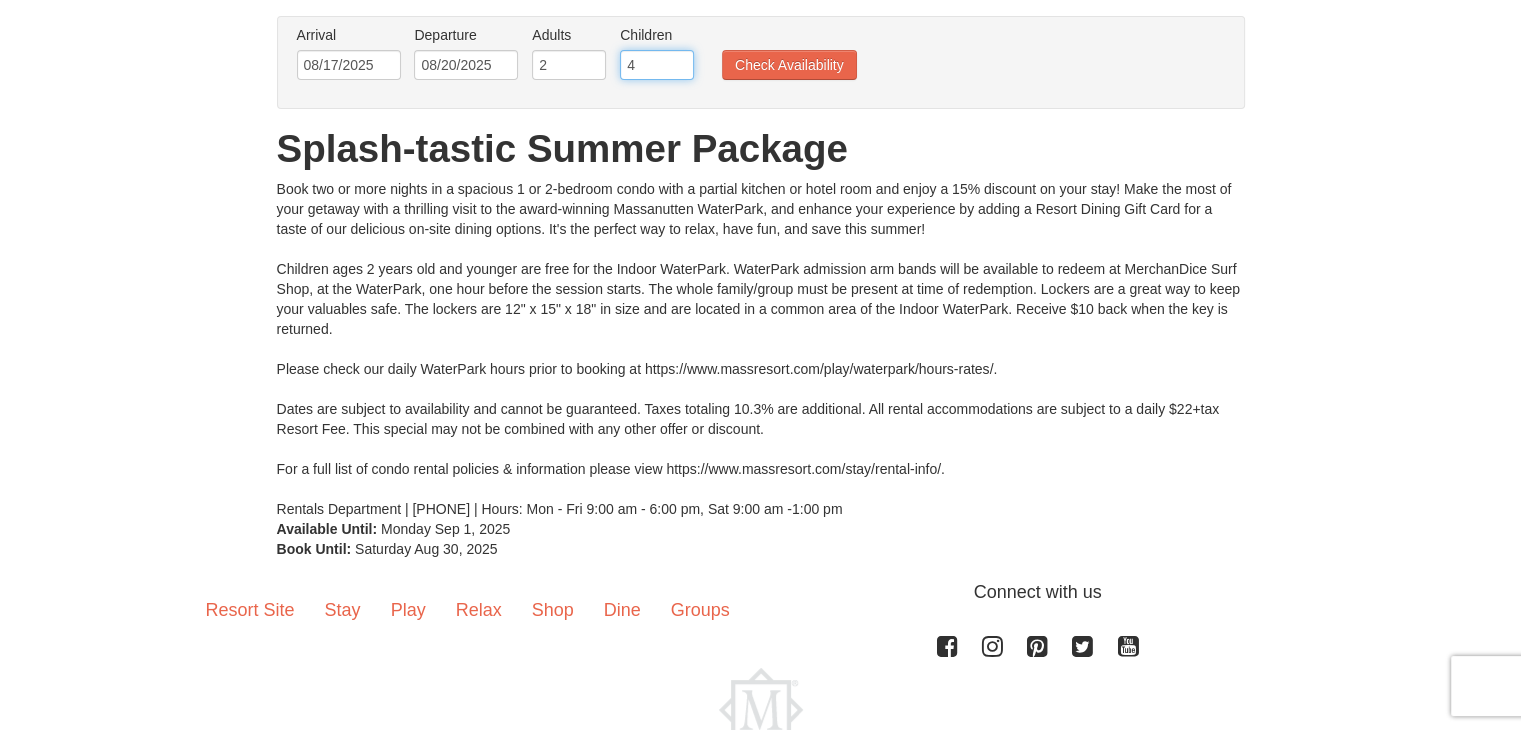 scroll, scrollTop: 100, scrollLeft: 0, axis: vertical 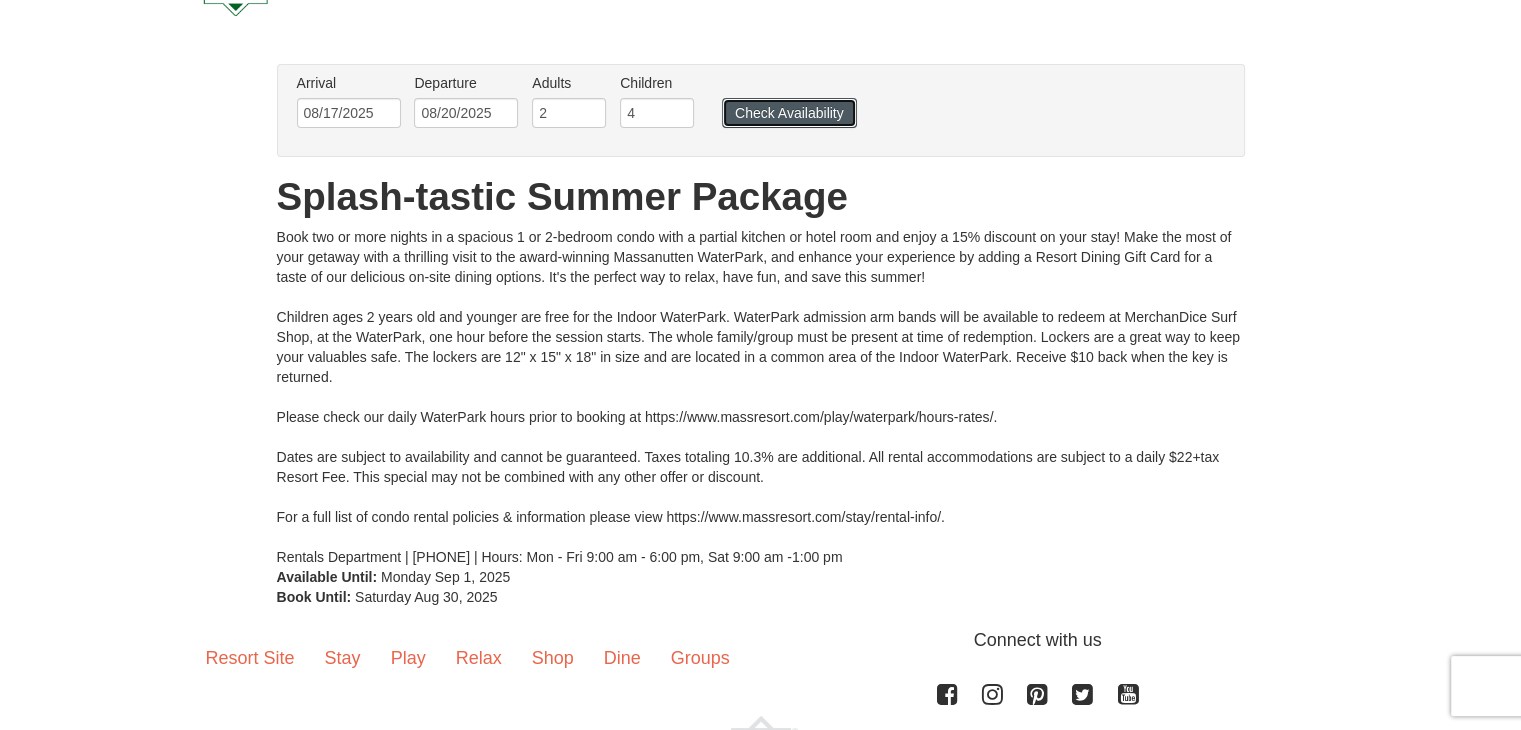 click on "Check Availability" at bounding box center (789, 113) 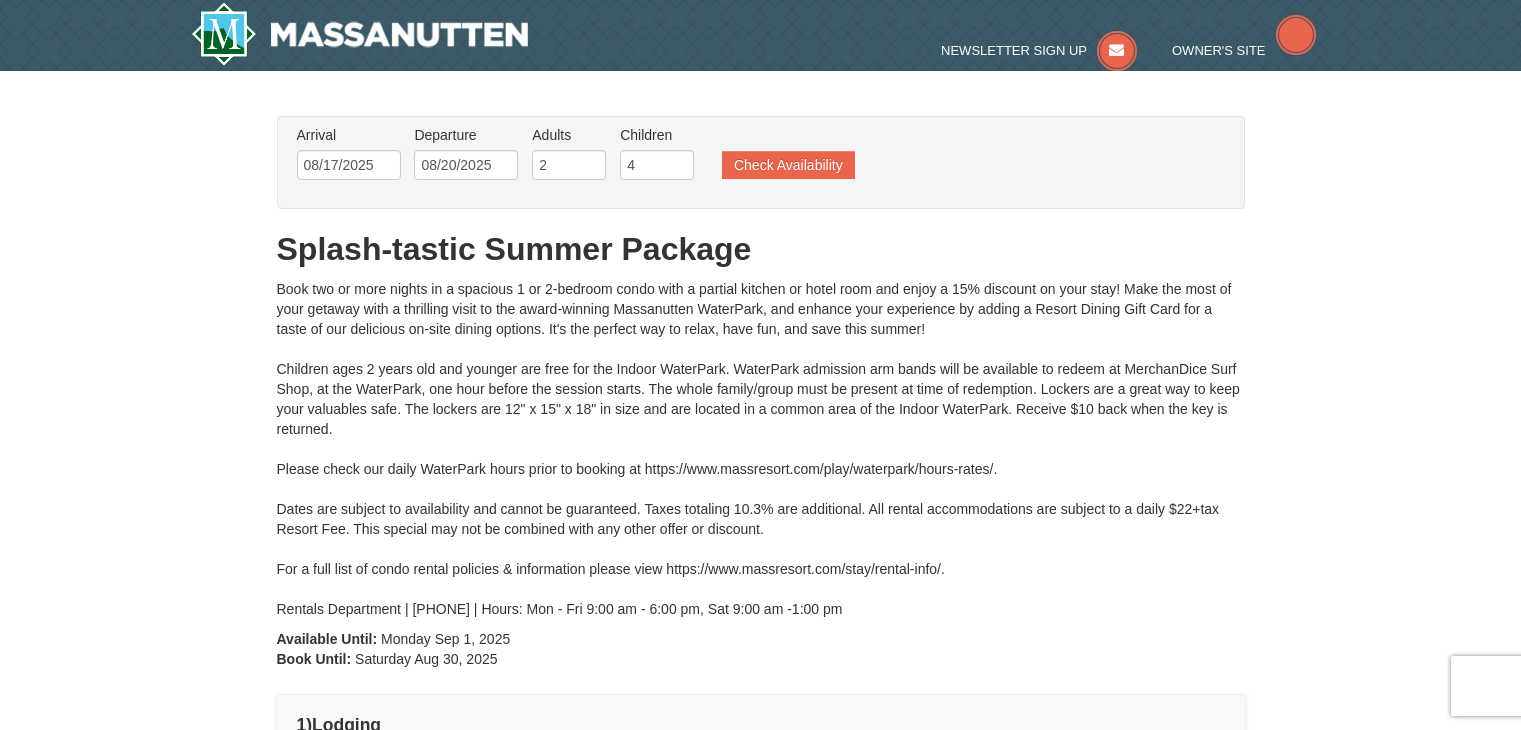 type on "08/17/2025" 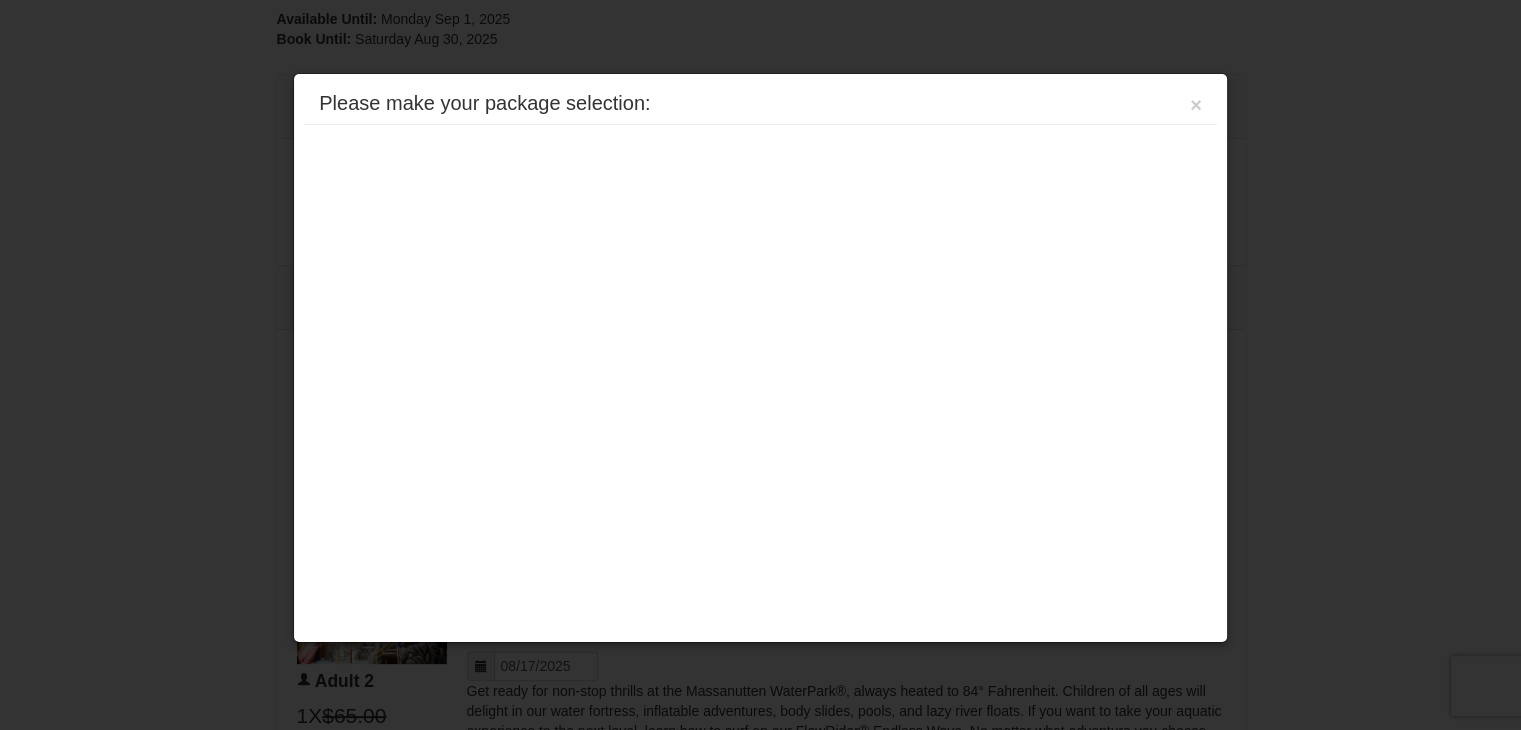 scroll, scrollTop: 762, scrollLeft: 0, axis: vertical 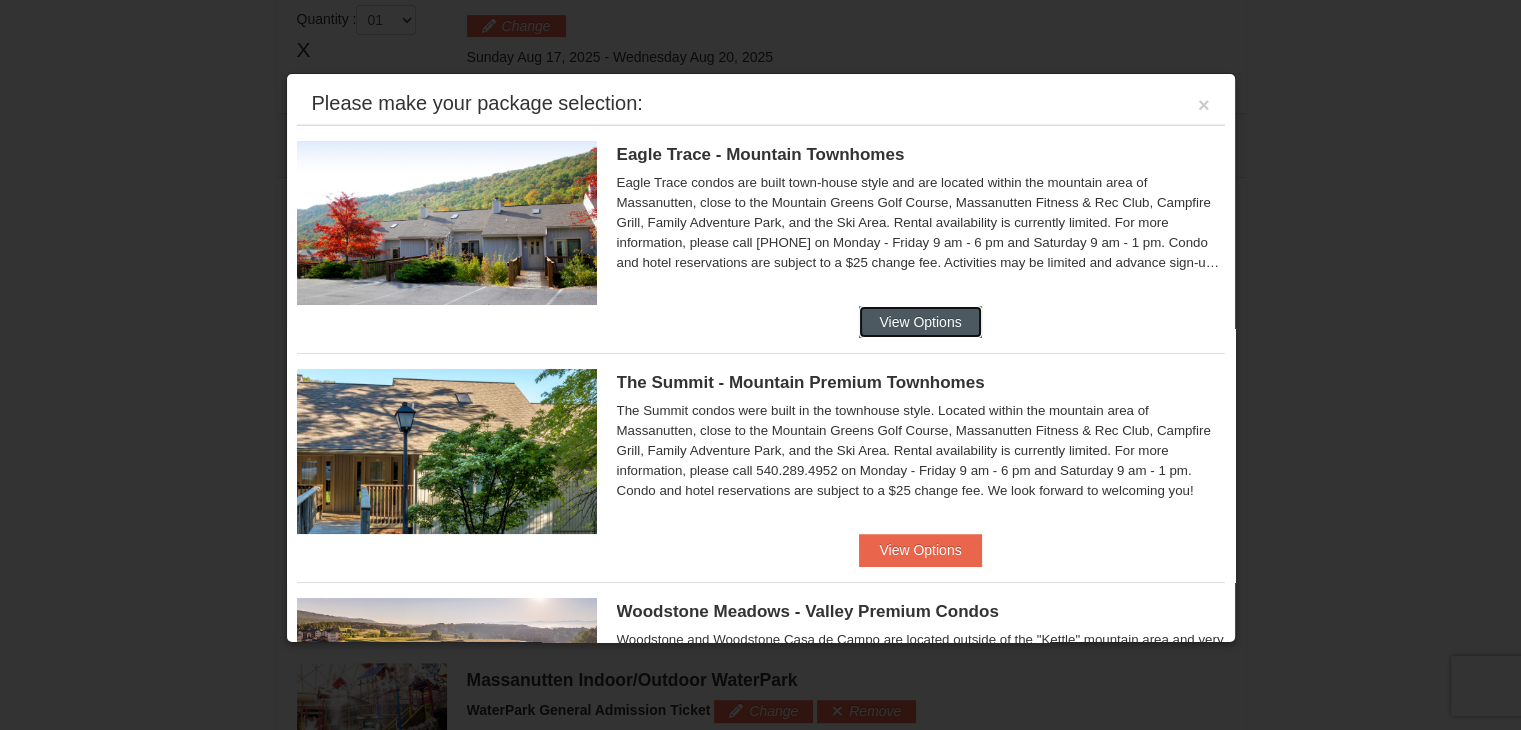 click on "View Options" at bounding box center [920, 322] 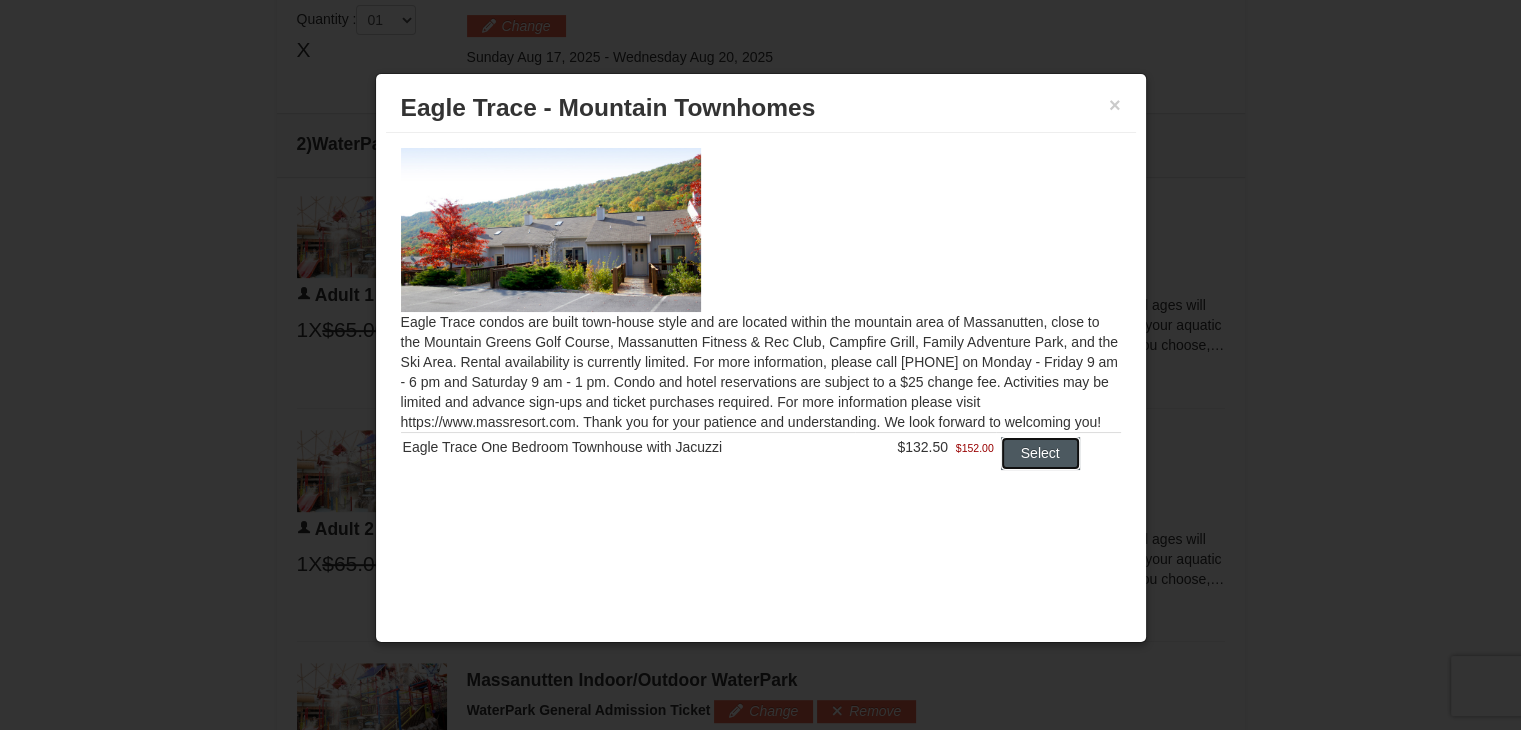 click on "Select" at bounding box center (1040, 453) 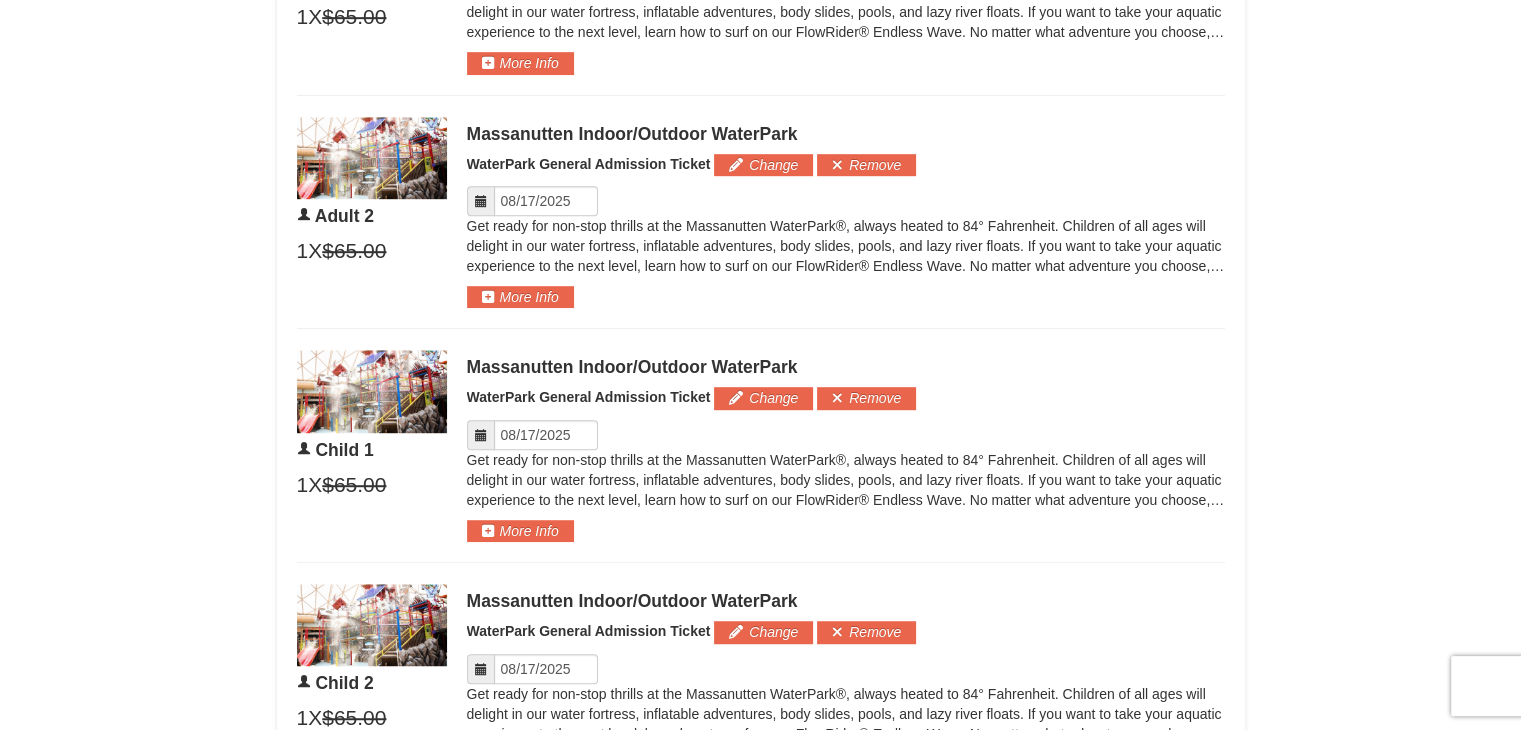 scroll, scrollTop: 1071, scrollLeft: 0, axis: vertical 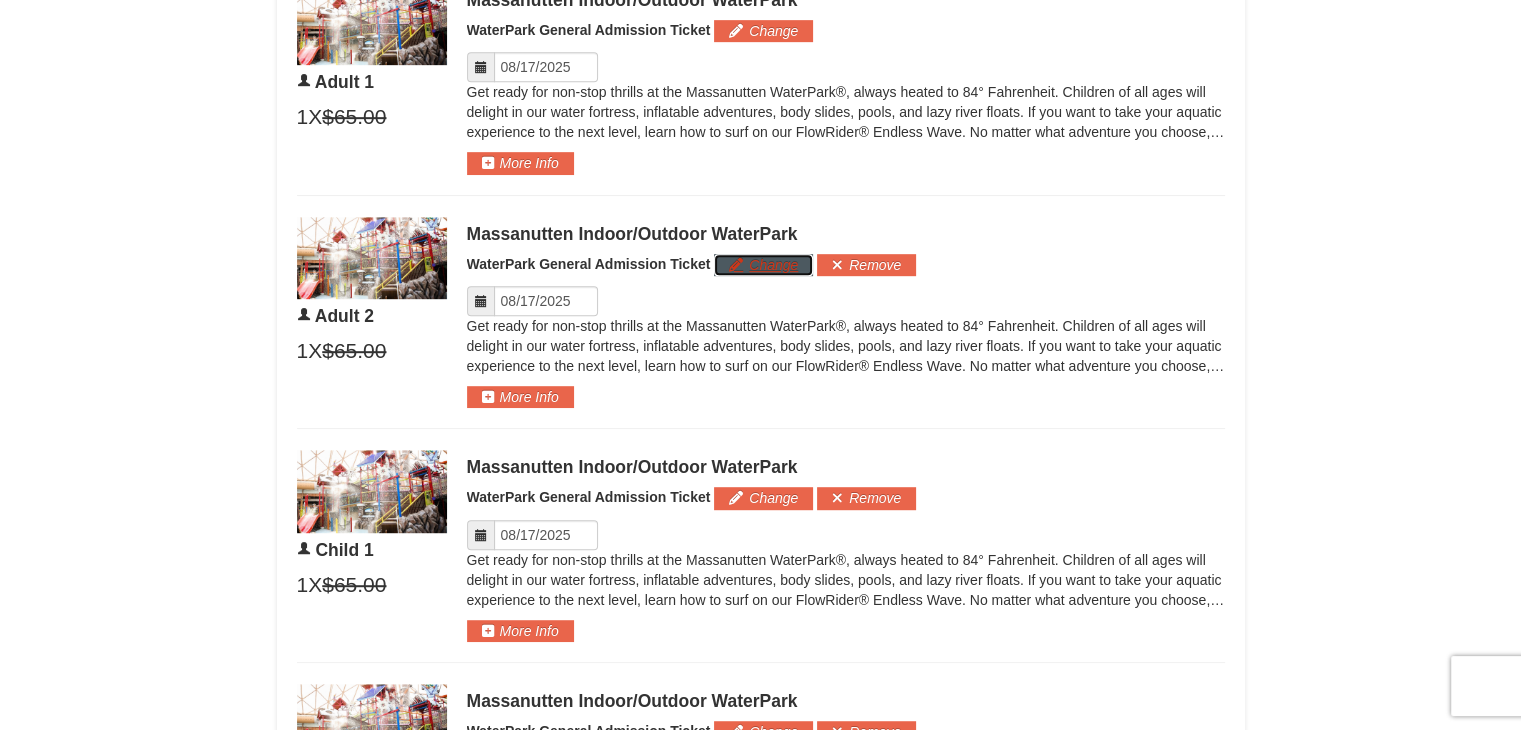 click on "Change" at bounding box center [763, 265] 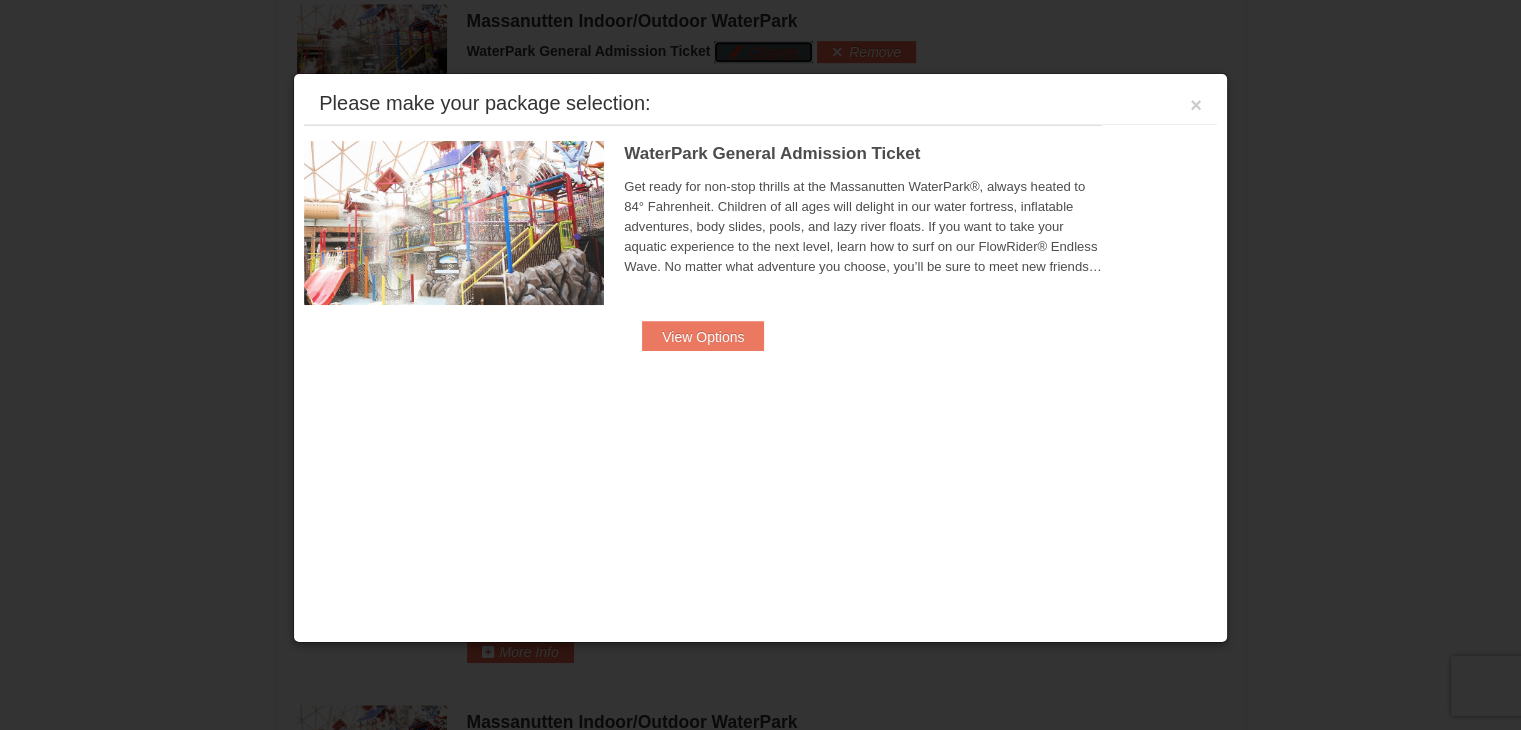scroll, scrollTop: 1285, scrollLeft: 0, axis: vertical 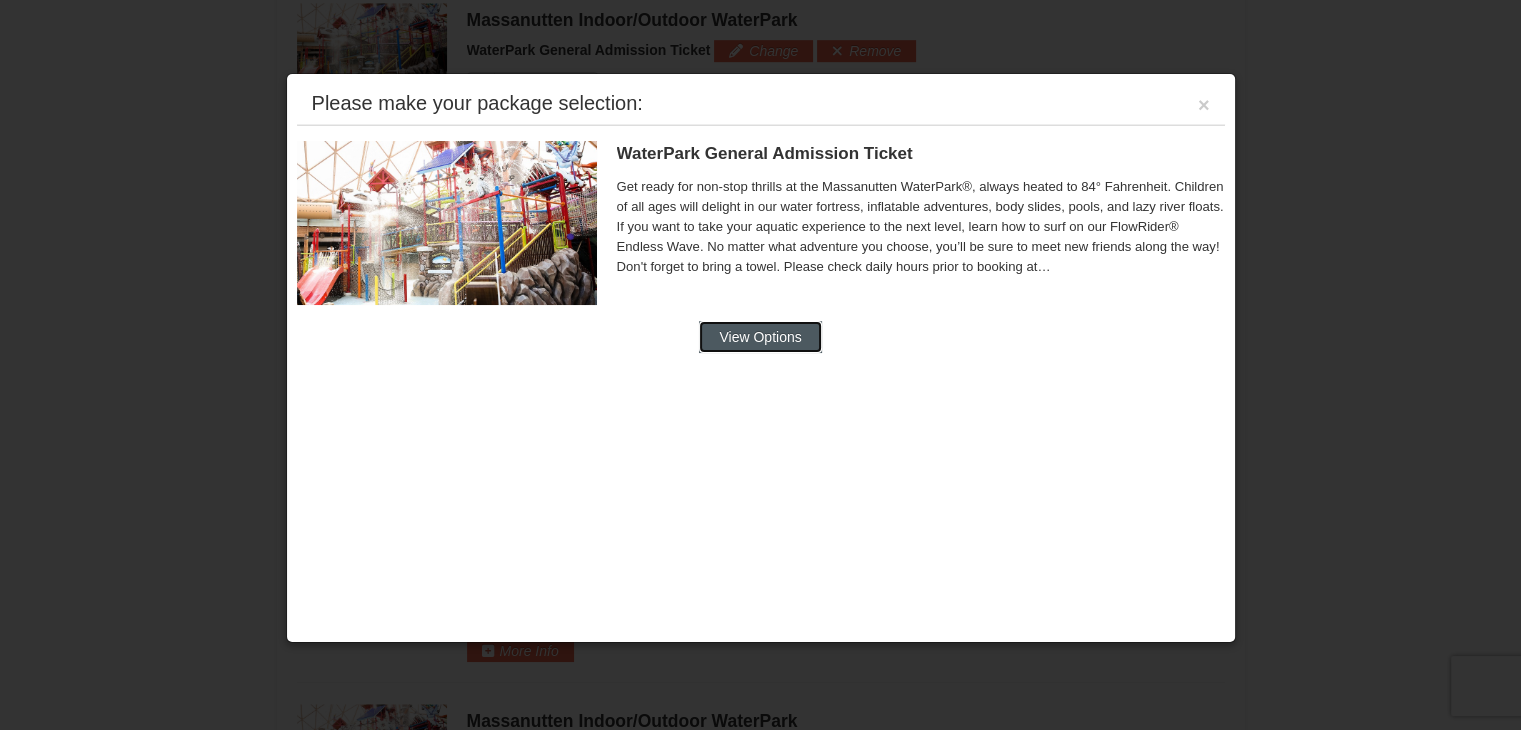 click on "View Options" at bounding box center [760, 337] 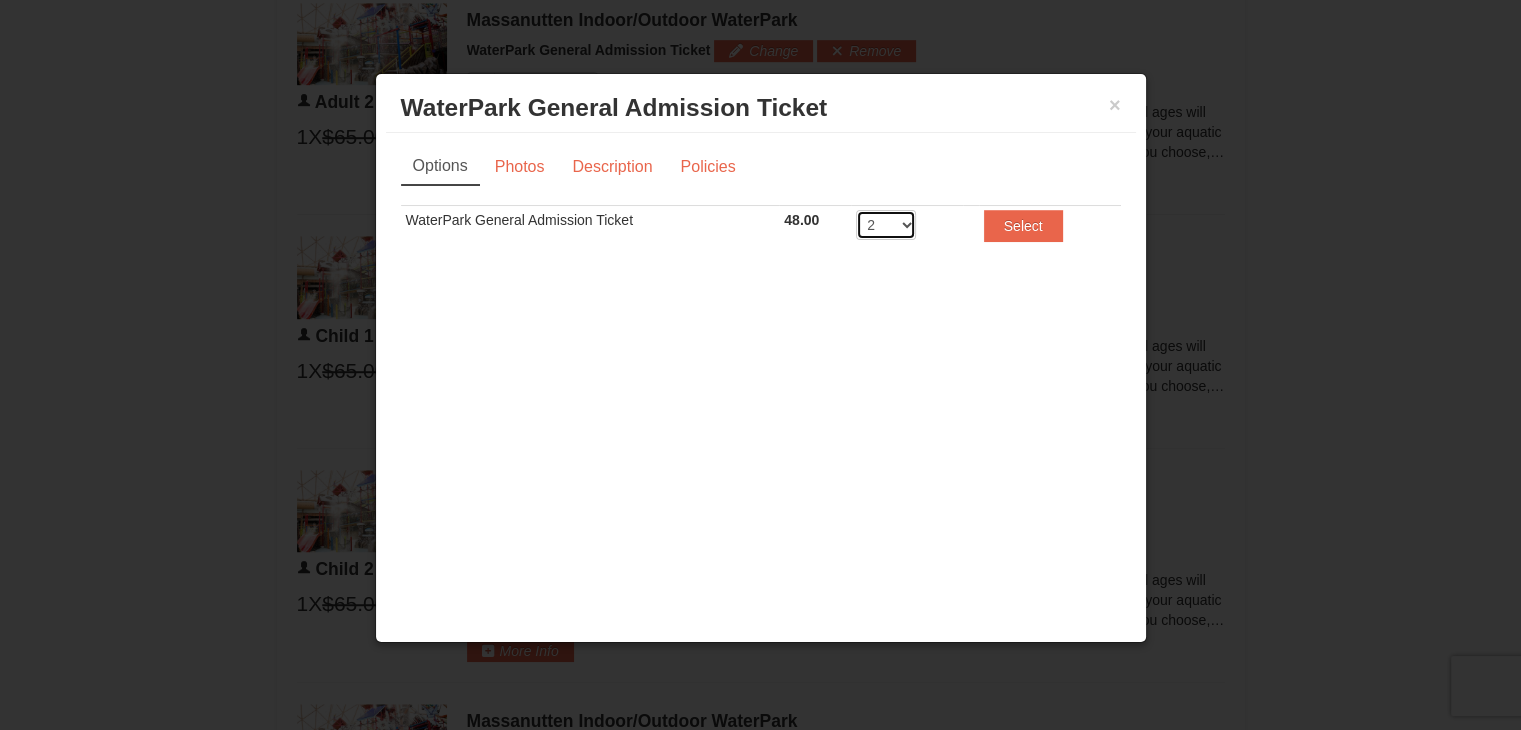 click on "2 3 4 5 6 7 8" at bounding box center (886, 225) 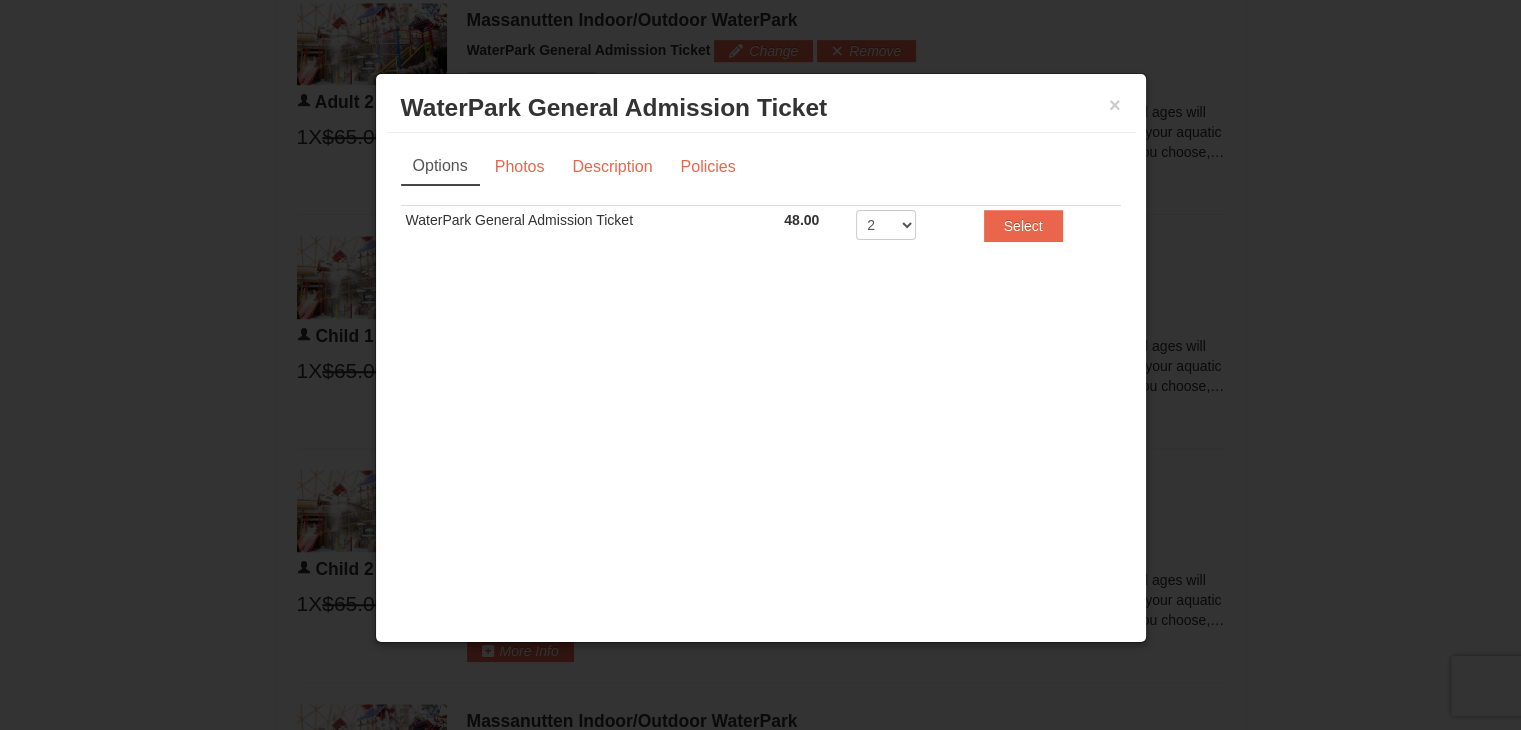 click on "2 3 4 5 6 7 8" at bounding box center (907, 230) 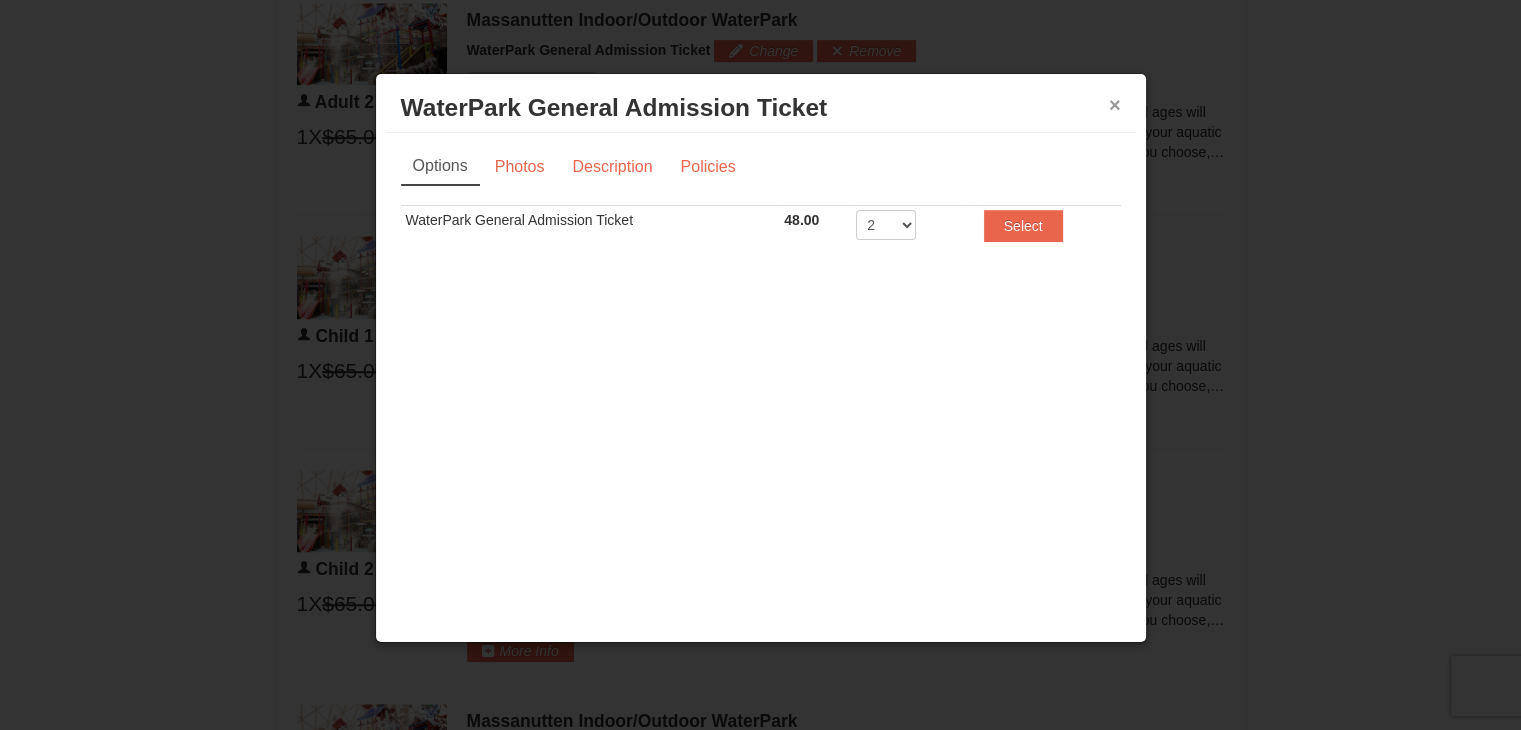 click on "×" at bounding box center (1115, 105) 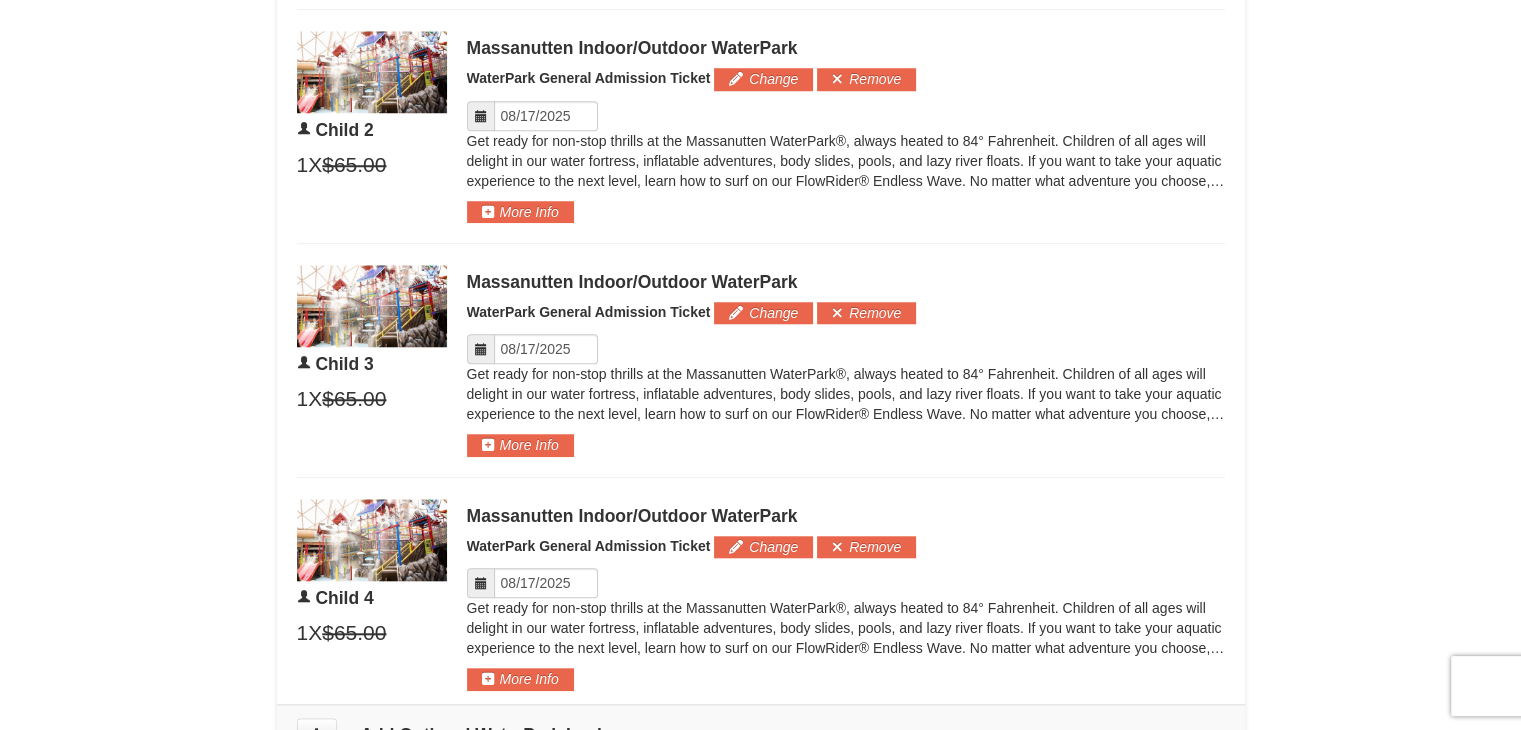 scroll, scrollTop: 1785, scrollLeft: 0, axis: vertical 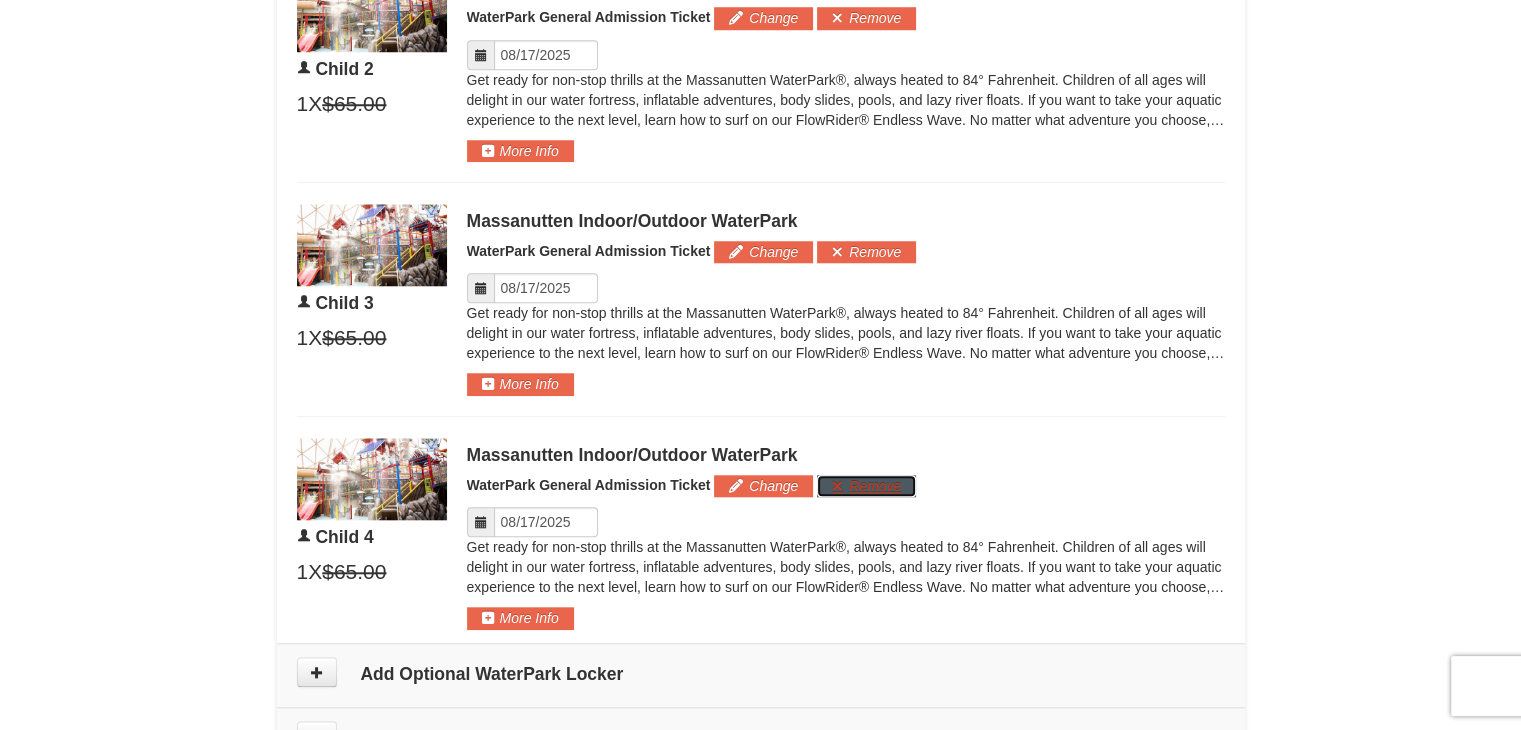 click on "Remove" at bounding box center (866, 486) 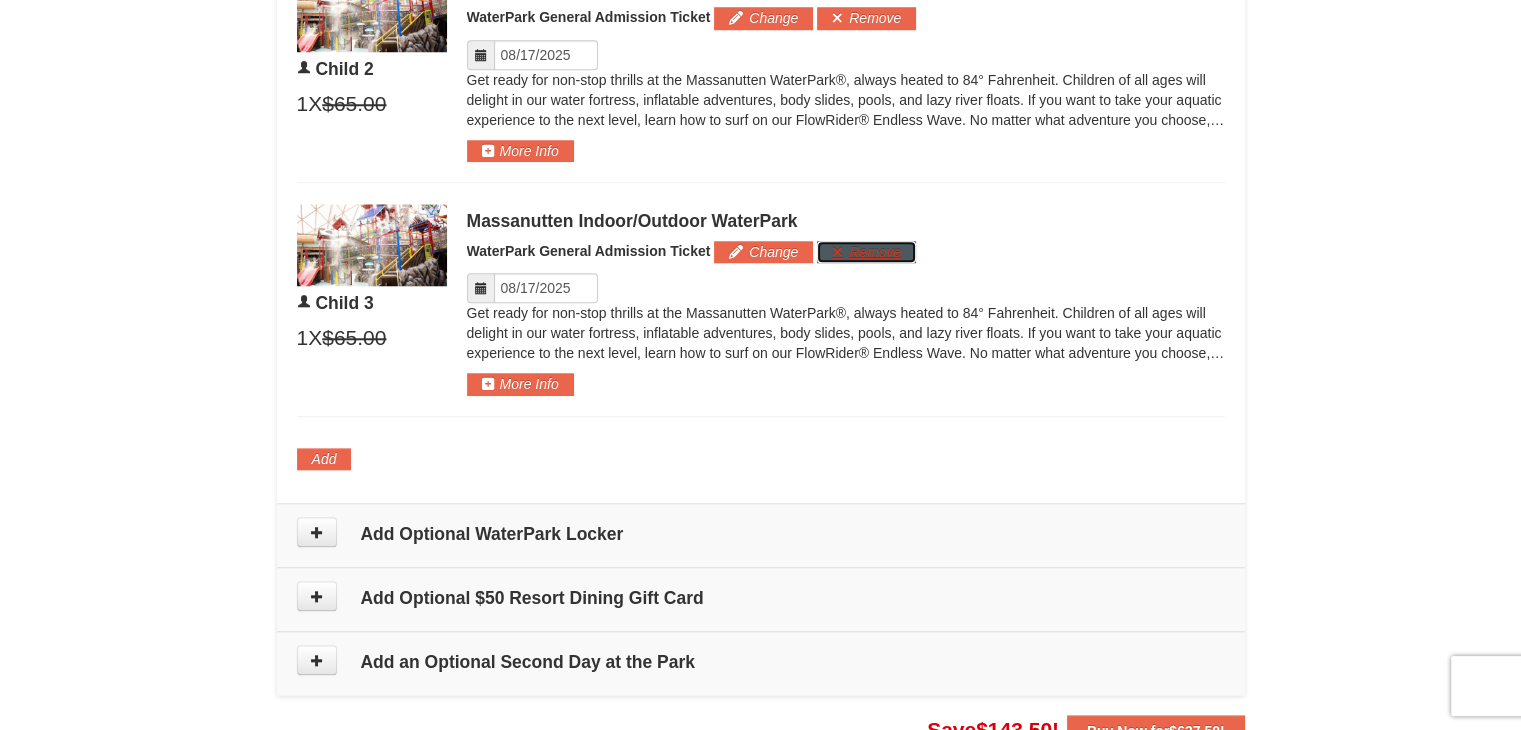 click on "Remove" at bounding box center [866, 252] 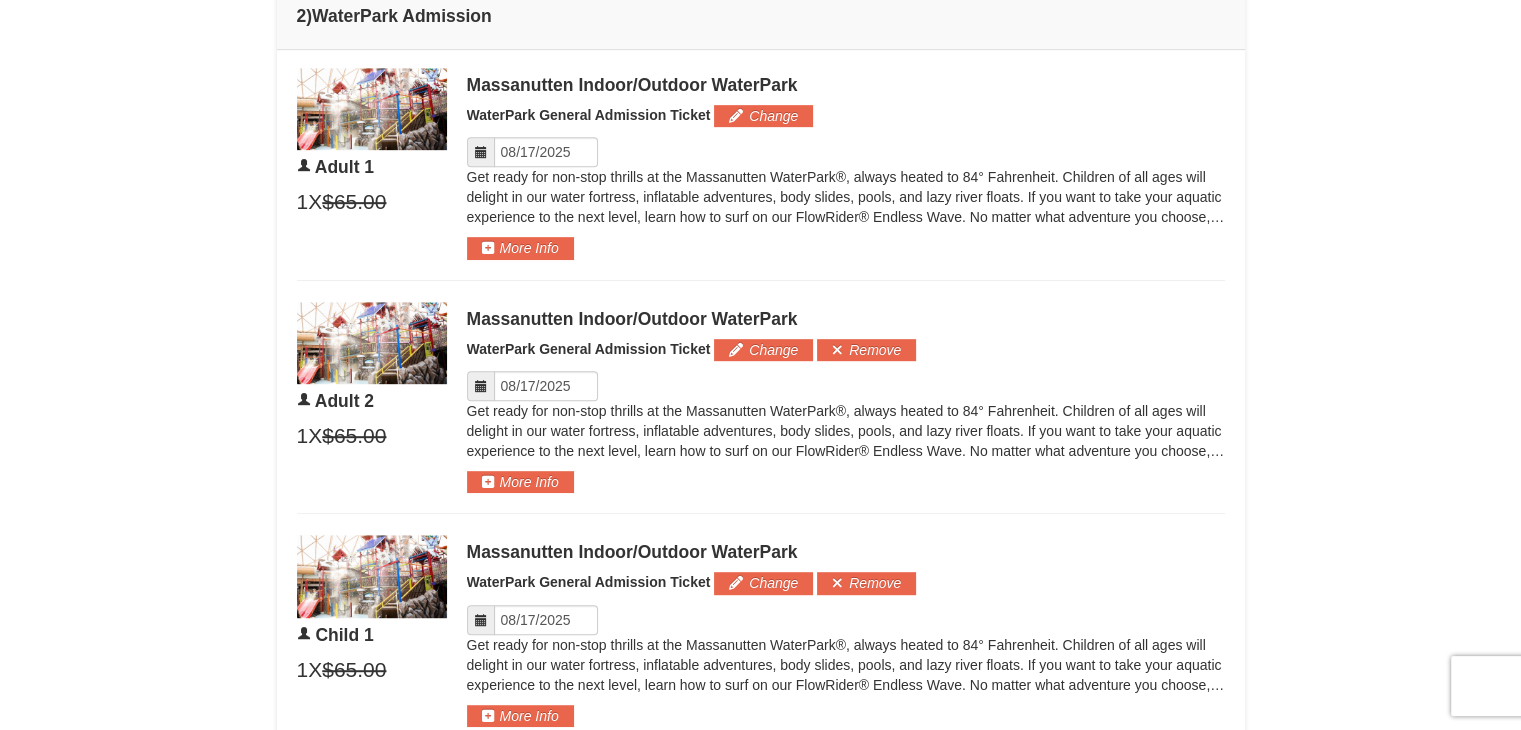 scroll, scrollTop: 985, scrollLeft: 0, axis: vertical 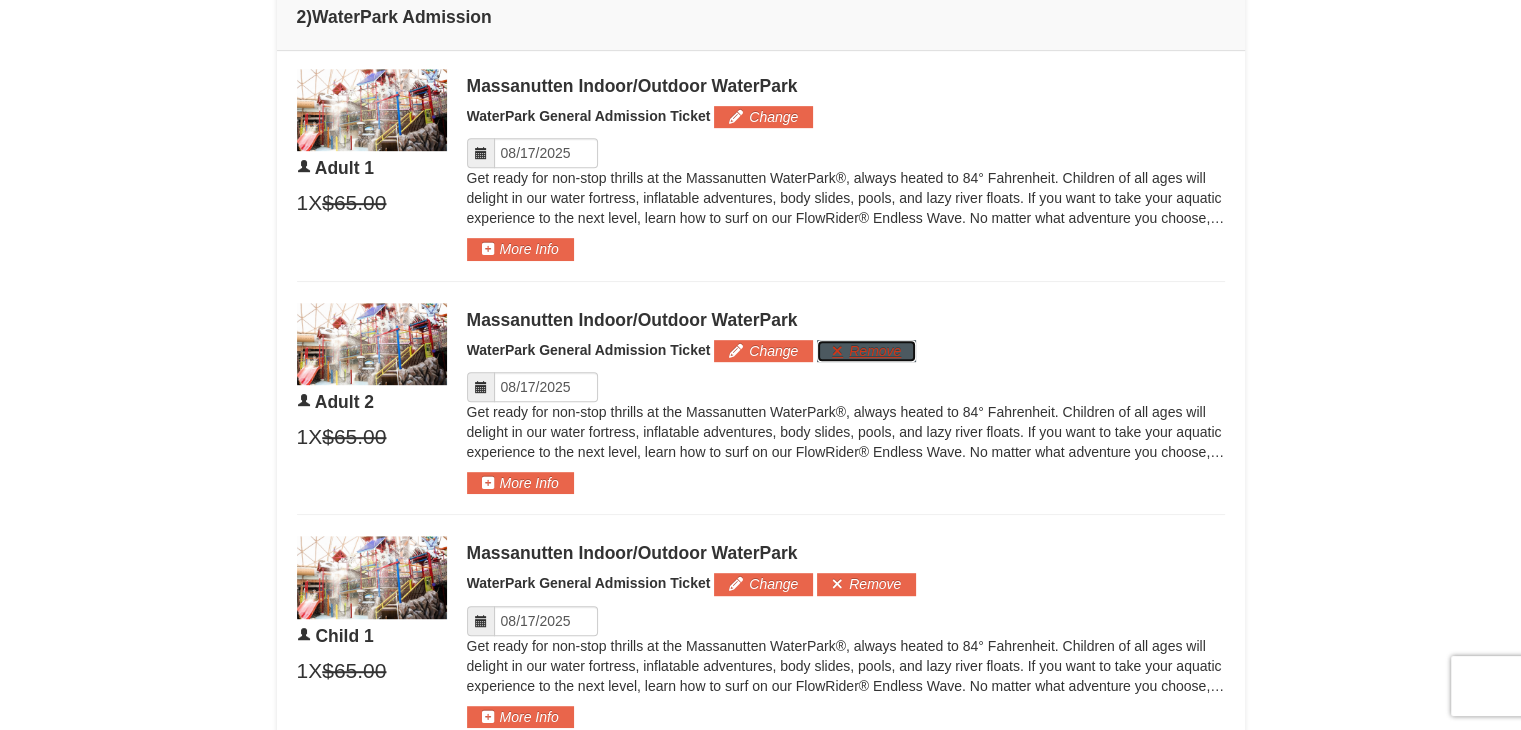 click on "Remove" at bounding box center (866, 351) 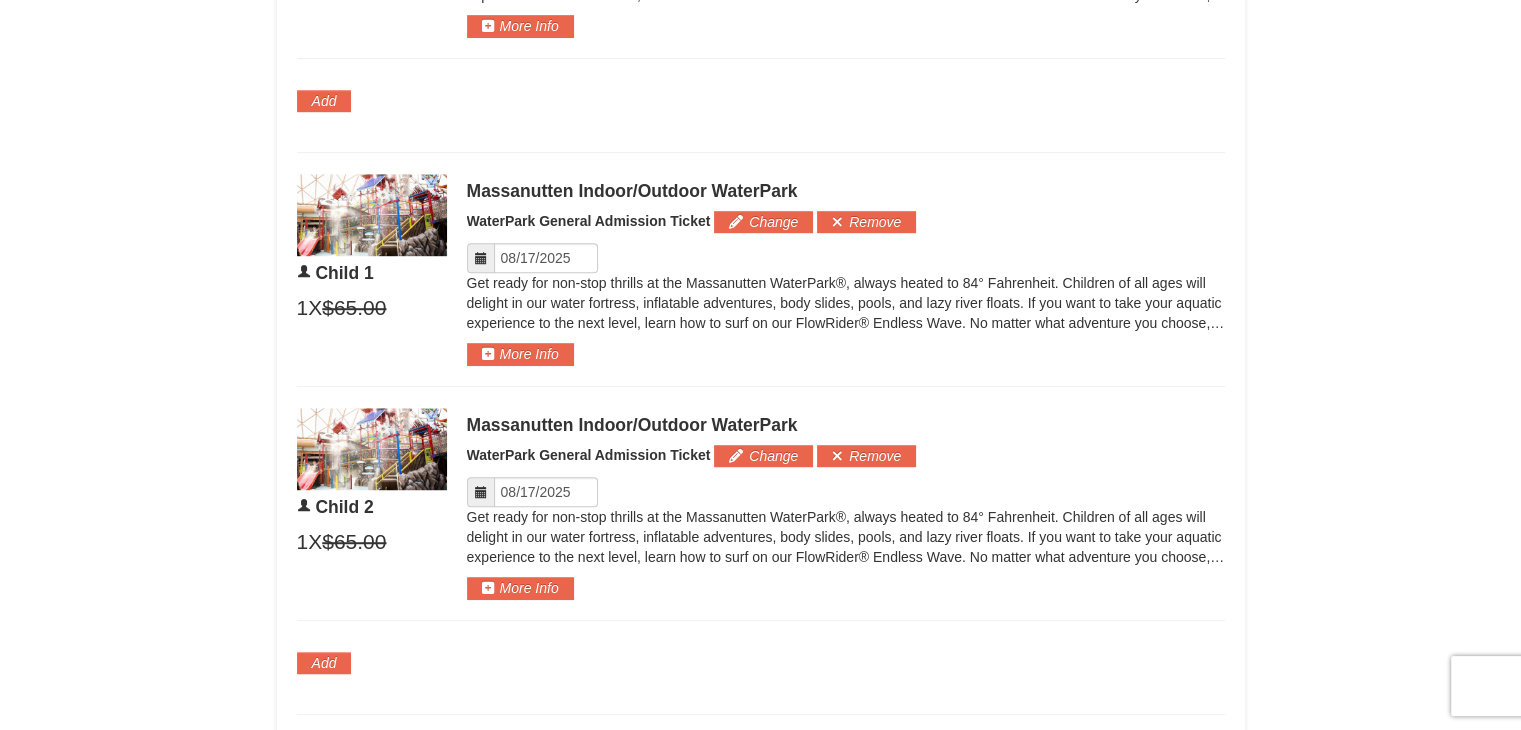 scroll, scrollTop: 1185, scrollLeft: 0, axis: vertical 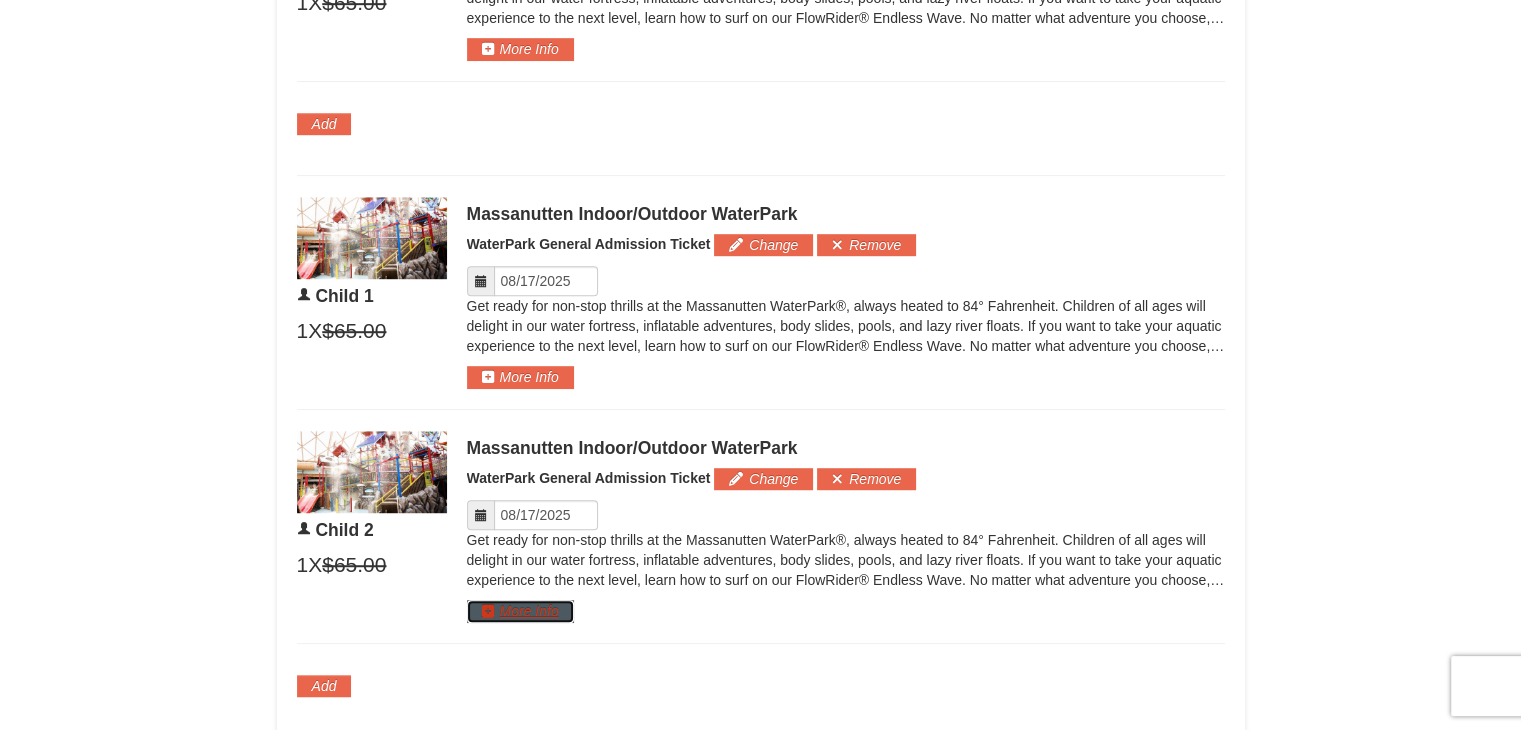 click on "More Info" at bounding box center (520, 611) 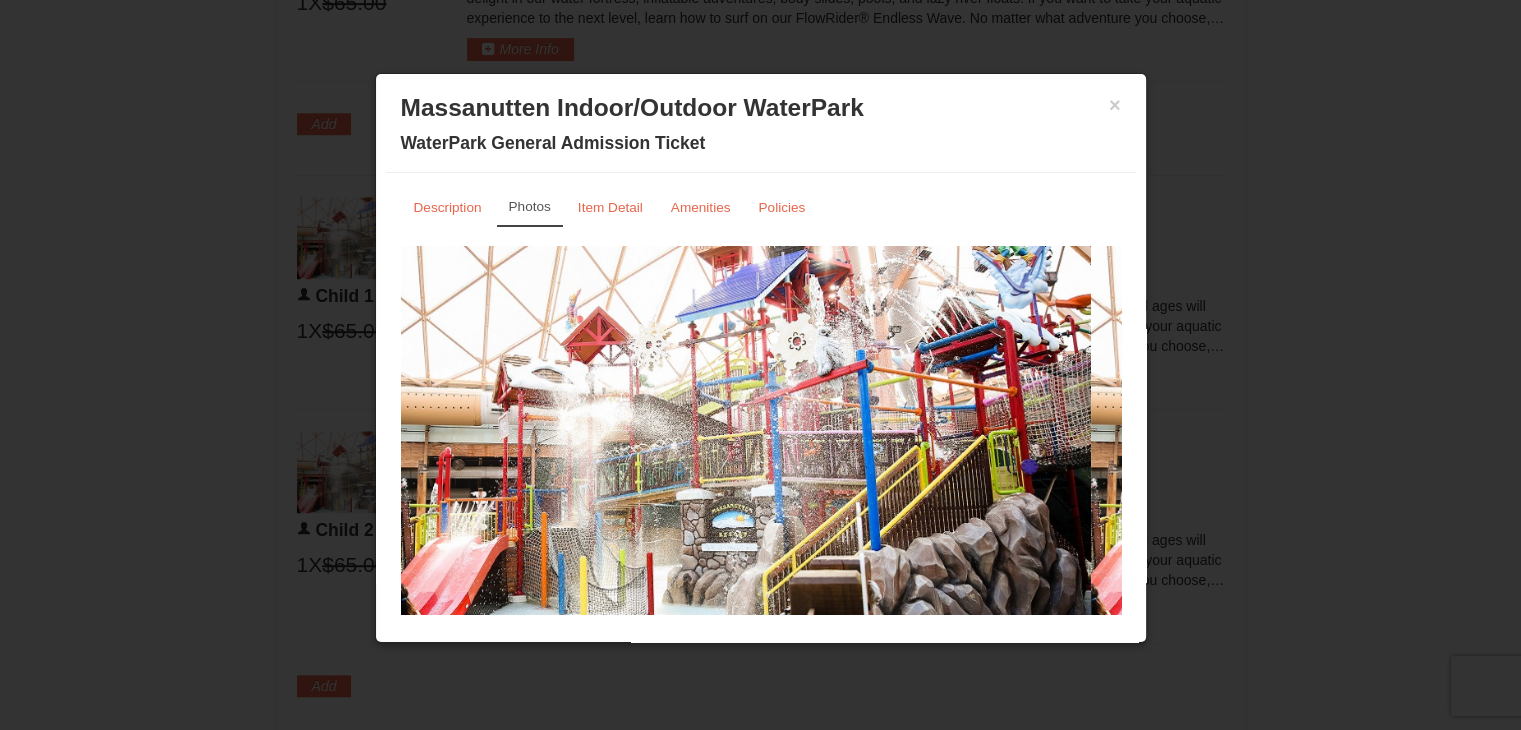 click at bounding box center [760, 365] 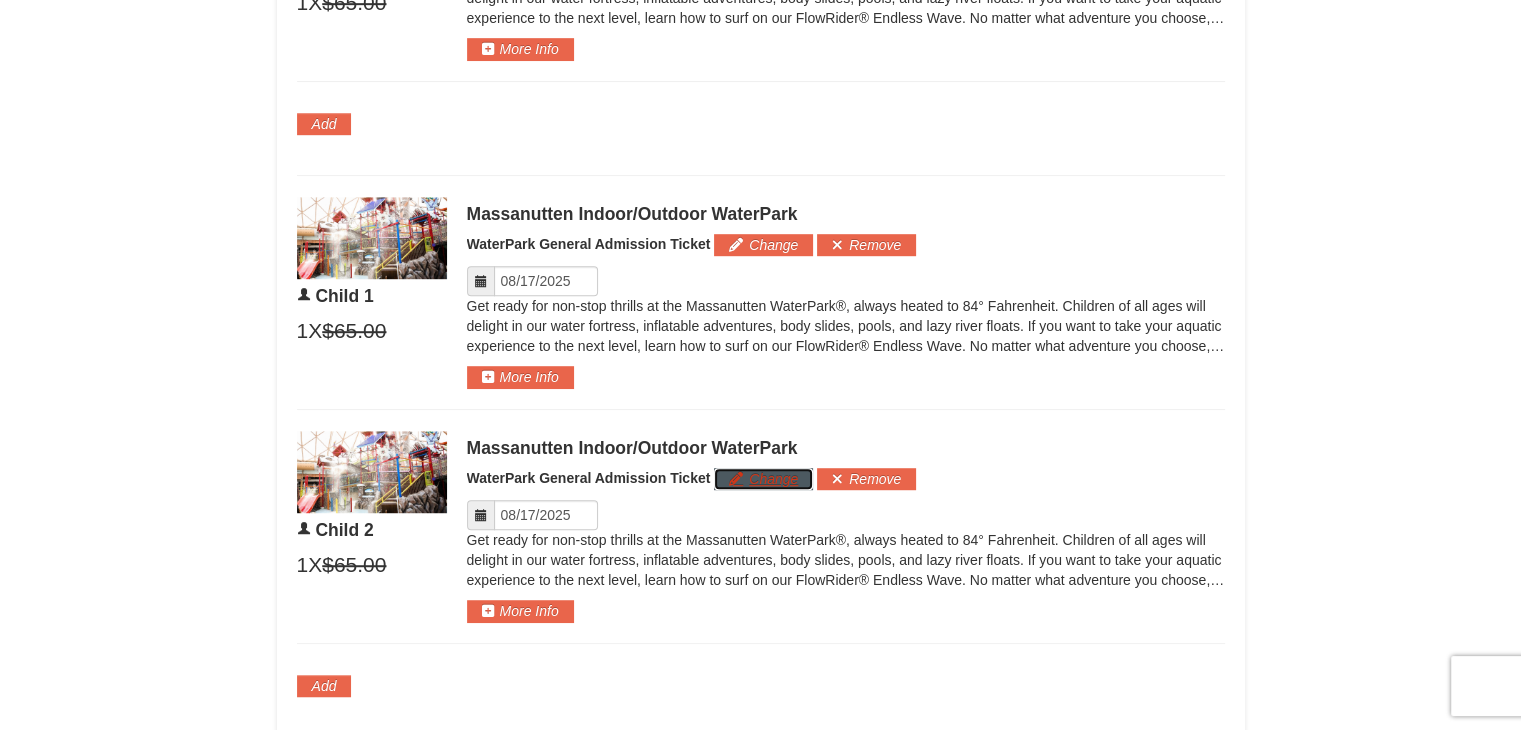 click on "Change" at bounding box center [763, 479] 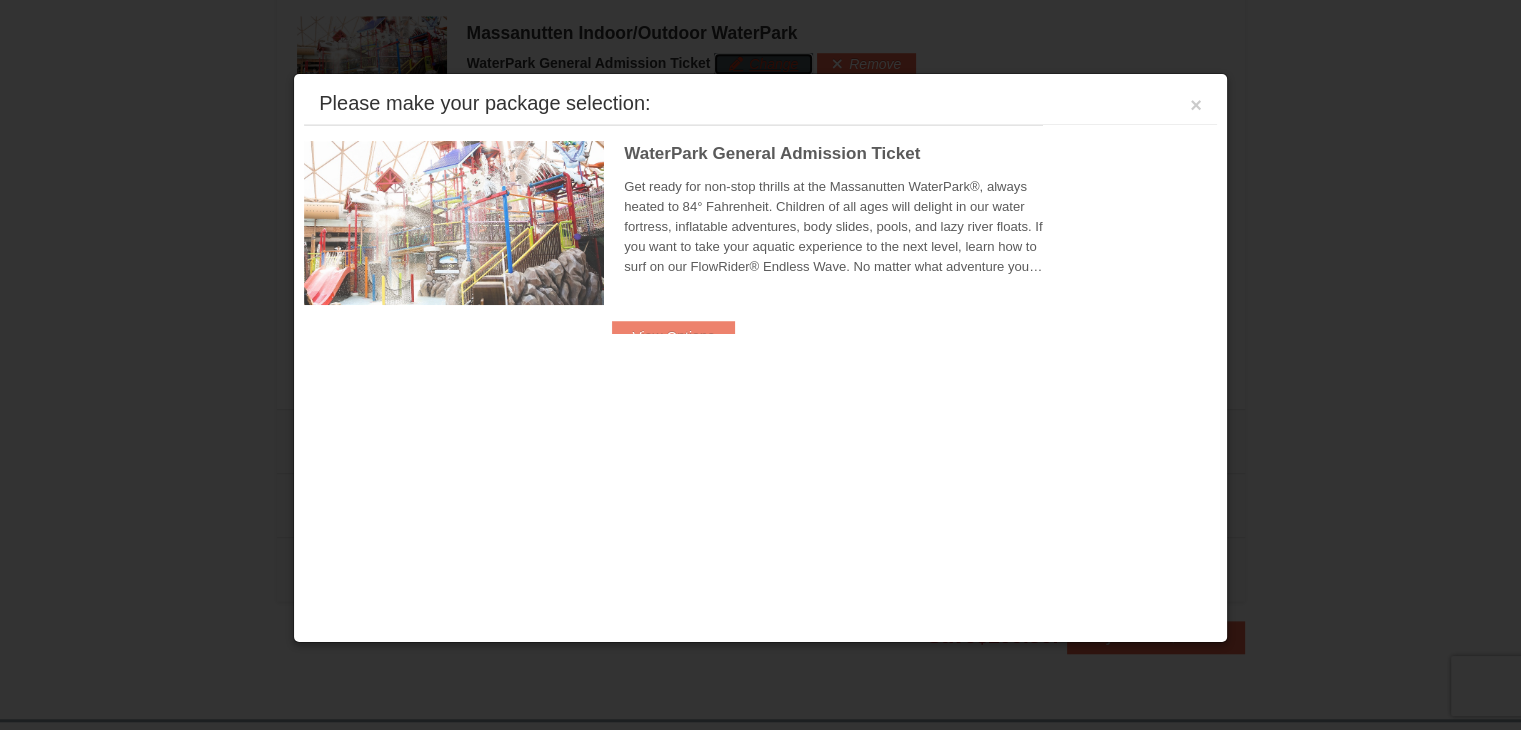 scroll, scrollTop: 1612, scrollLeft: 0, axis: vertical 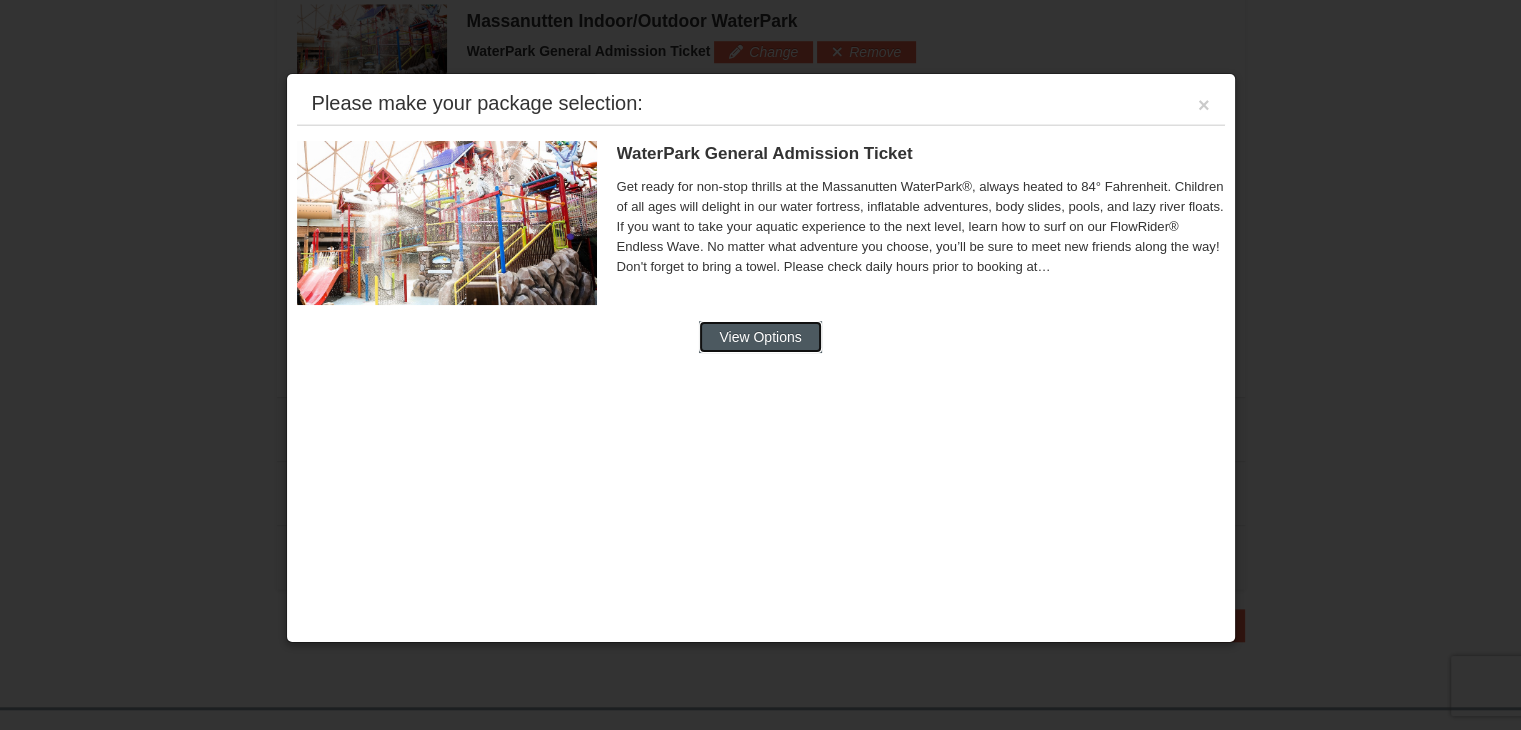 click on "View Options" at bounding box center [760, 337] 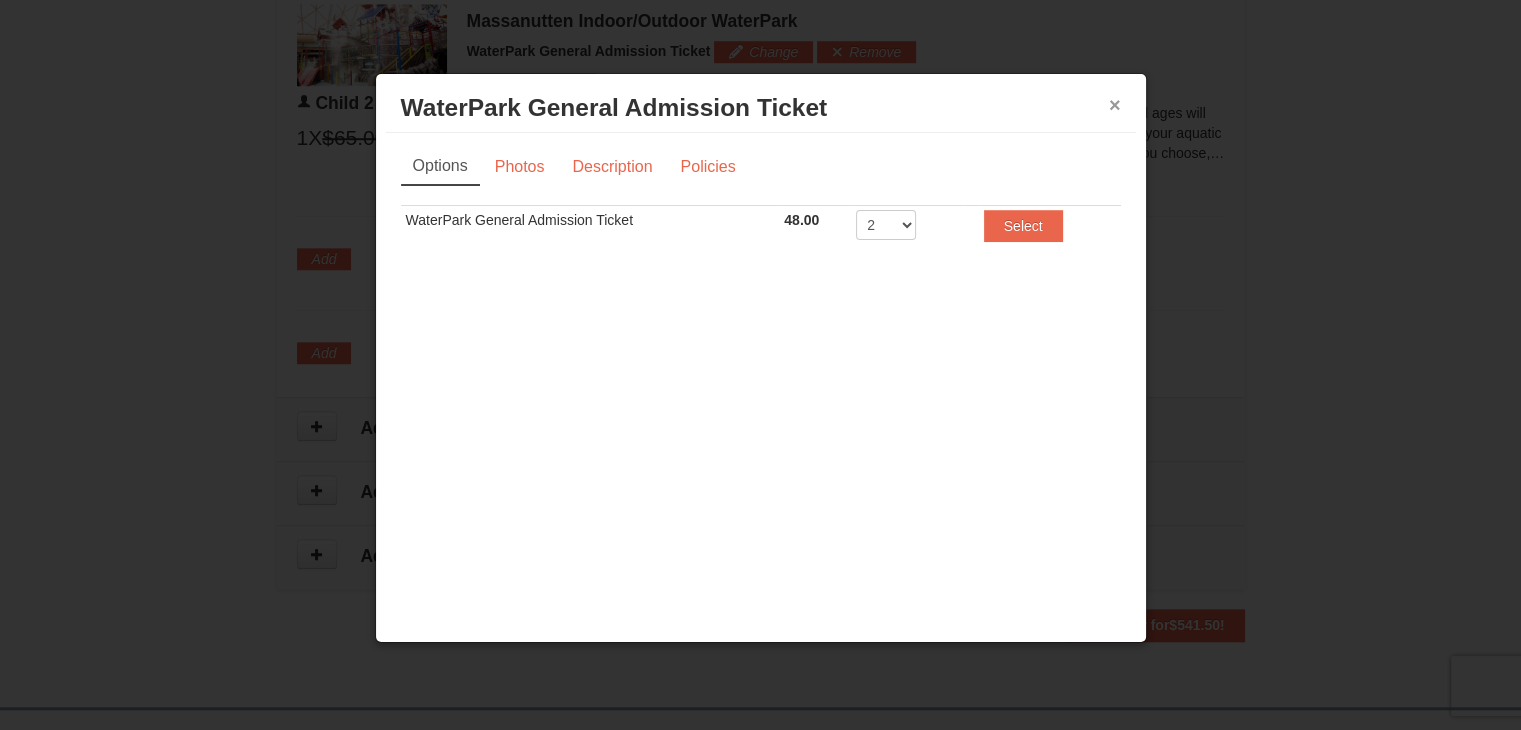 click on "×" at bounding box center (1115, 105) 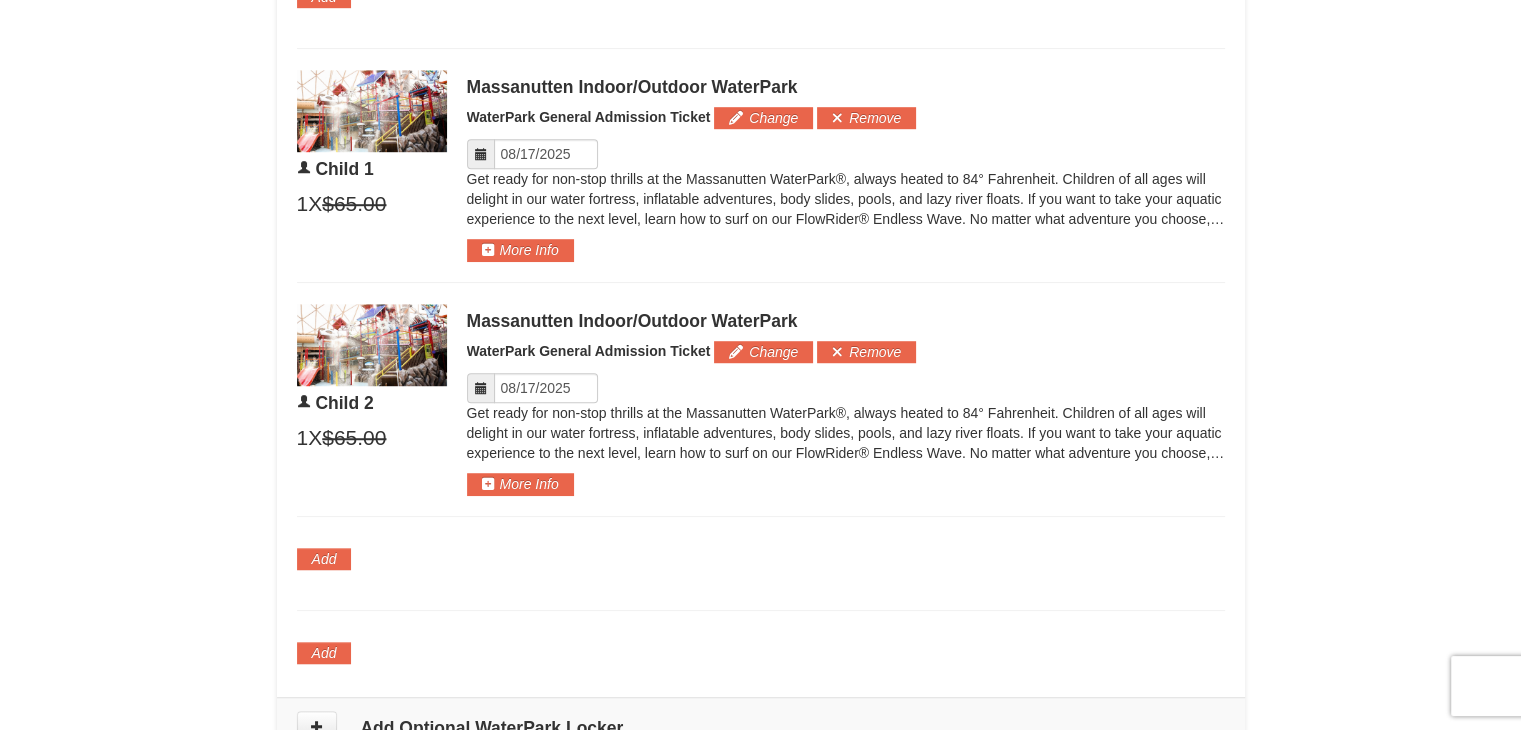 scroll, scrollTop: 1212, scrollLeft: 0, axis: vertical 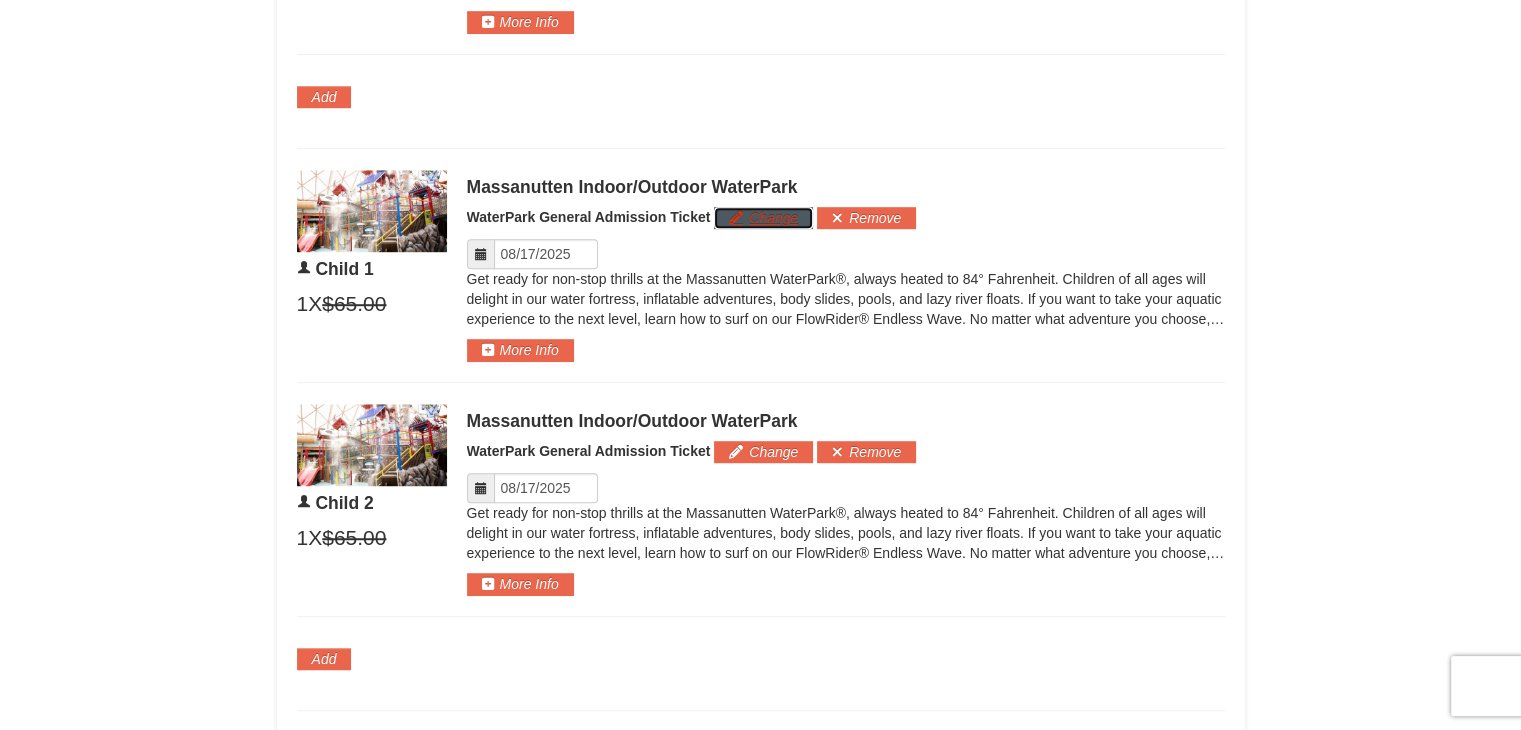 click on "Change" at bounding box center (763, 218) 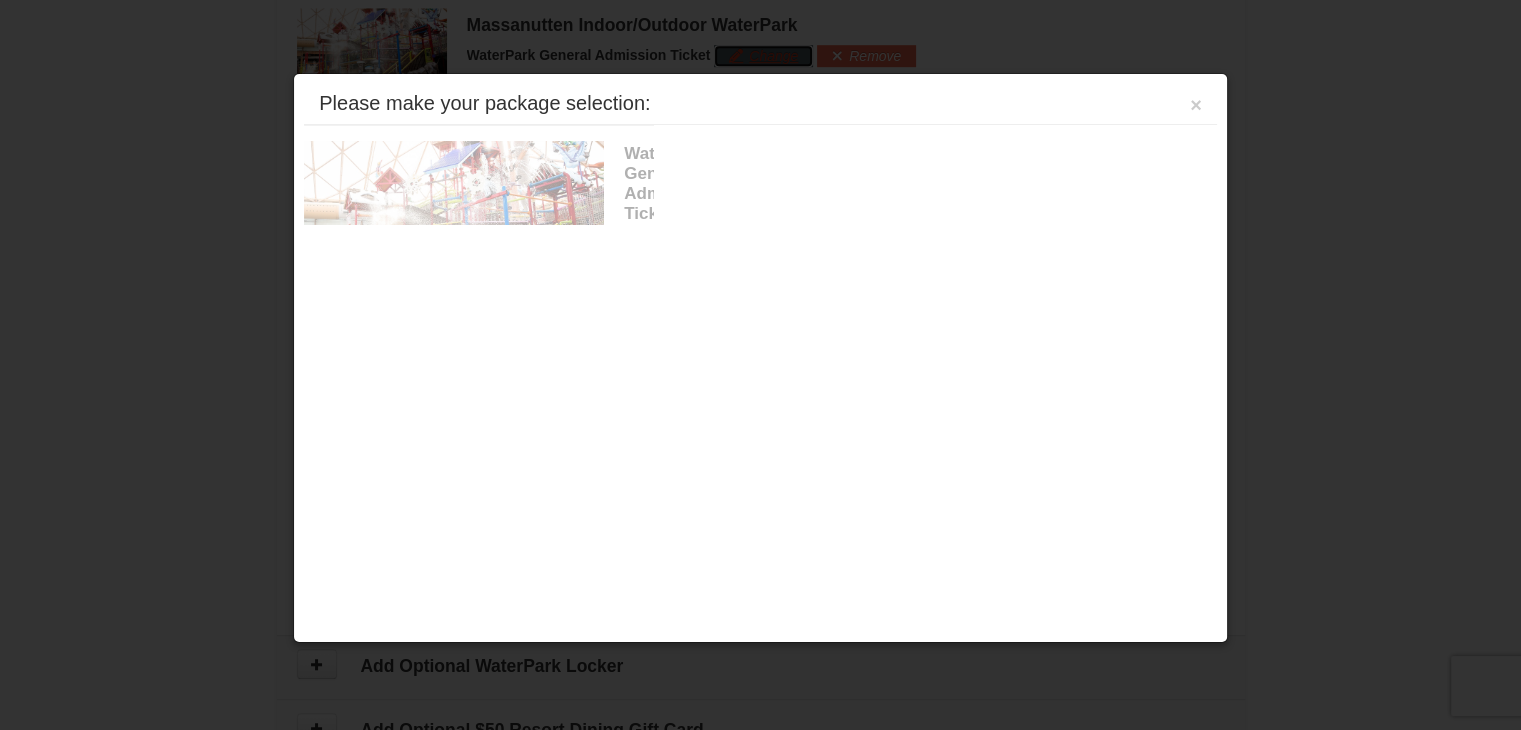scroll, scrollTop: 1379, scrollLeft: 0, axis: vertical 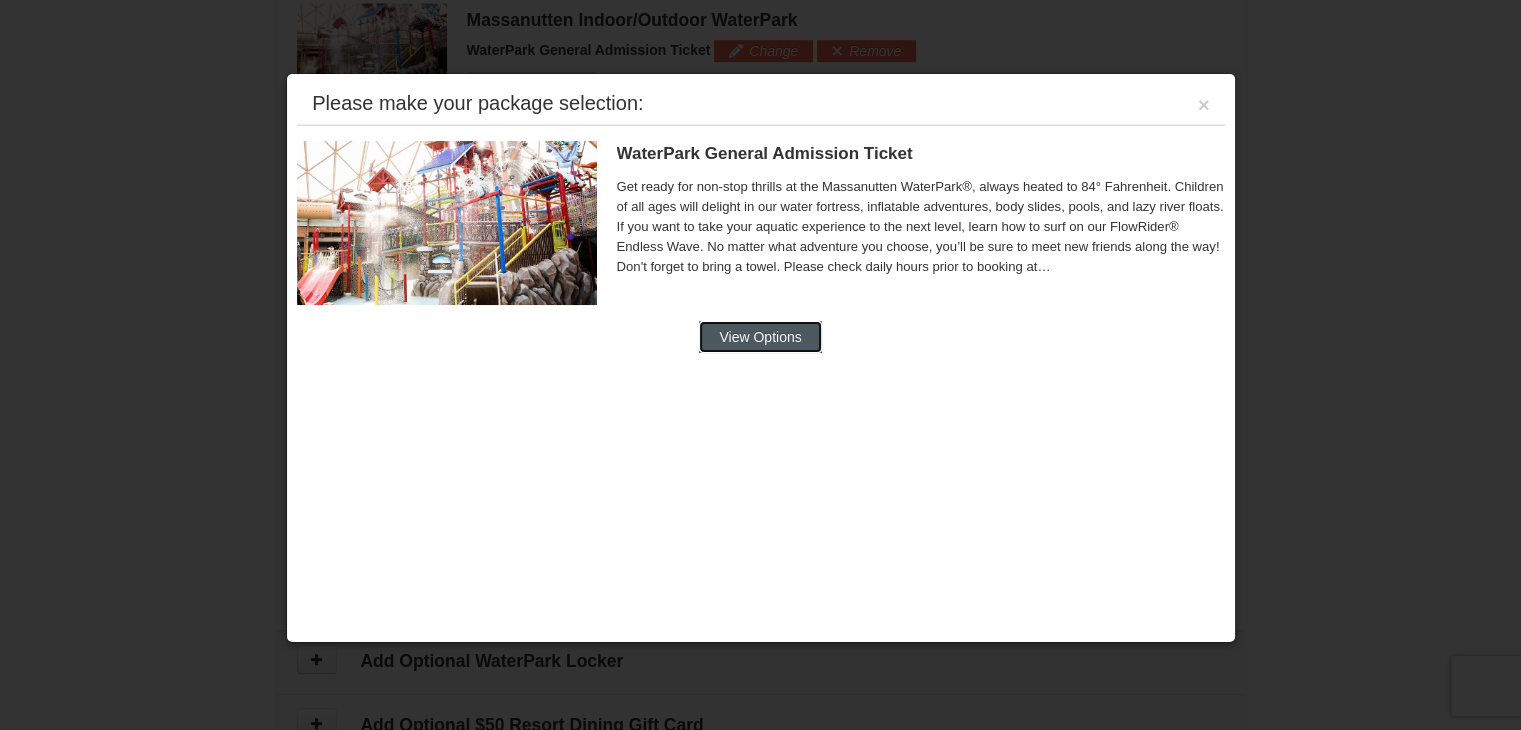 click on "View Options" at bounding box center [760, 337] 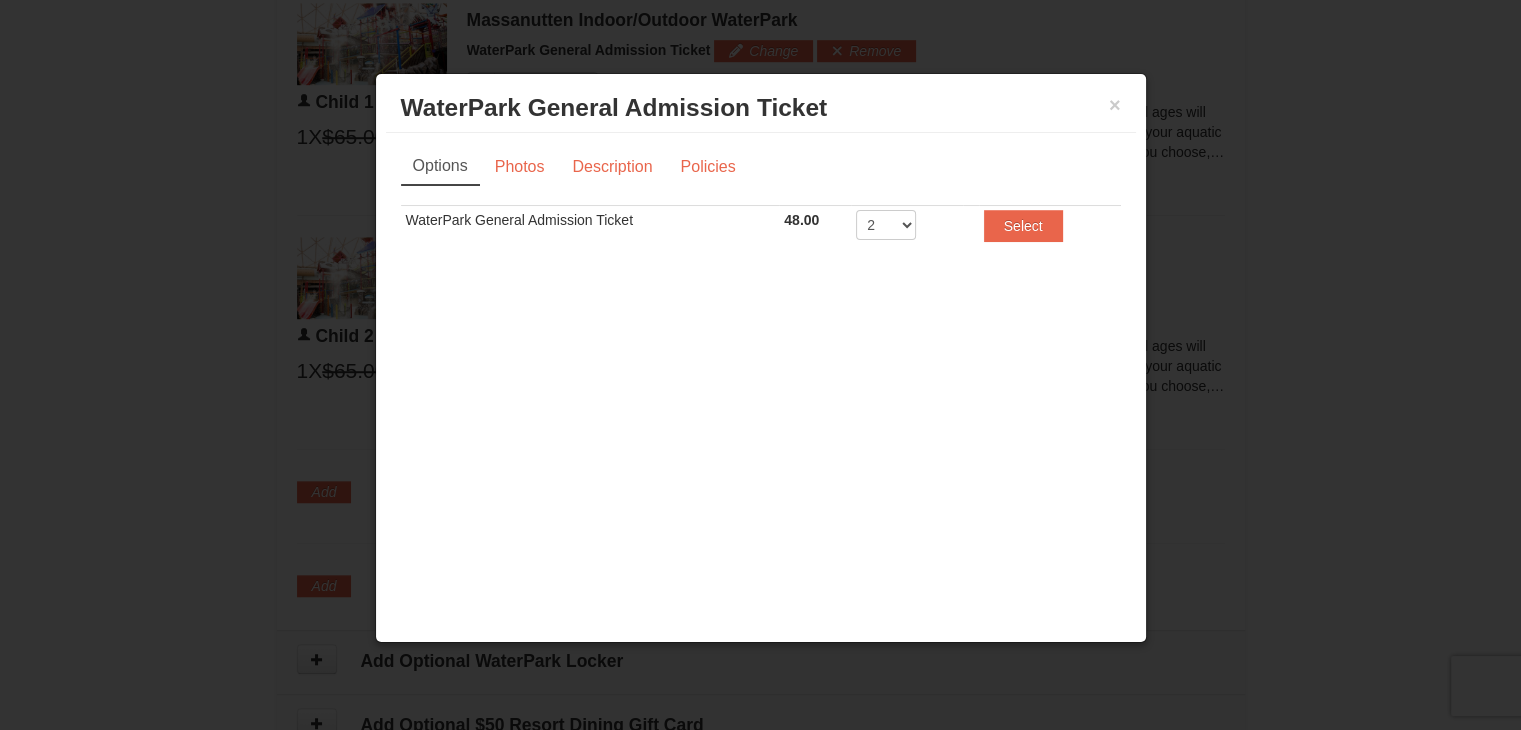 click on "×
WaterPark General Admission Ticket  Massanutten Indoor/Outdoor WaterPark" at bounding box center [761, 108] 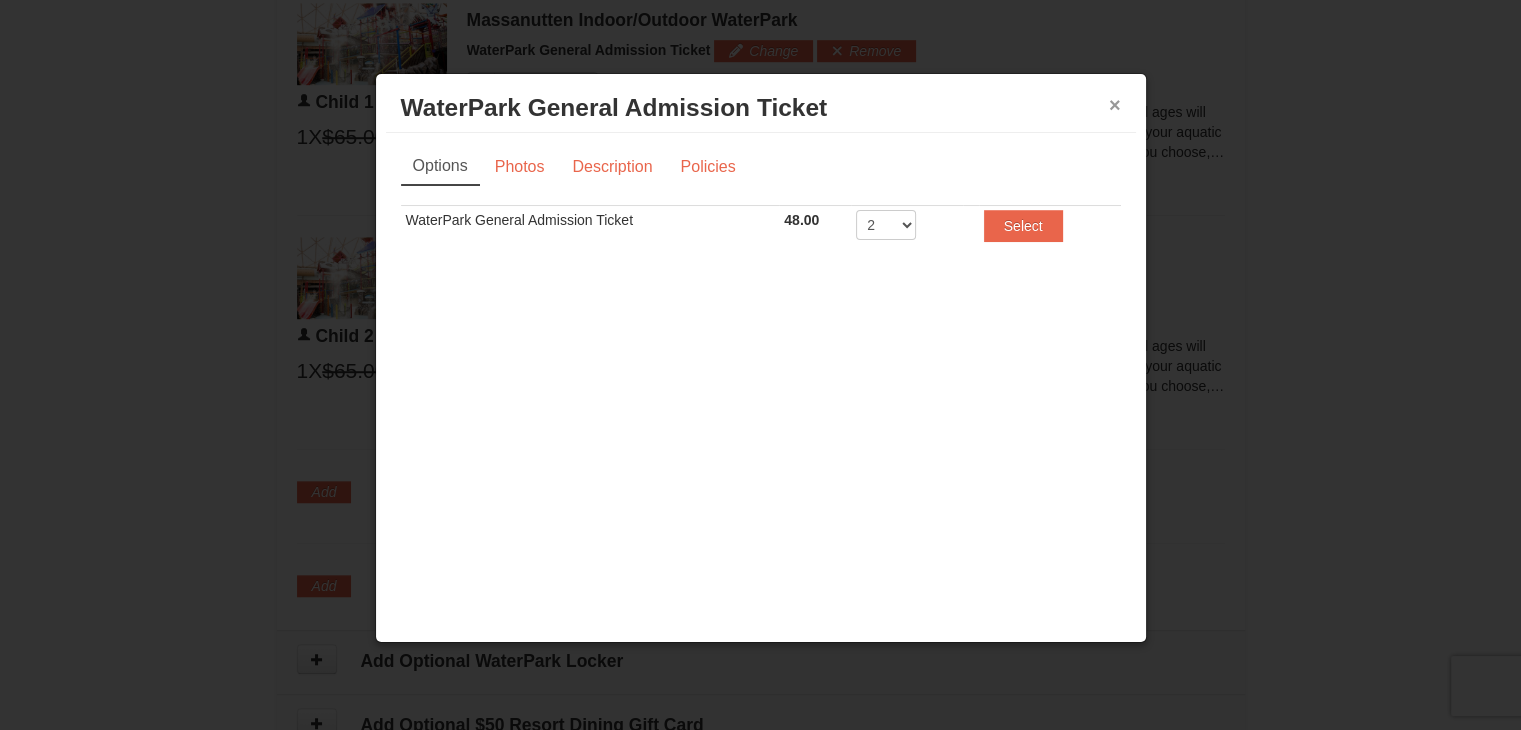 click on "×" at bounding box center (1115, 105) 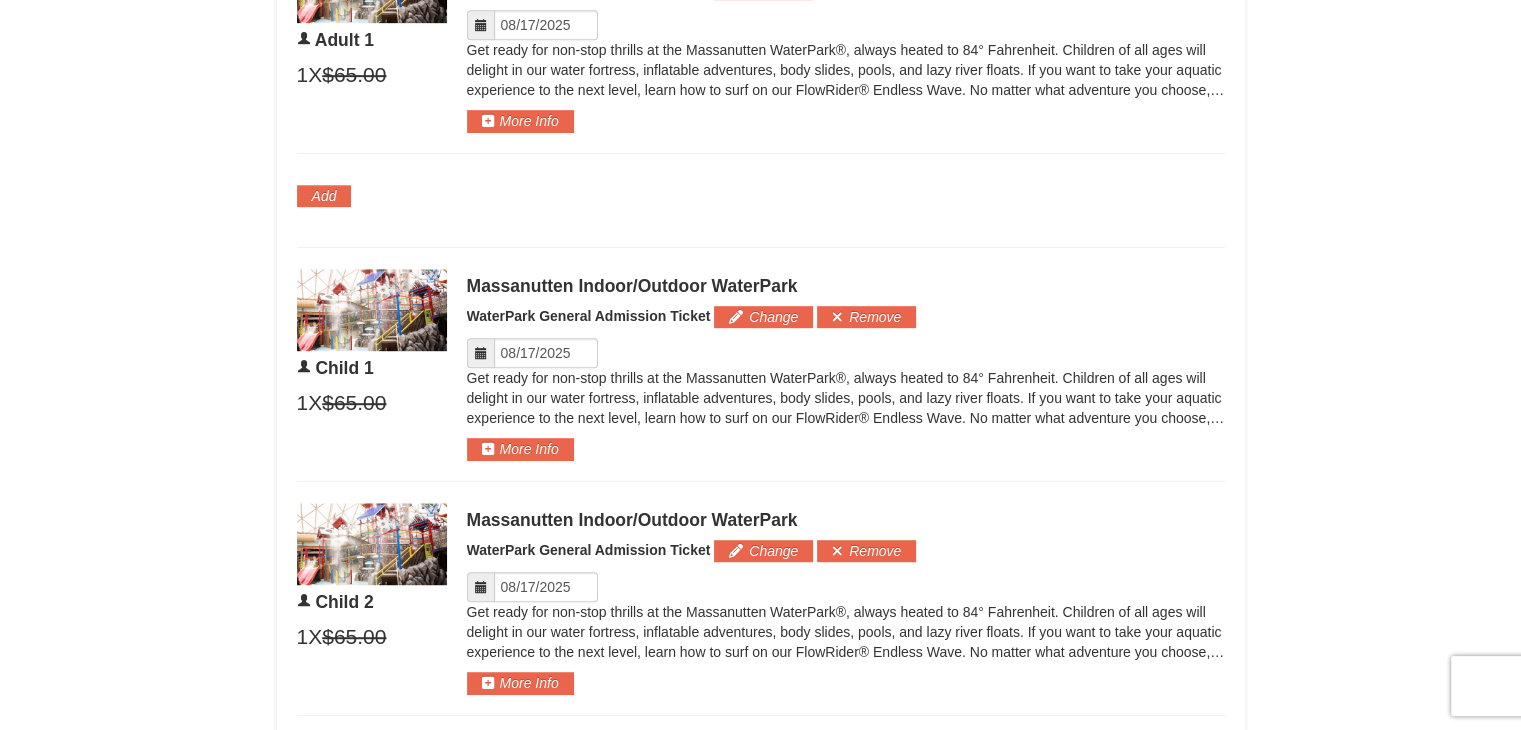 scroll, scrollTop: 979, scrollLeft: 0, axis: vertical 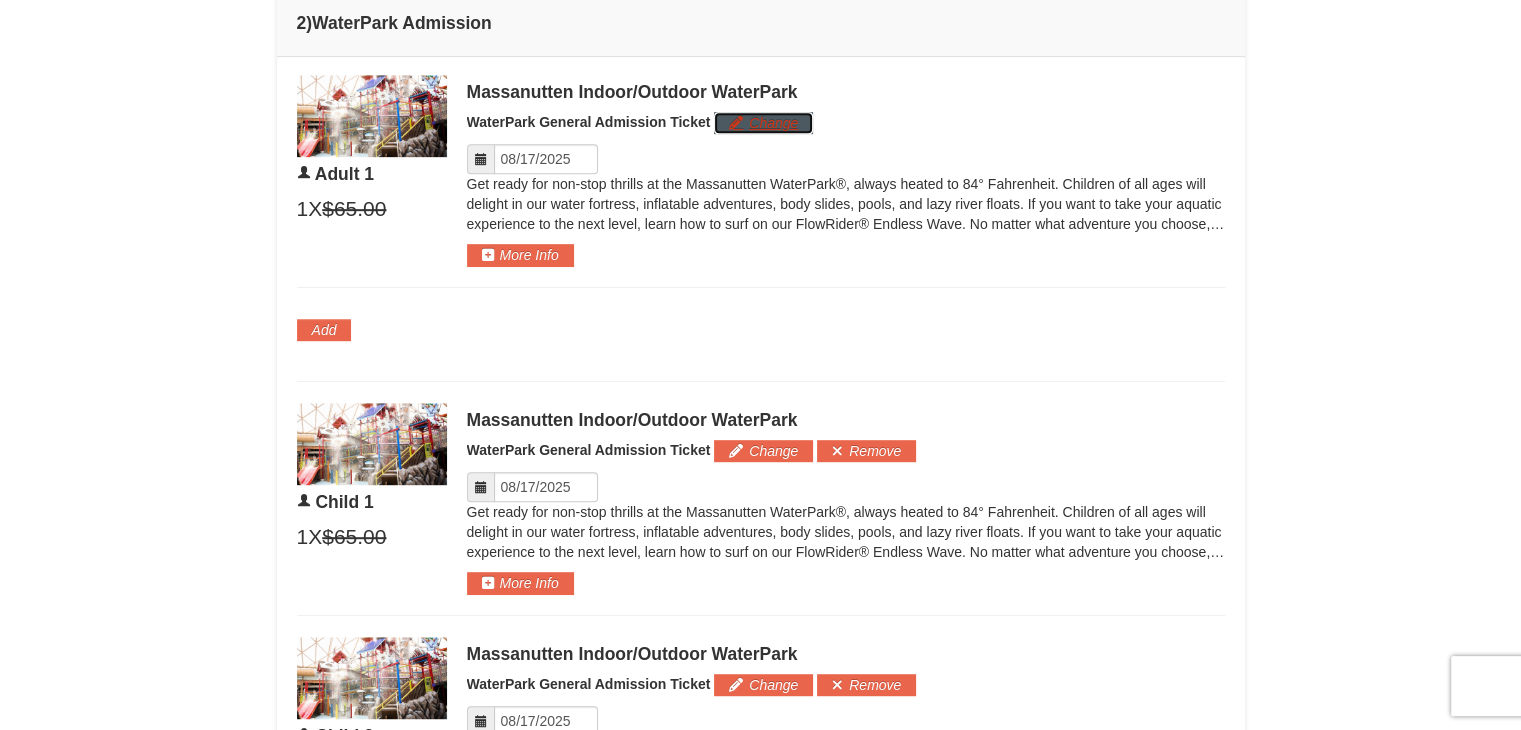 click on "Change" at bounding box center (763, 123) 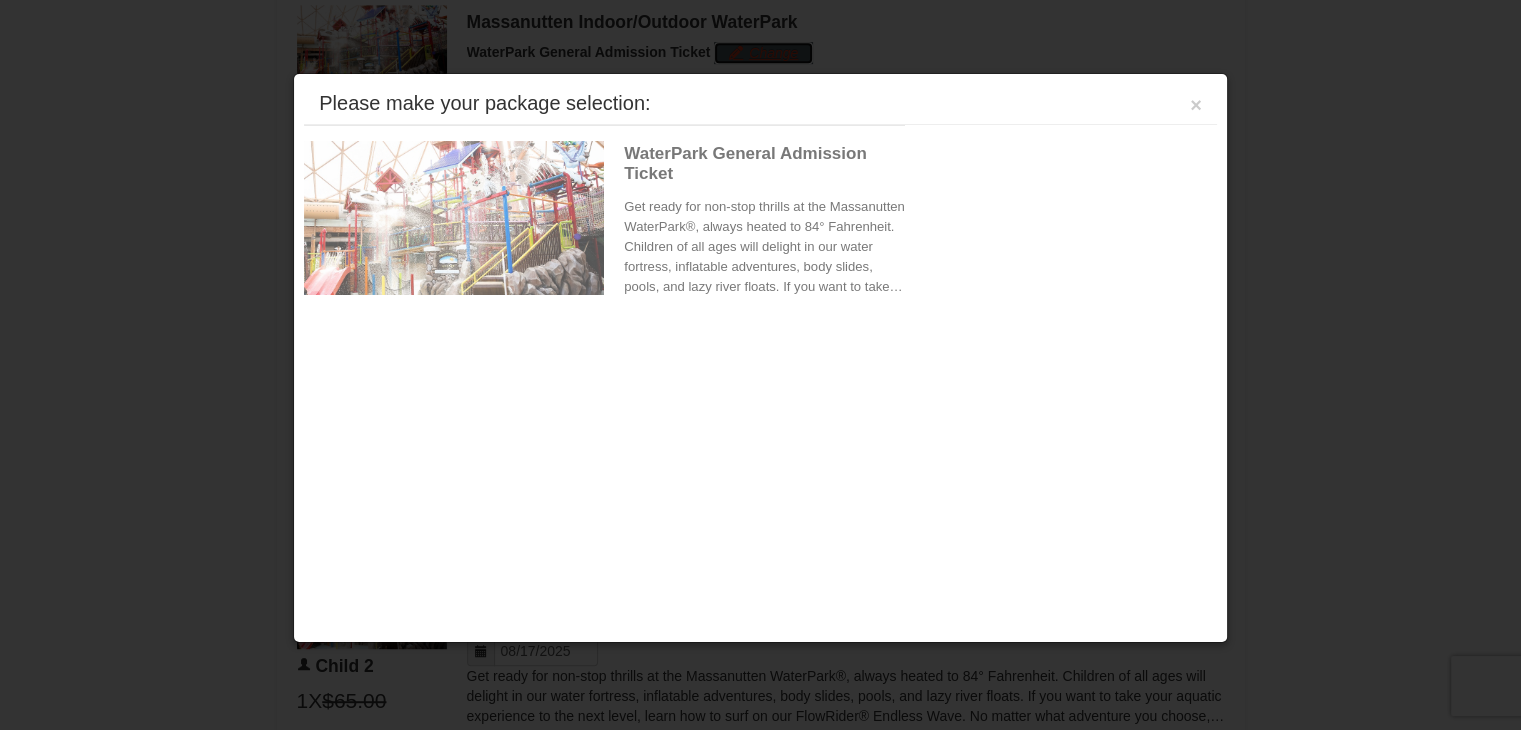 scroll, scrollTop: 1052, scrollLeft: 0, axis: vertical 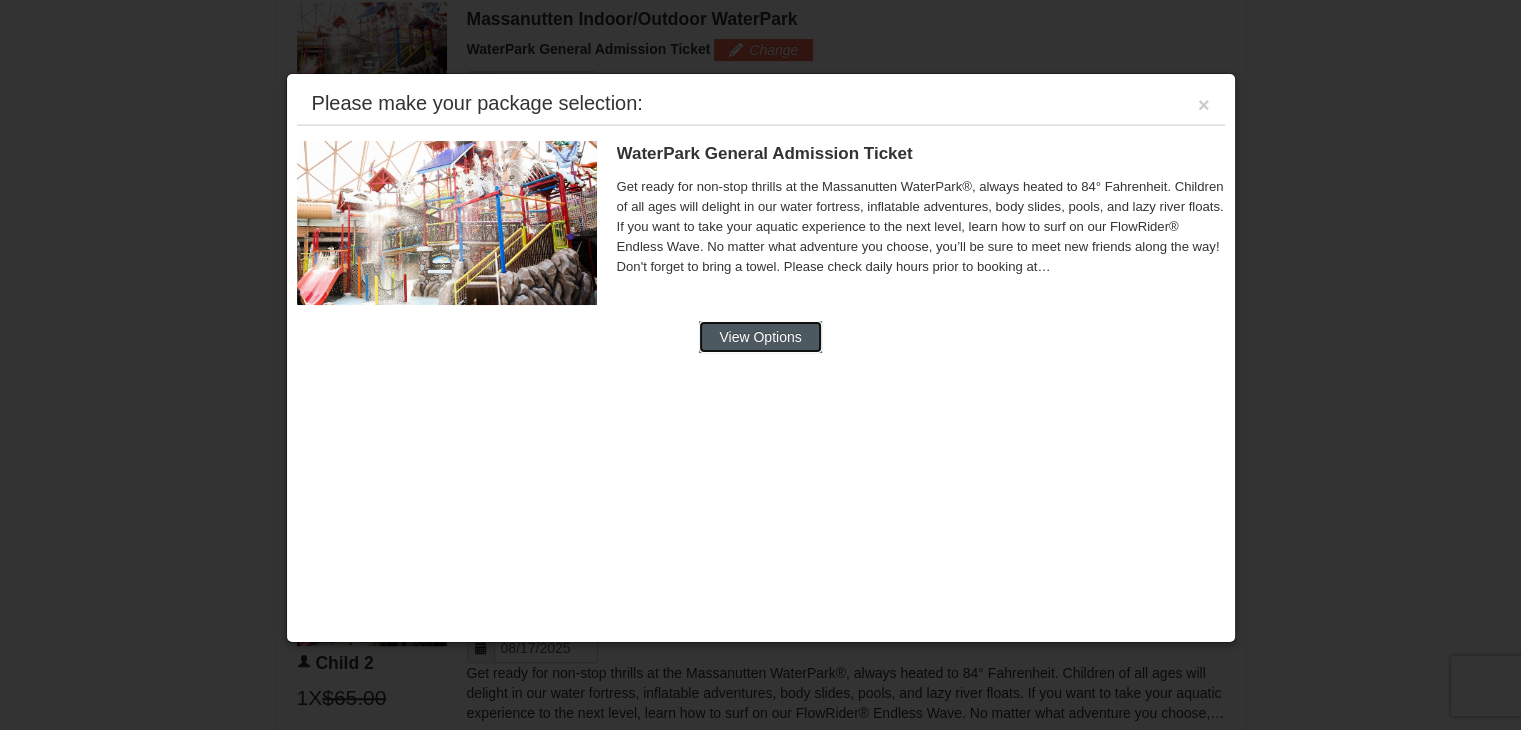 click on "View Options" at bounding box center (760, 337) 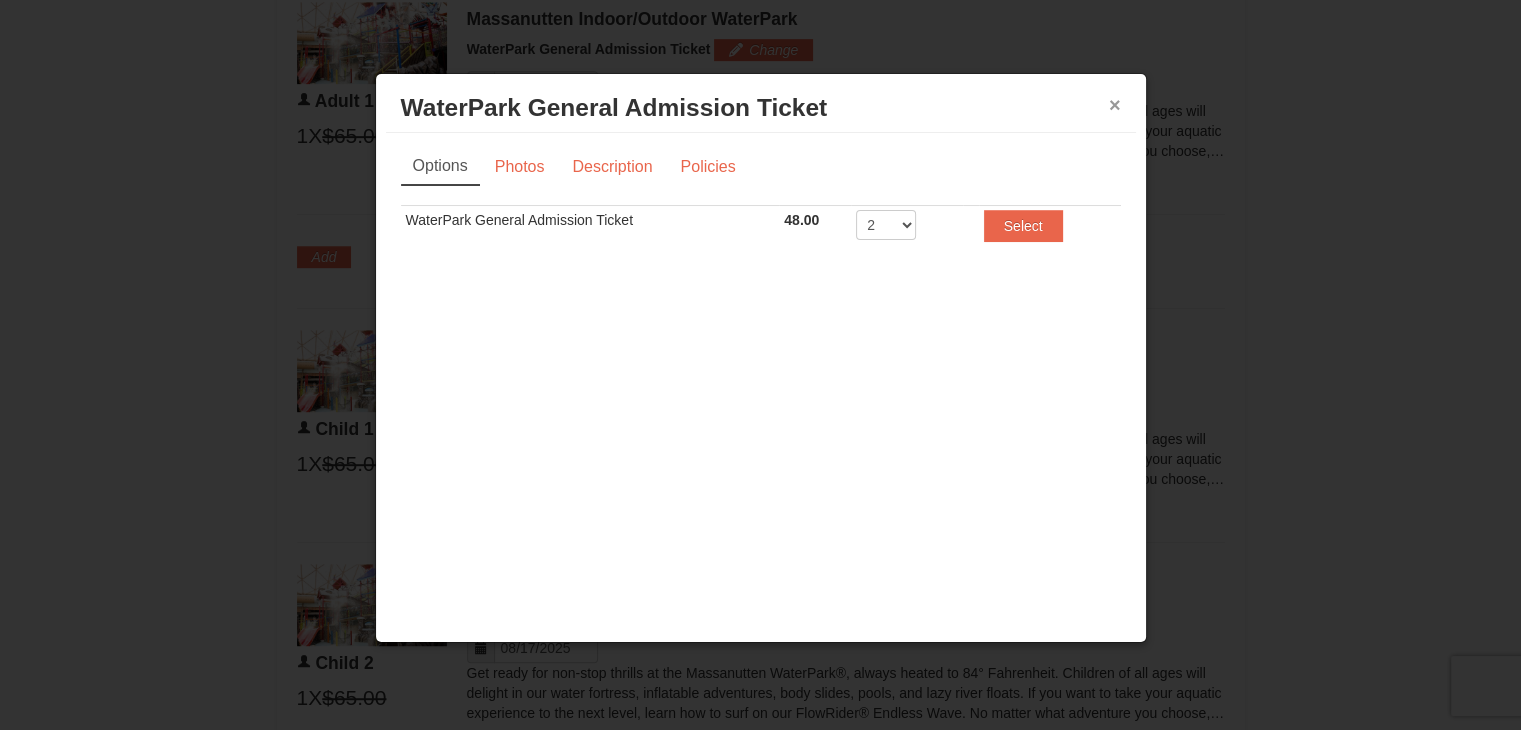 click on "×" at bounding box center [1115, 105] 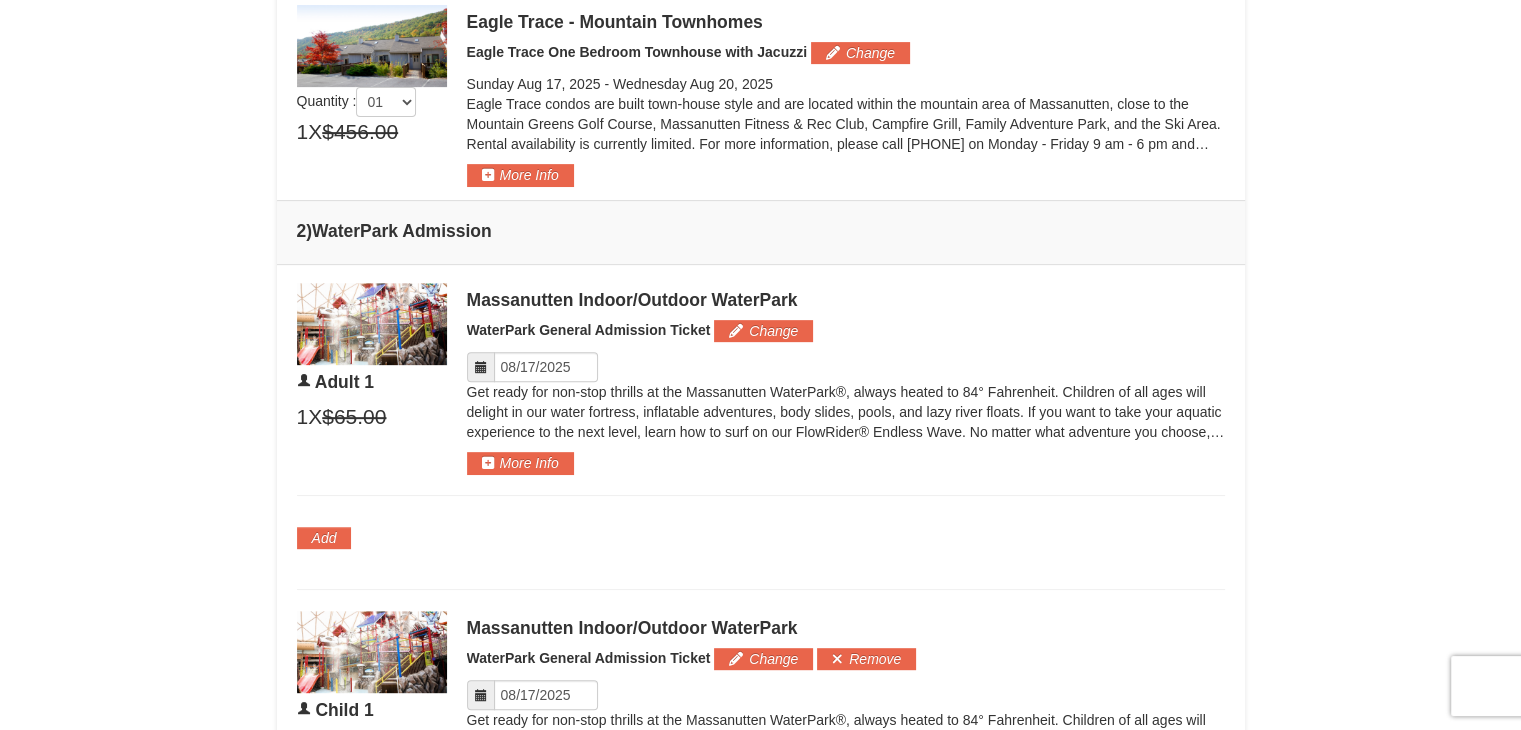 scroll, scrollTop: 752, scrollLeft: 0, axis: vertical 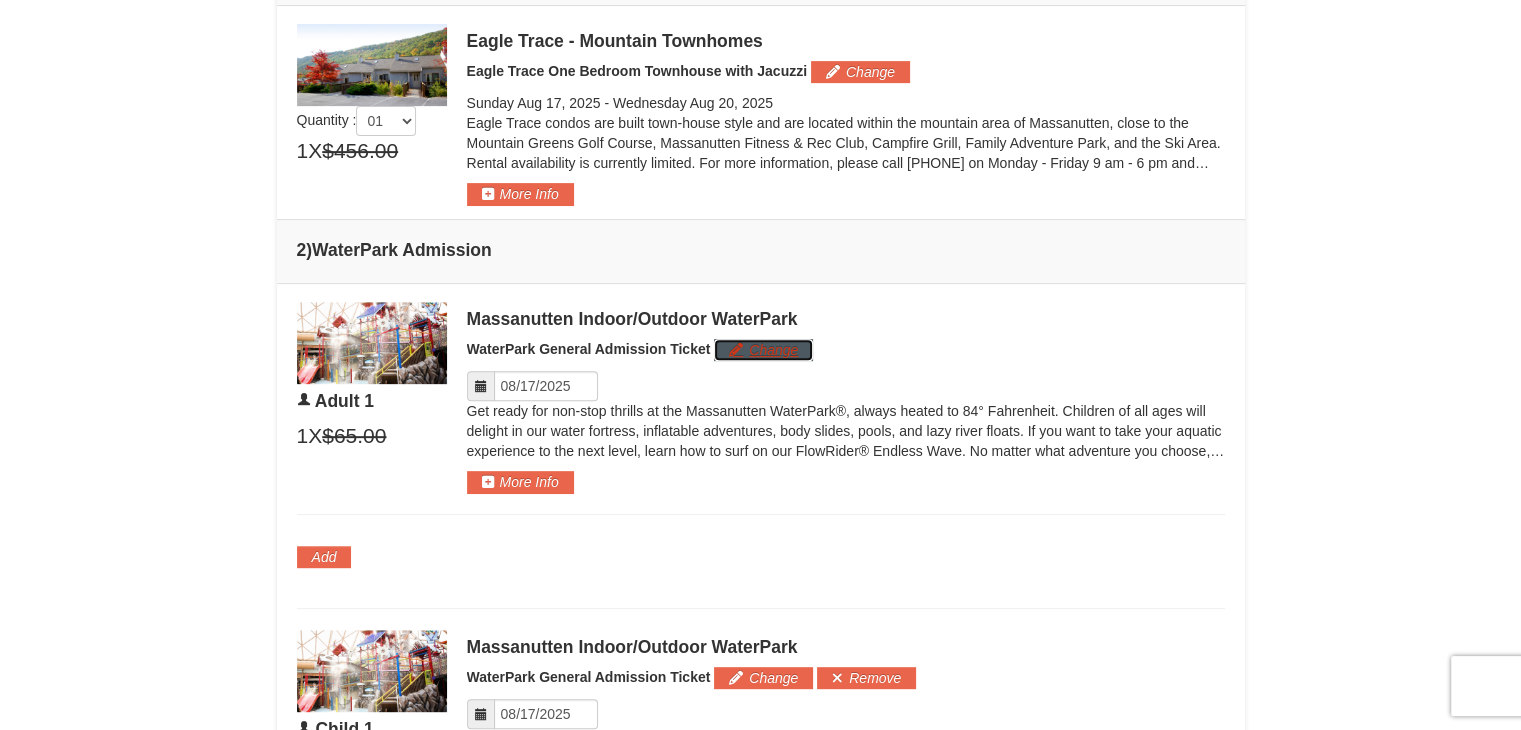 click on "Change" at bounding box center [763, 350] 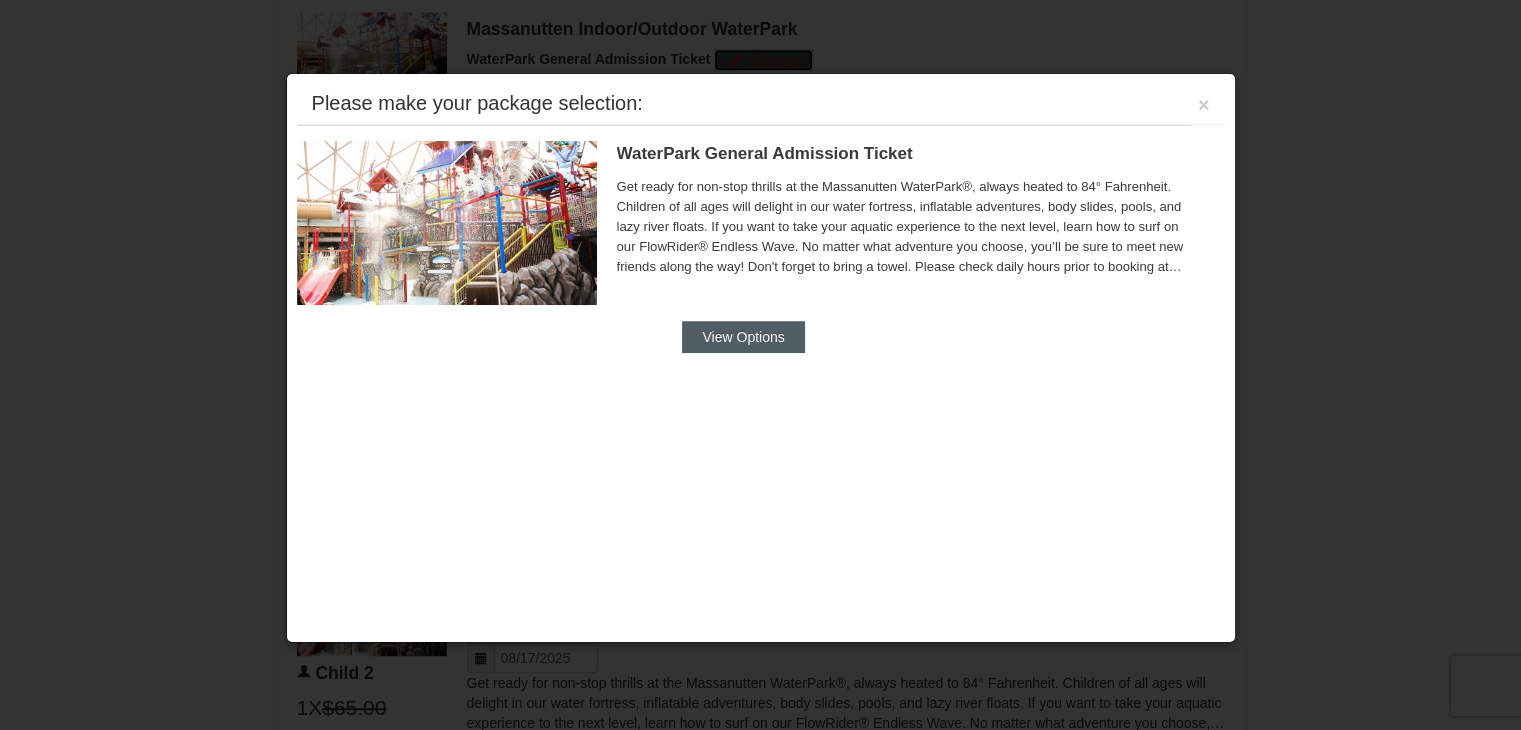 scroll, scrollTop: 1052, scrollLeft: 0, axis: vertical 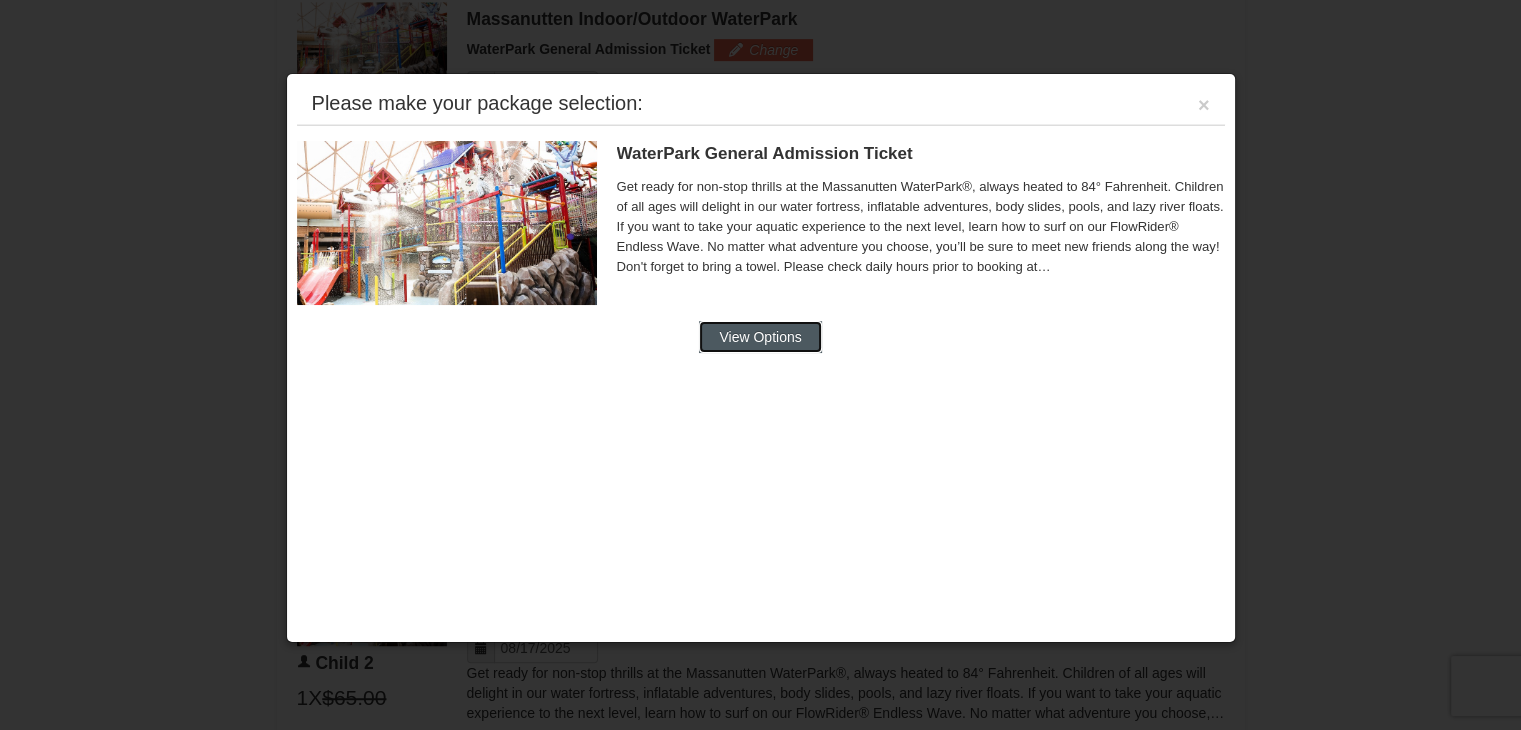 click on "View Options" at bounding box center [760, 337] 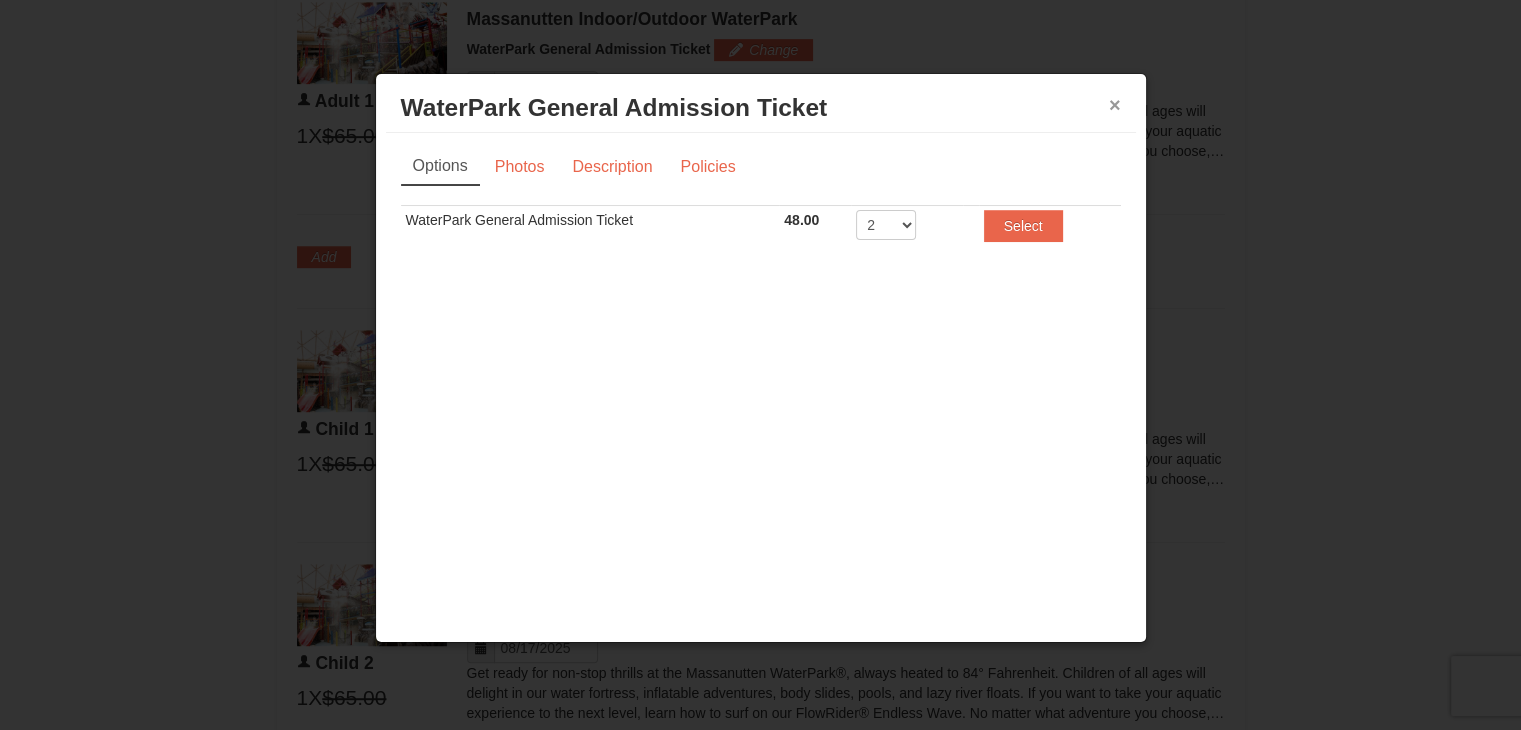 click on "×" at bounding box center (1115, 105) 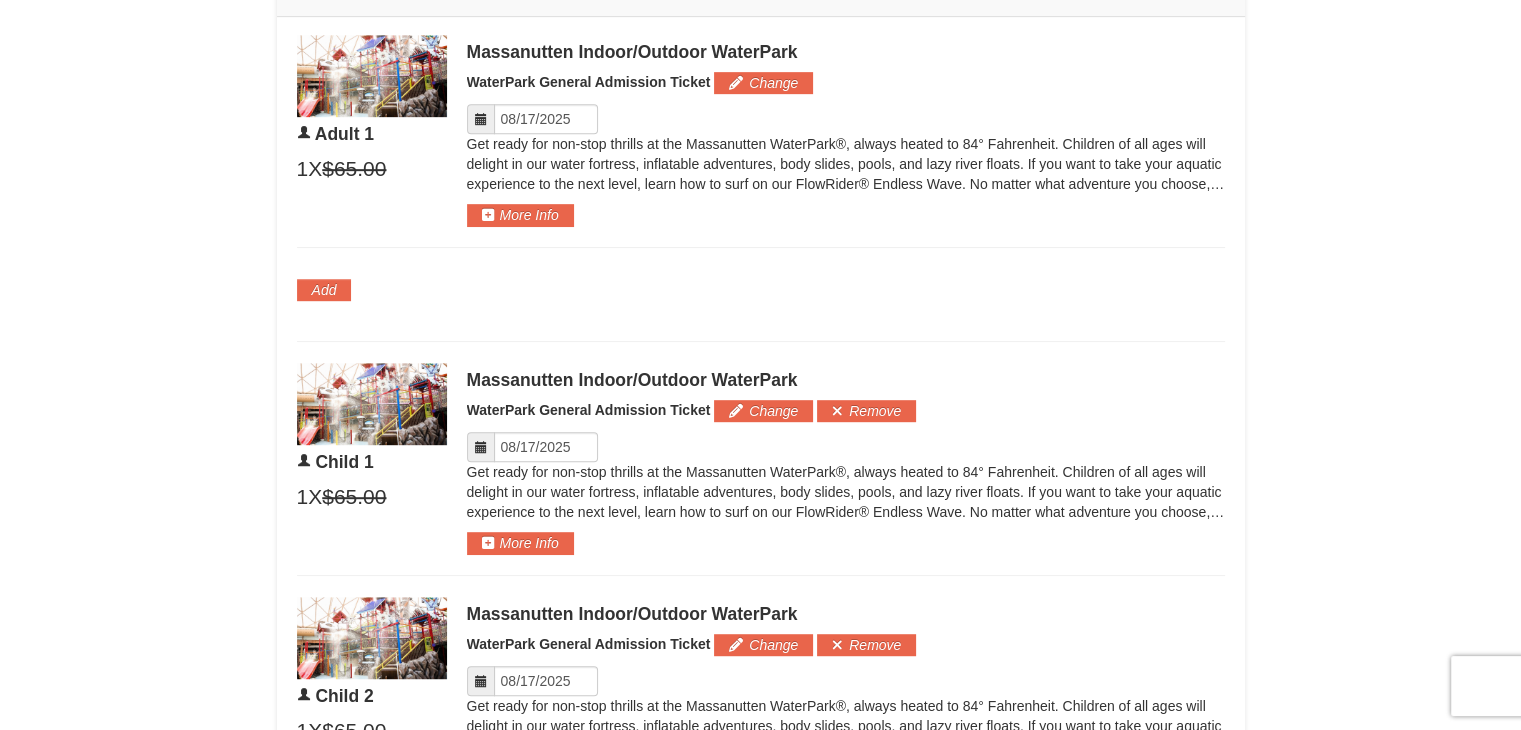 scroll, scrollTop: 1052, scrollLeft: 0, axis: vertical 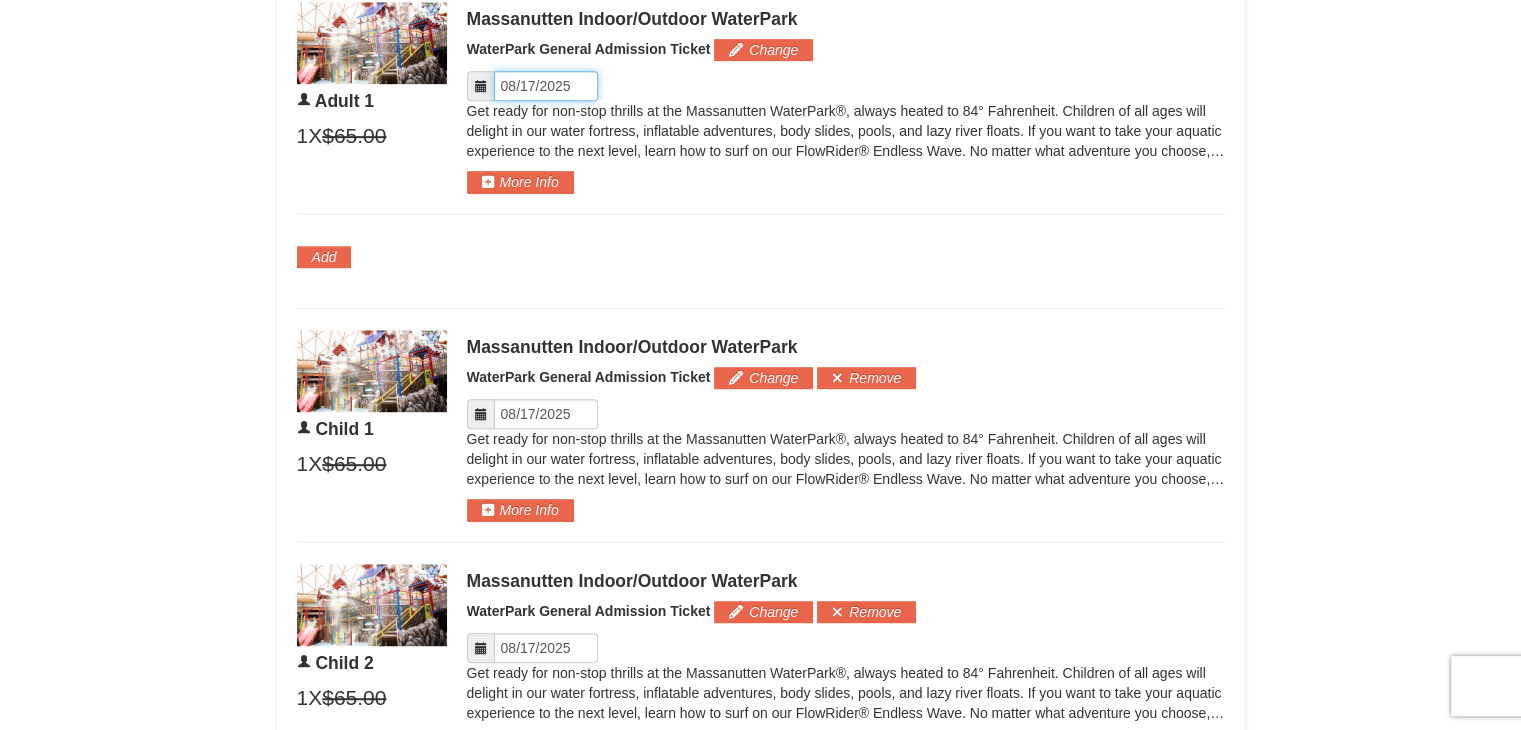 click on "Please format dates MM/DD/YYYY" at bounding box center [546, 86] 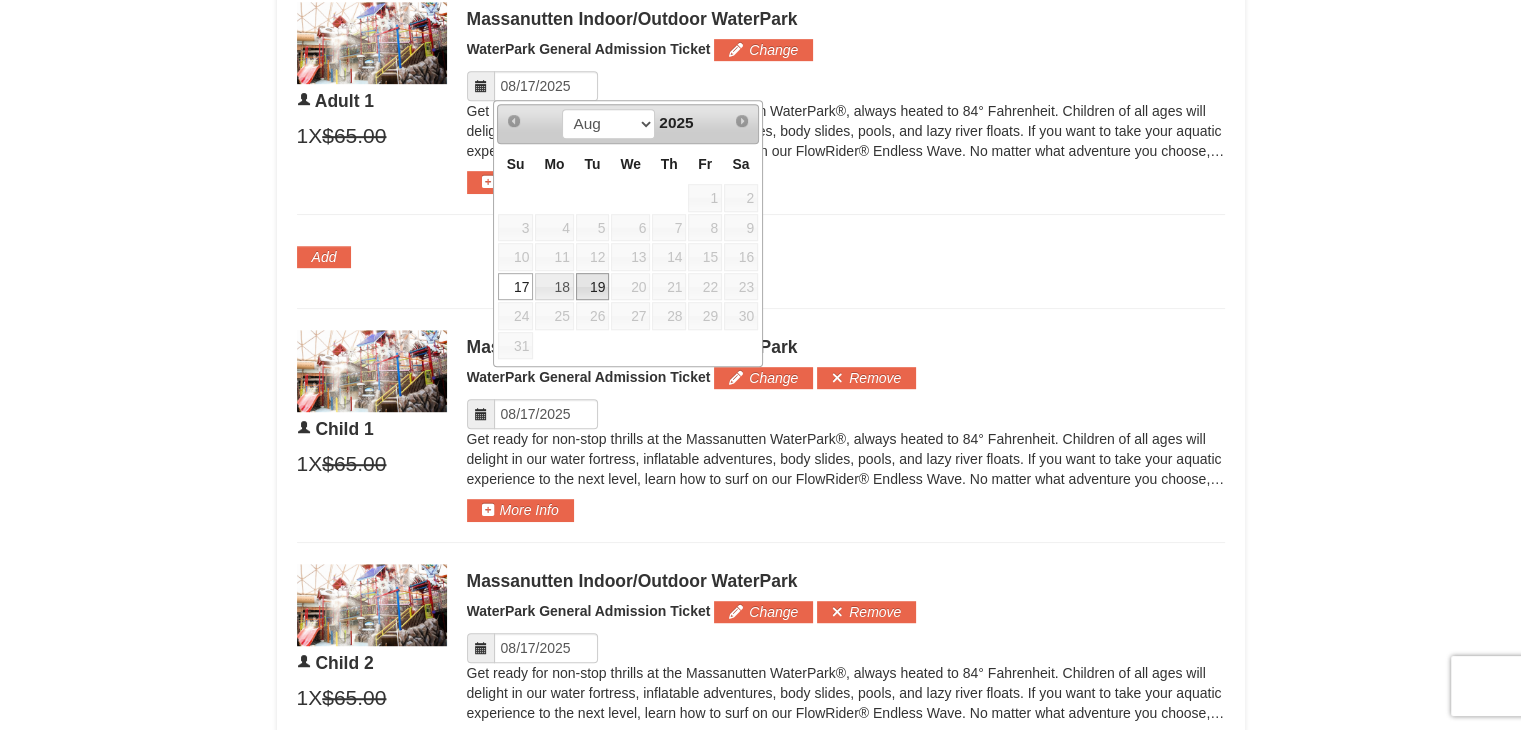 click on "19" at bounding box center [593, 287] 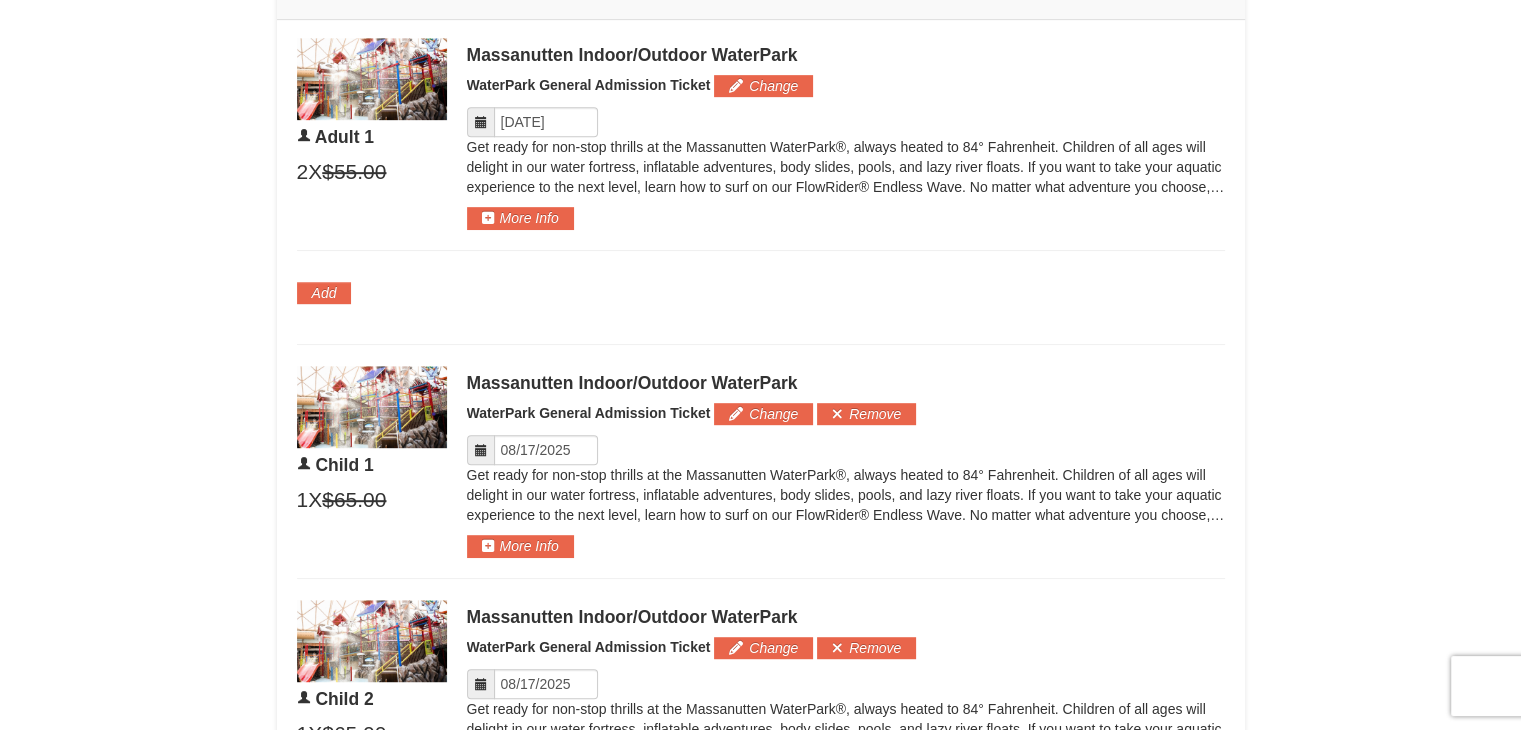 scroll, scrollTop: 1050, scrollLeft: 0, axis: vertical 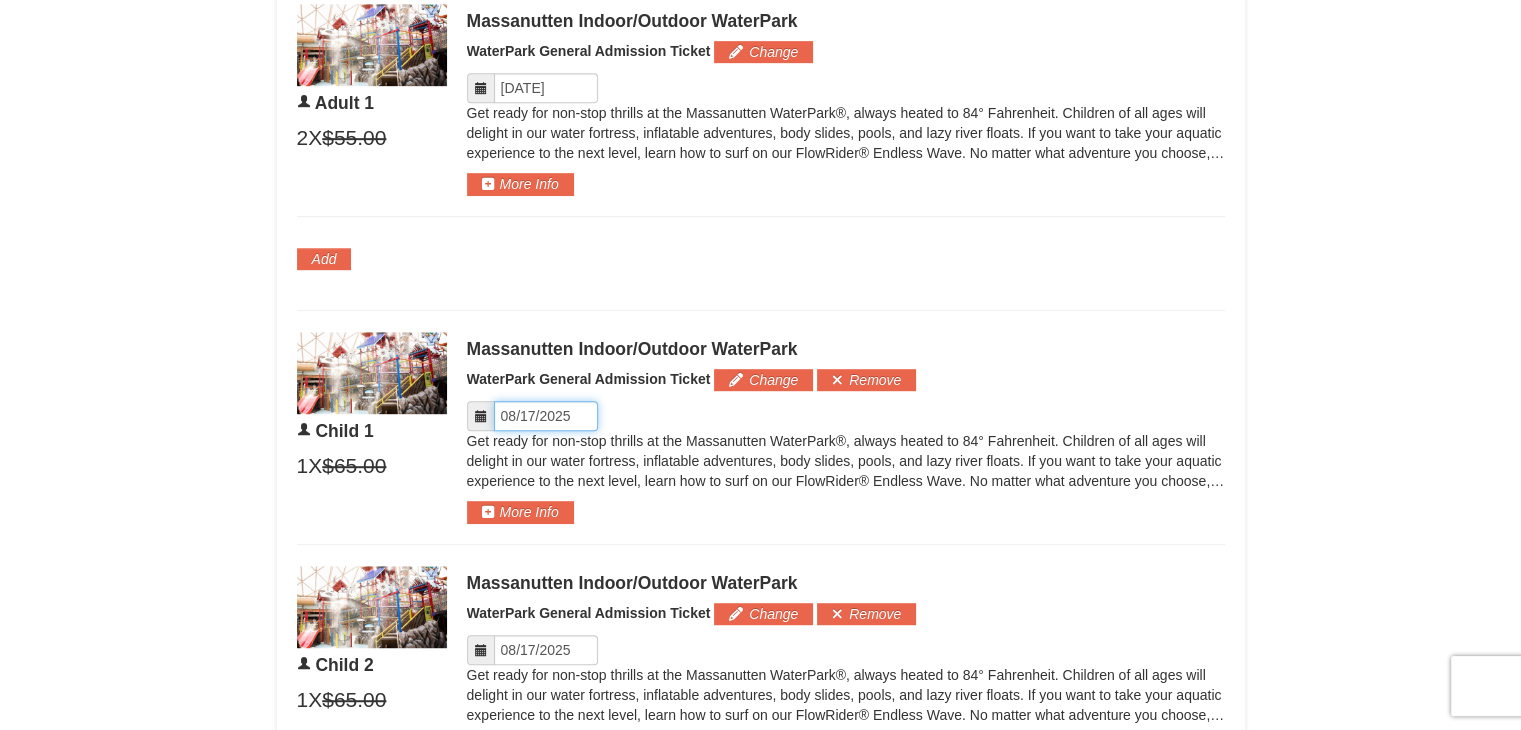 click on "Please format dates MM/DD/YYYY" at bounding box center (546, 416) 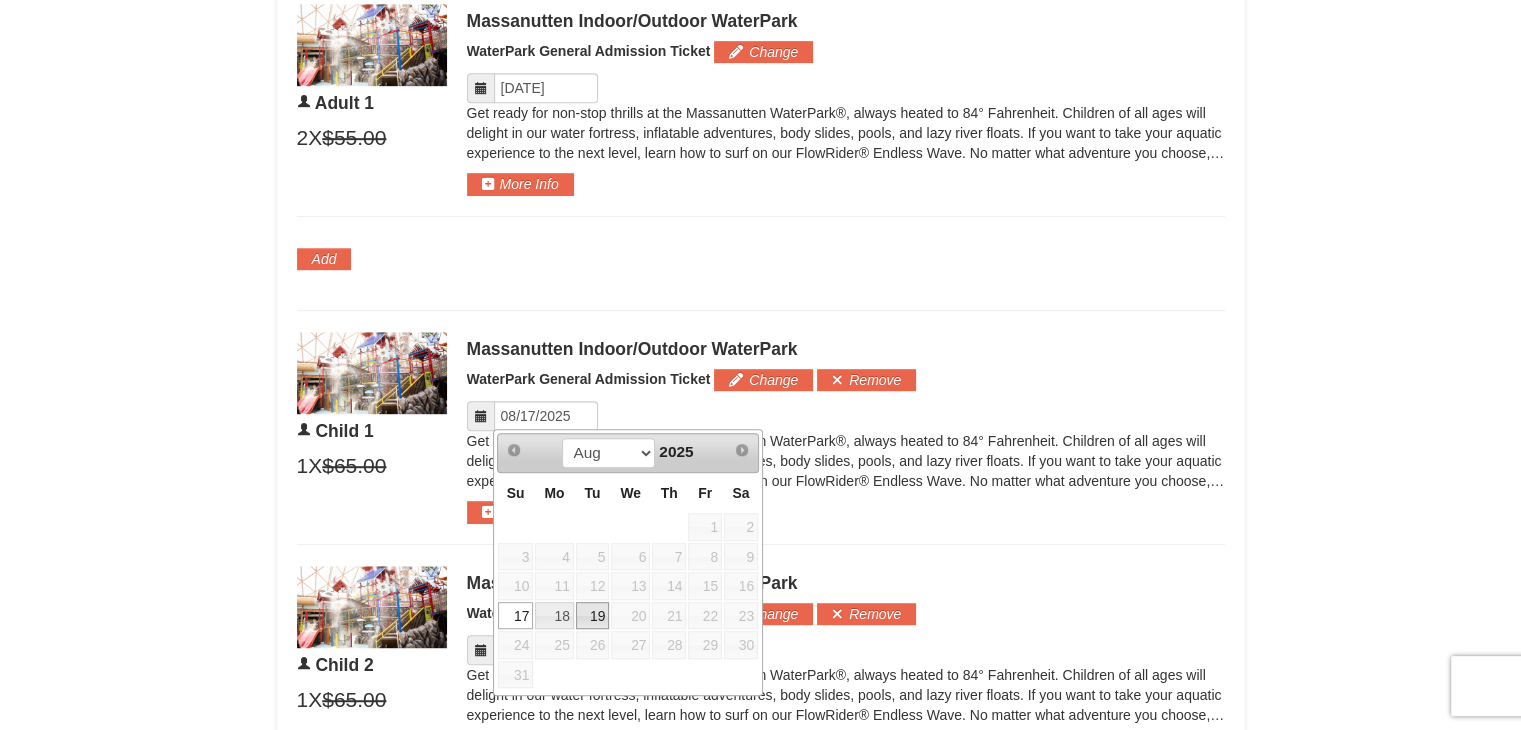 click on "19" at bounding box center [593, 616] 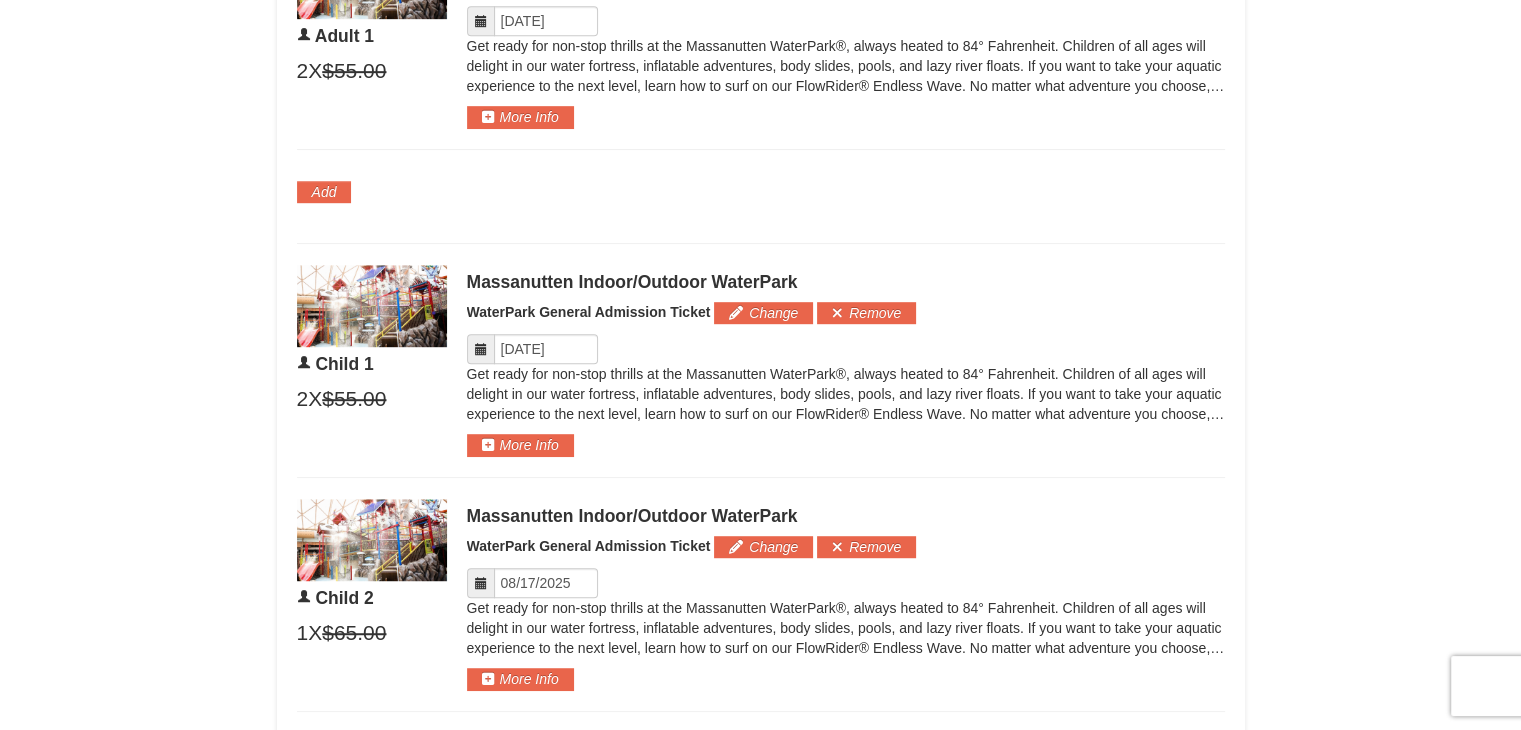 scroll, scrollTop: 1150, scrollLeft: 0, axis: vertical 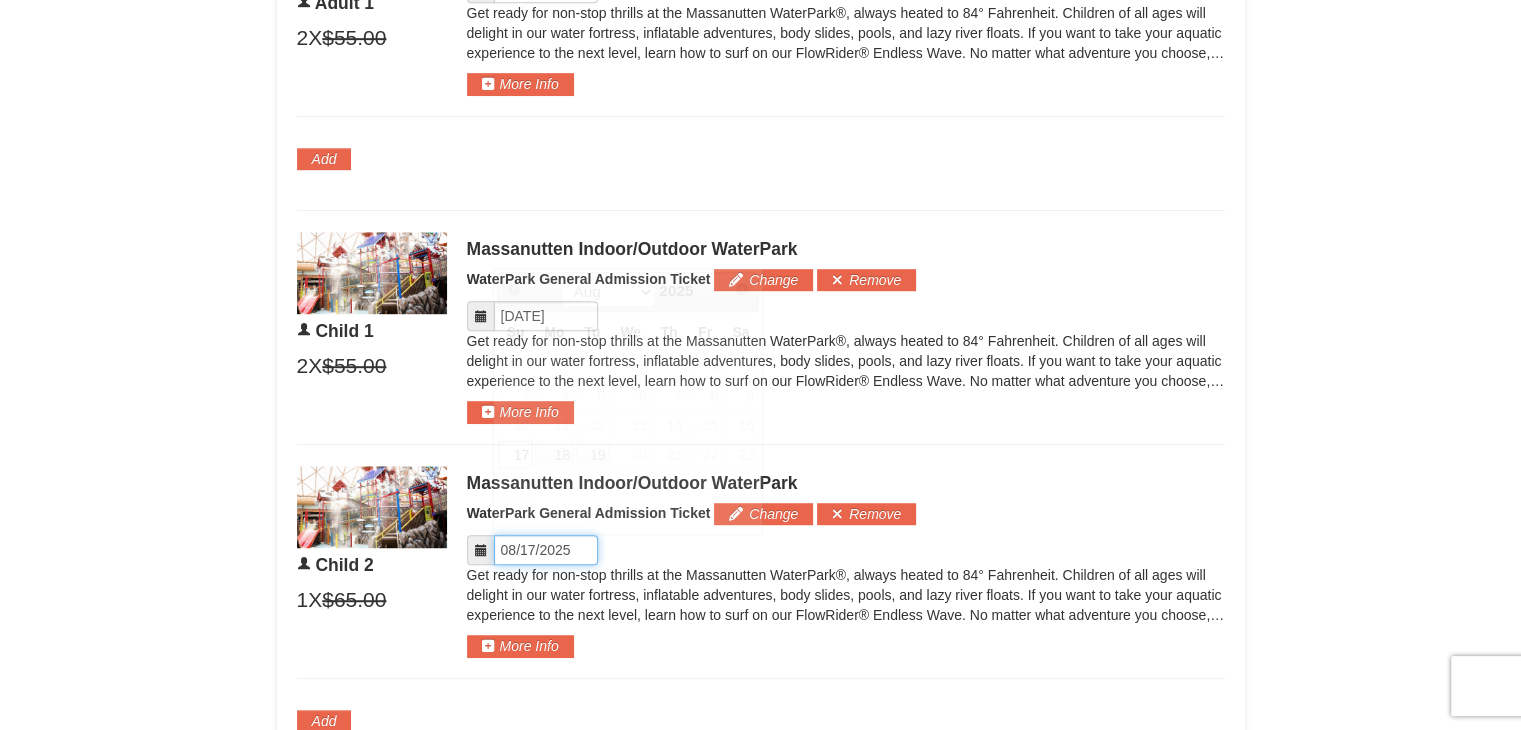 click on "Please format dates MM/DD/YYYY" at bounding box center (546, 550) 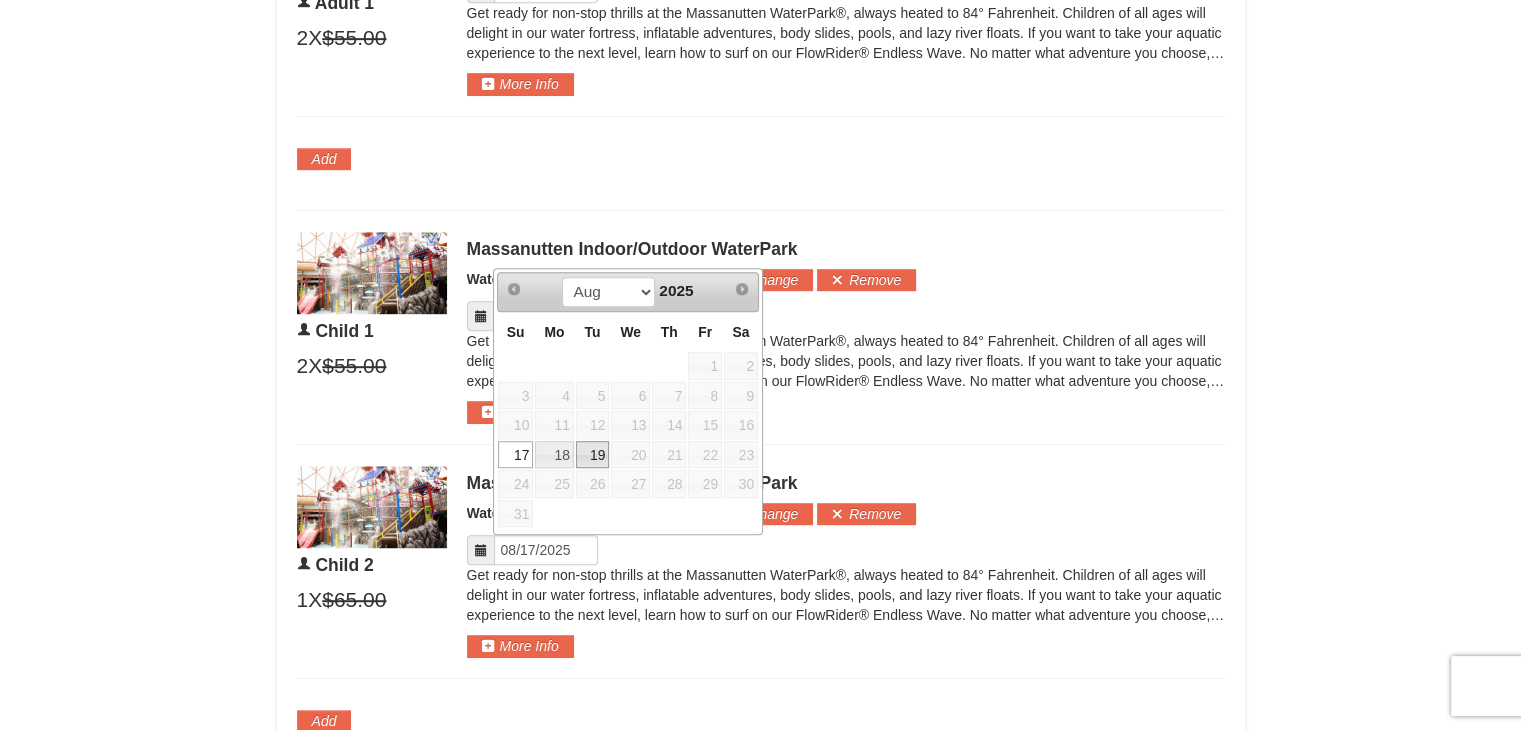 click on "19" at bounding box center (593, 455) 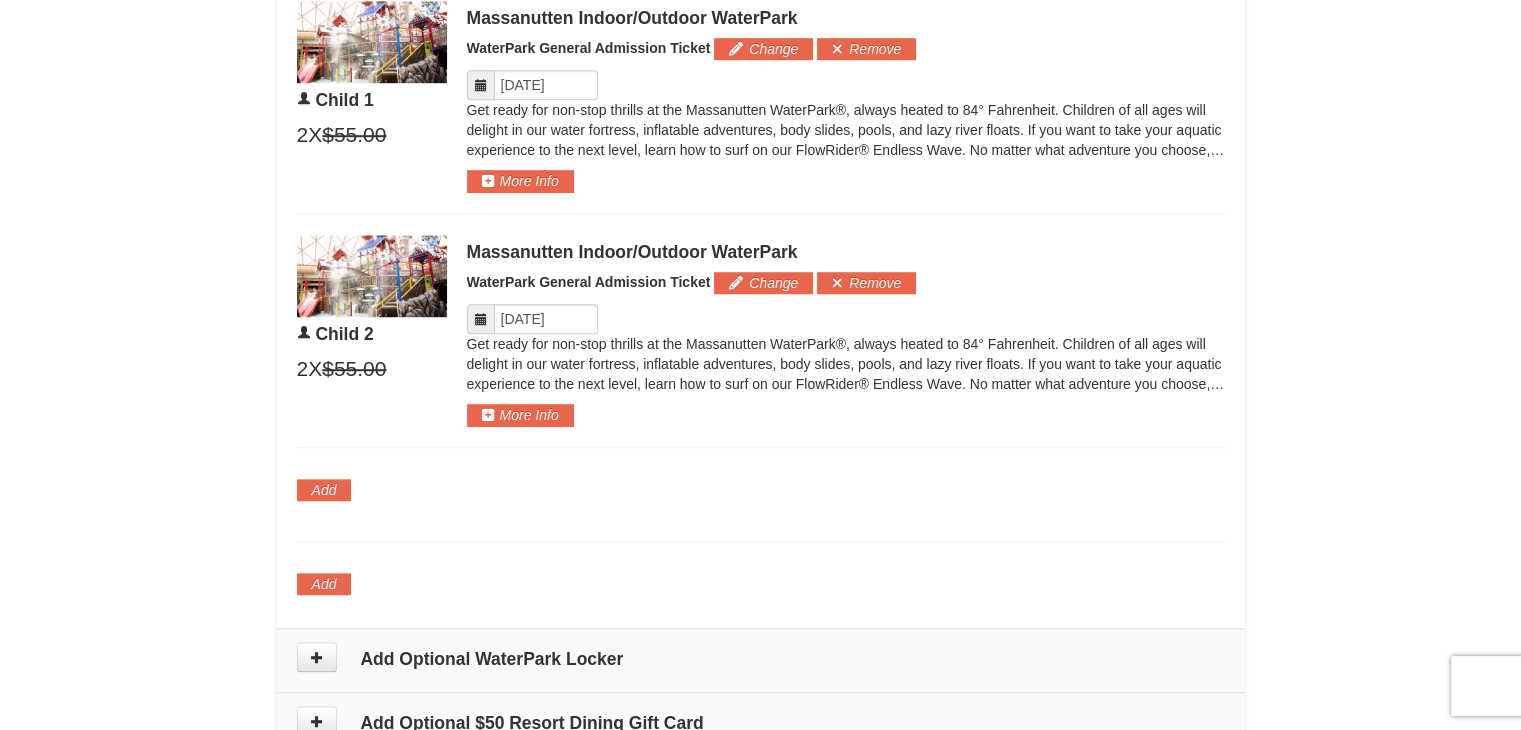 scroll, scrollTop: 1350, scrollLeft: 0, axis: vertical 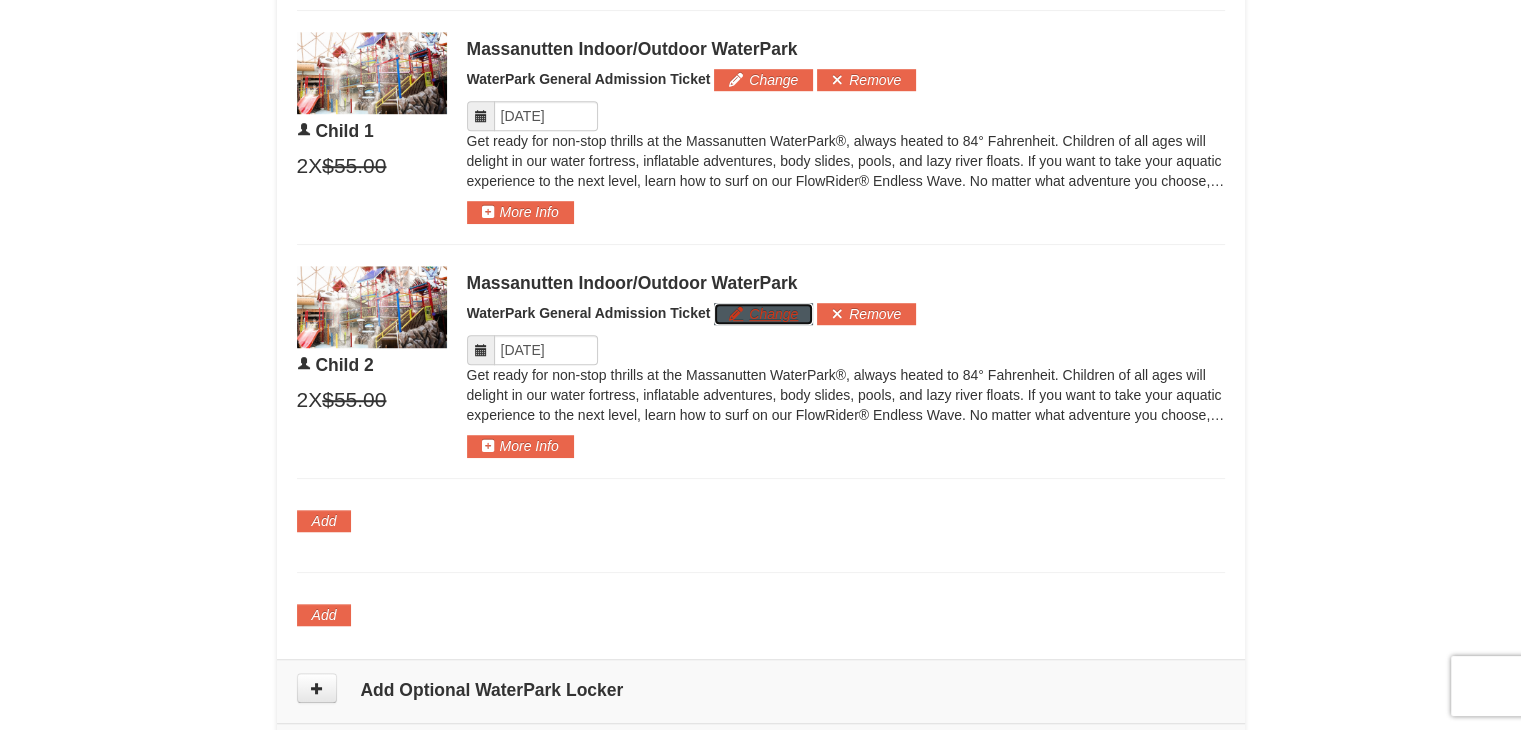 click on "Change" at bounding box center [763, 314] 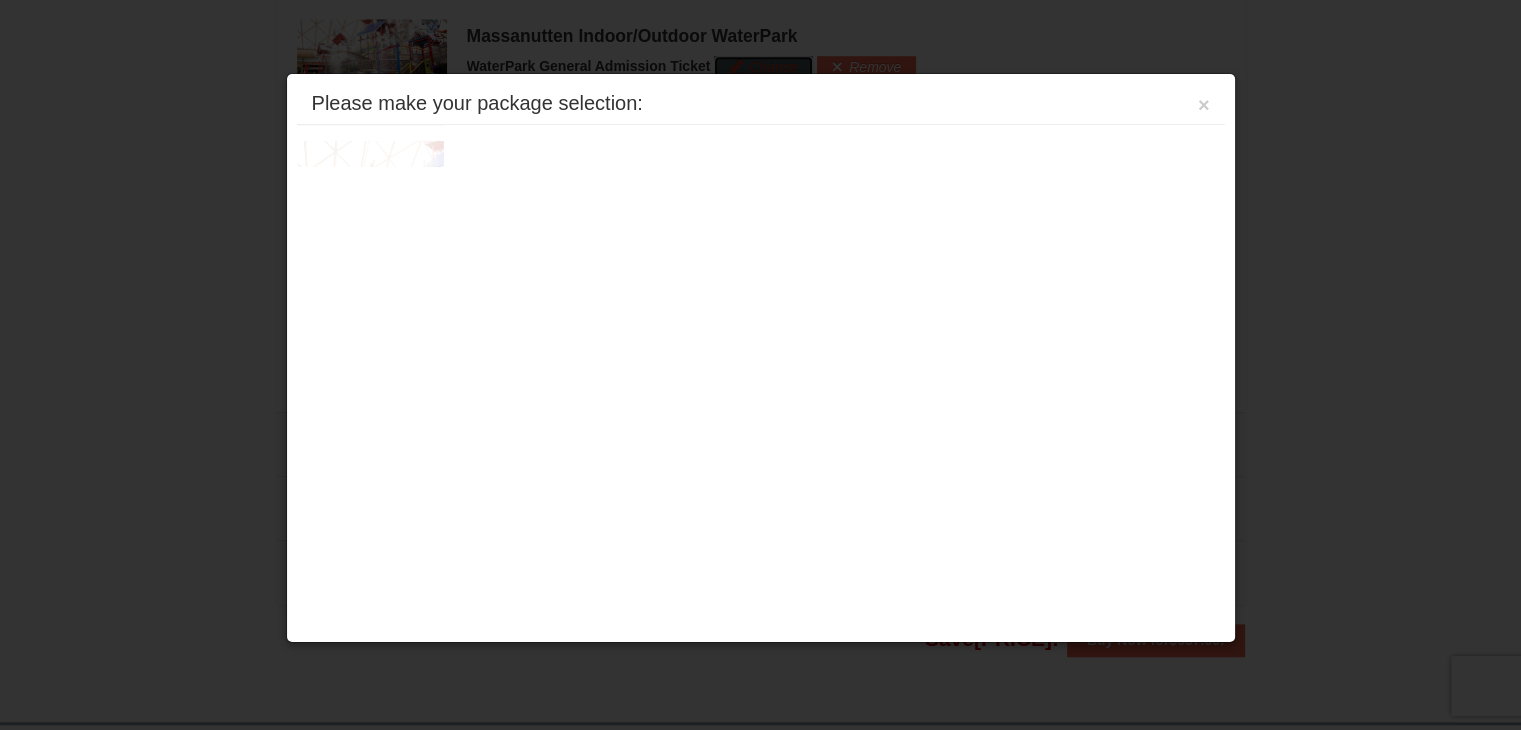scroll, scrollTop: 1612, scrollLeft: 0, axis: vertical 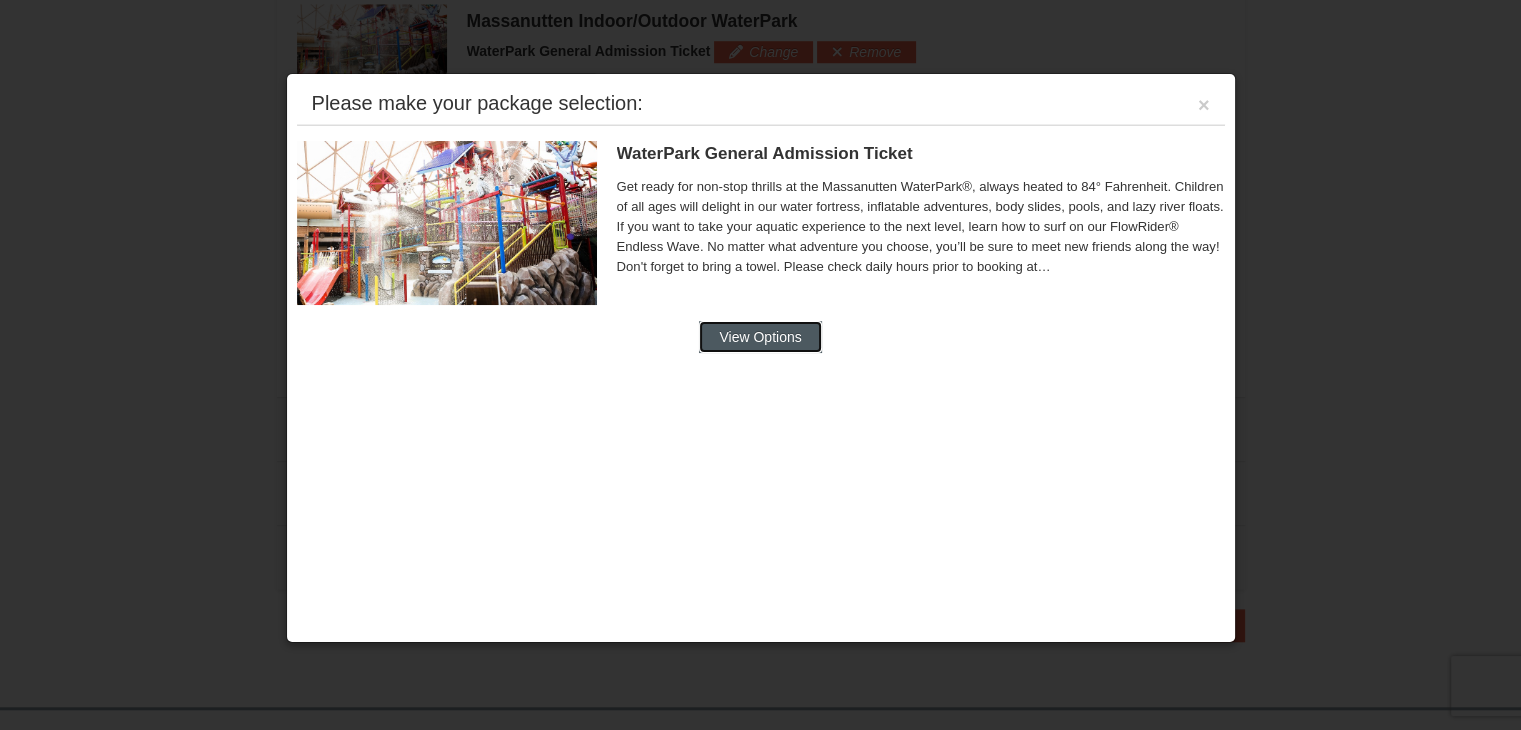 click on "View Options" at bounding box center (760, 337) 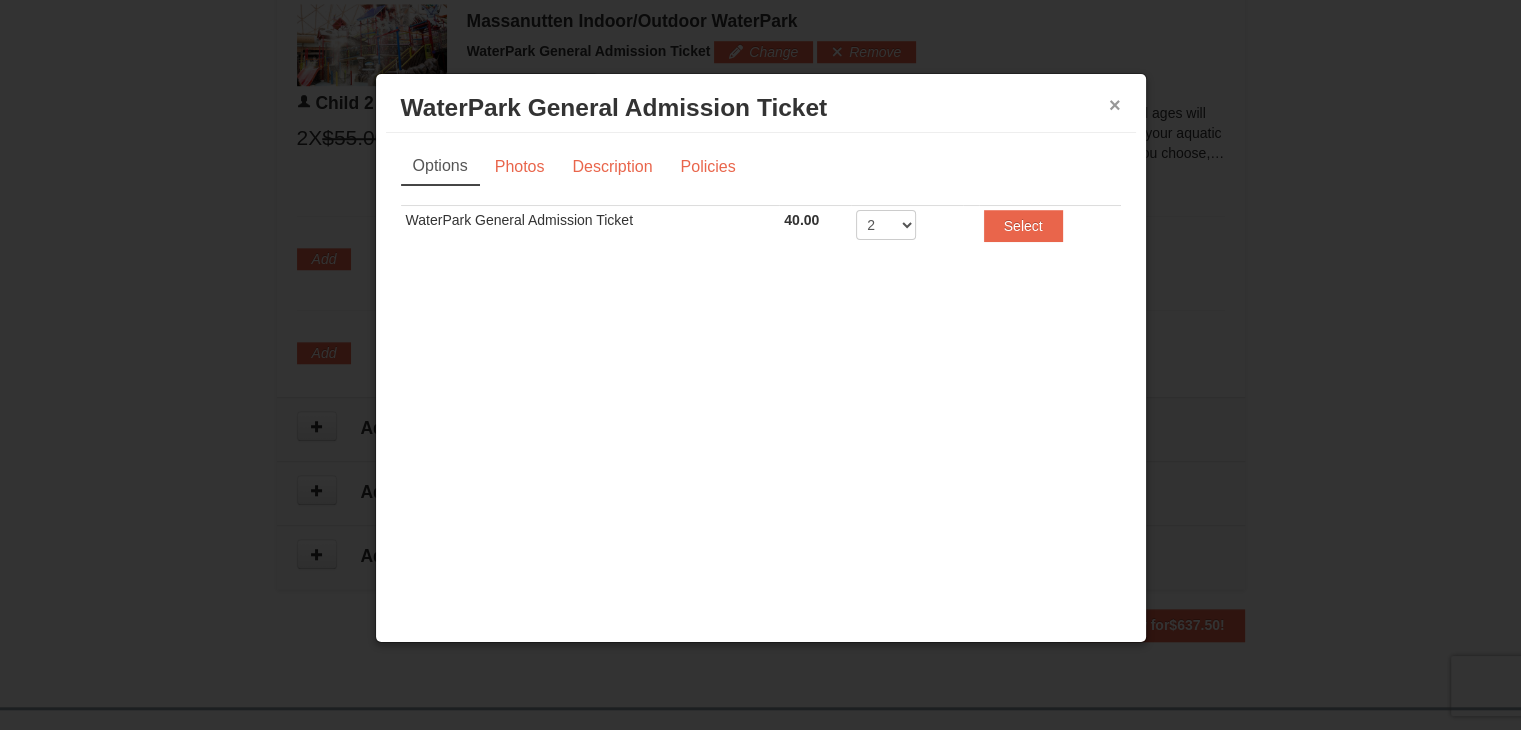 click on "×" at bounding box center (1115, 105) 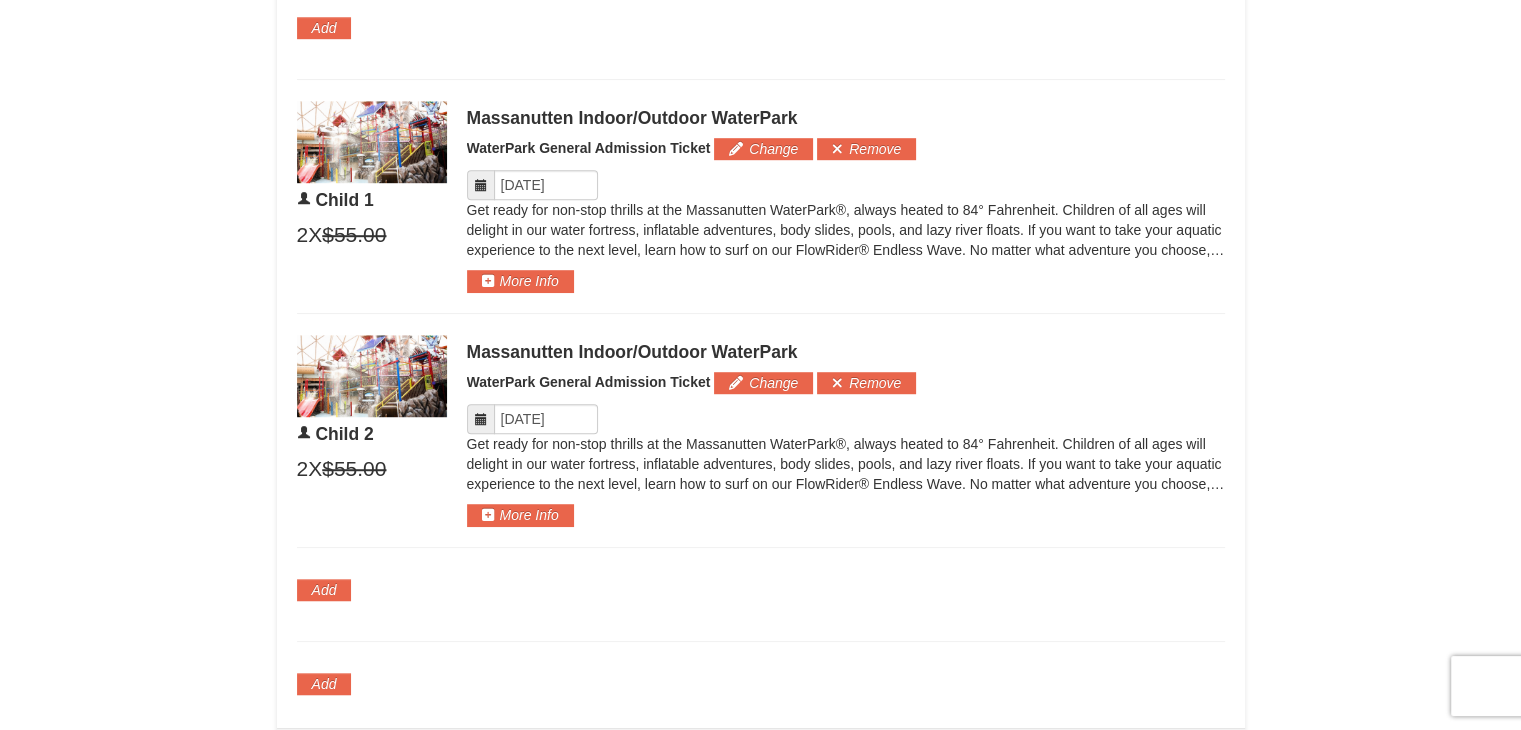scroll, scrollTop: 1312, scrollLeft: 0, axis: vertical 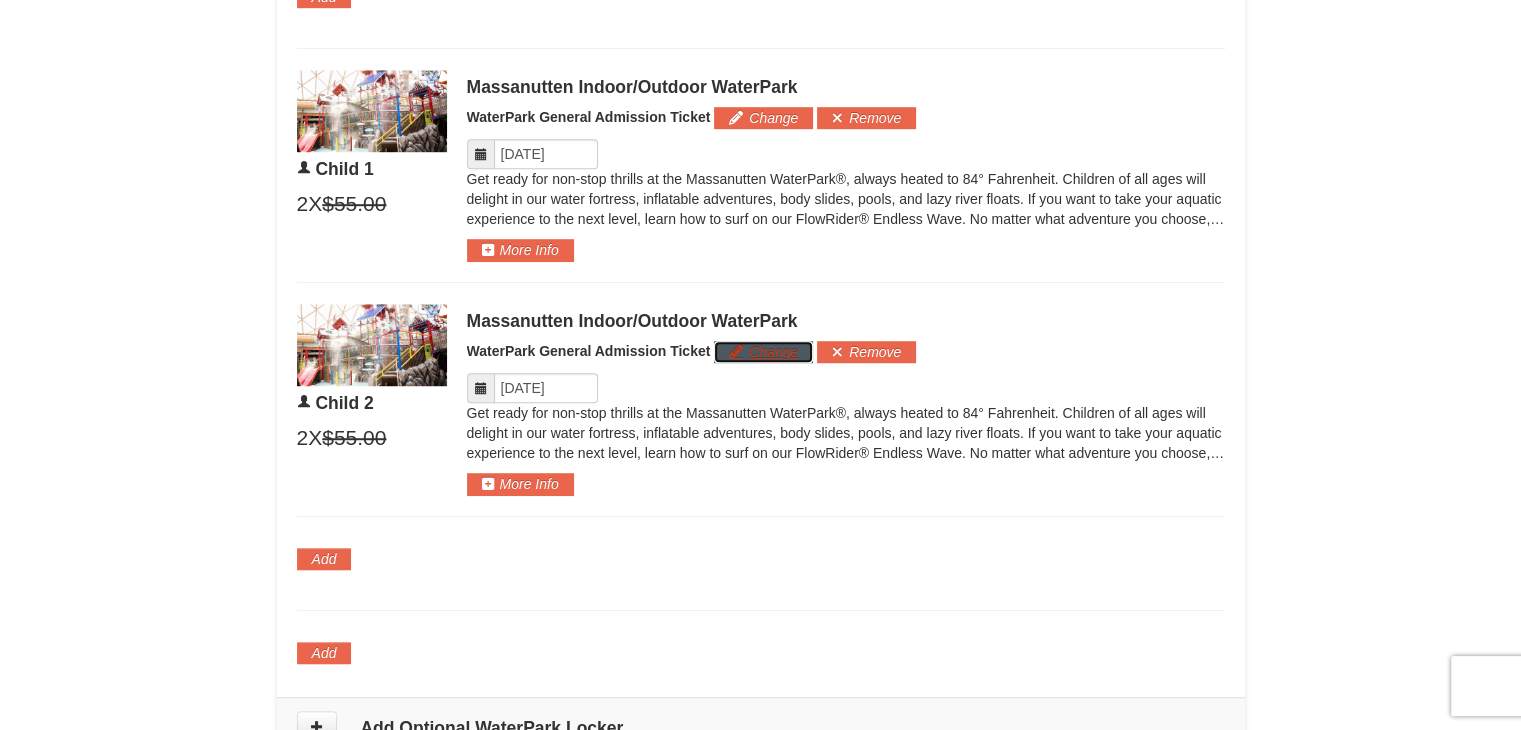 click on "Change" at bounding box center (763, 352) 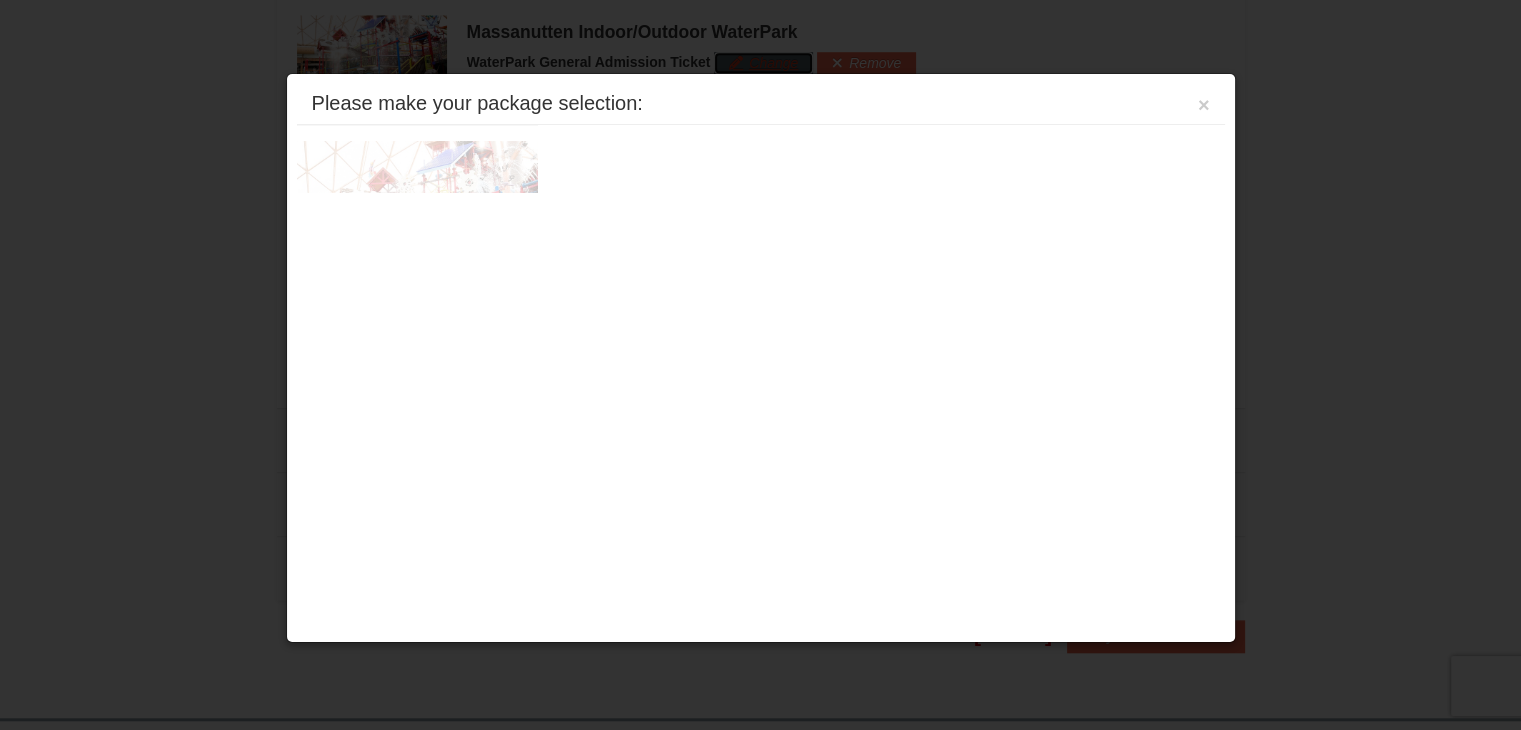 scroll, scrollTop: 1612, scrollLeft: 0, axis: vertical 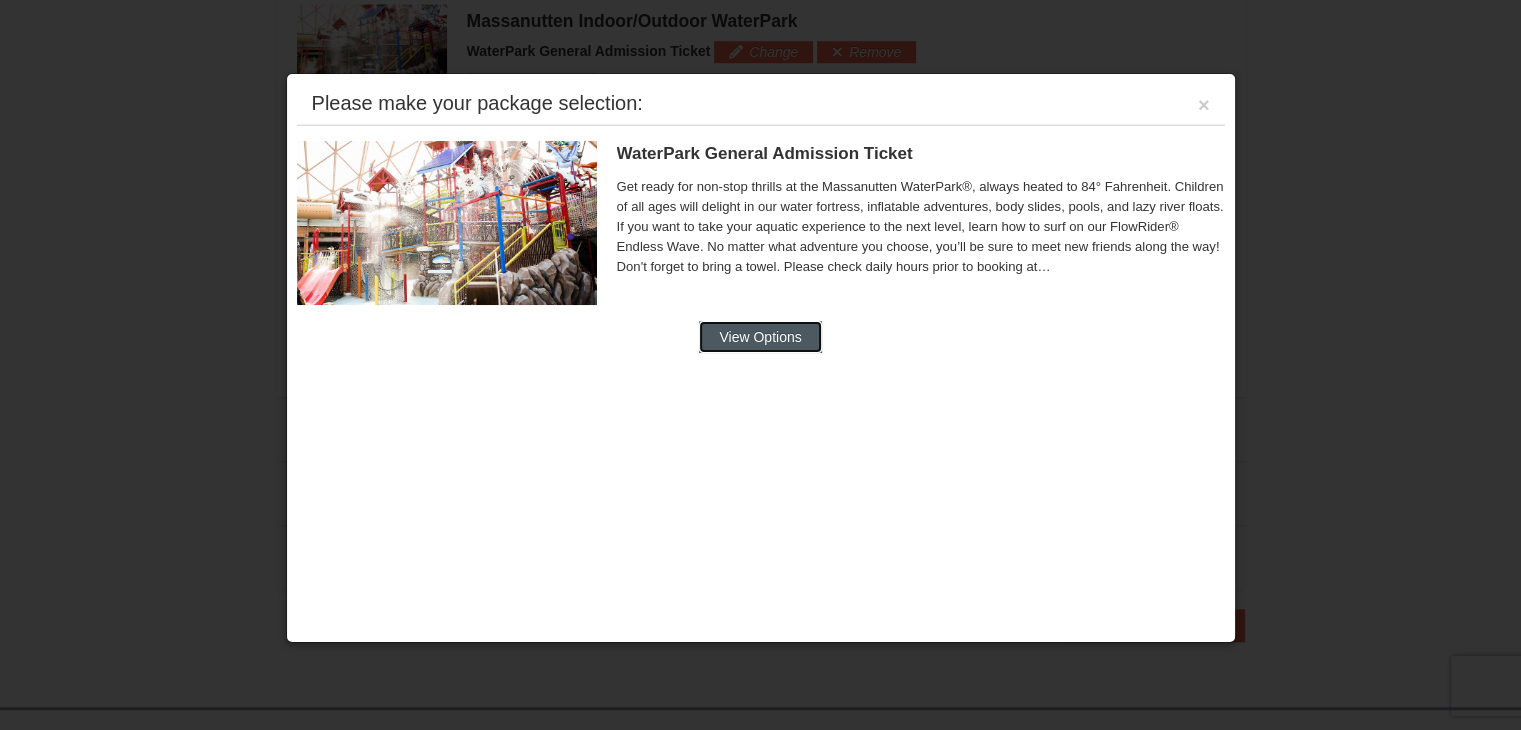 click on "View Options" at bounding box center (760, 337) 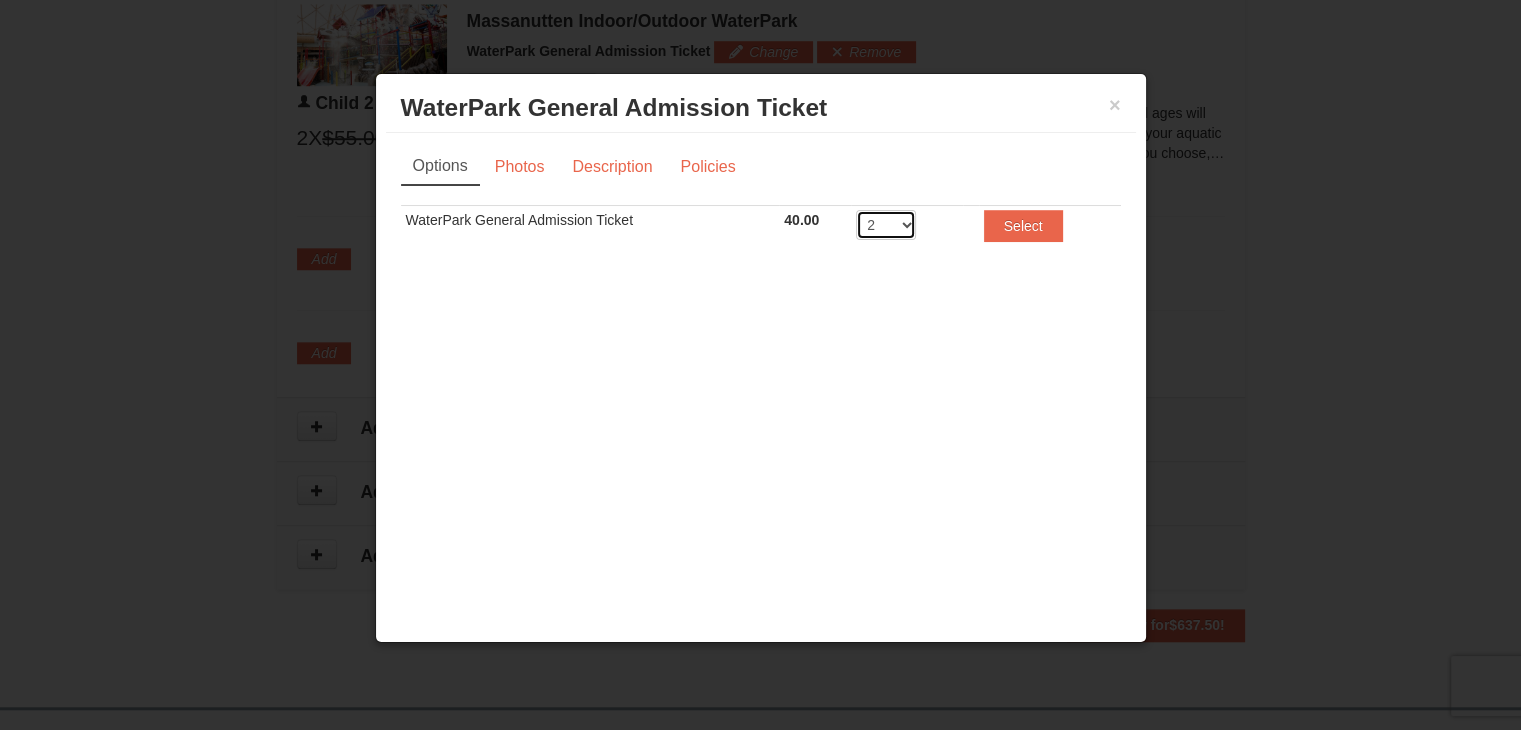 click on "2 3 4 5 6 7 8" at bounding box center (886, 225) 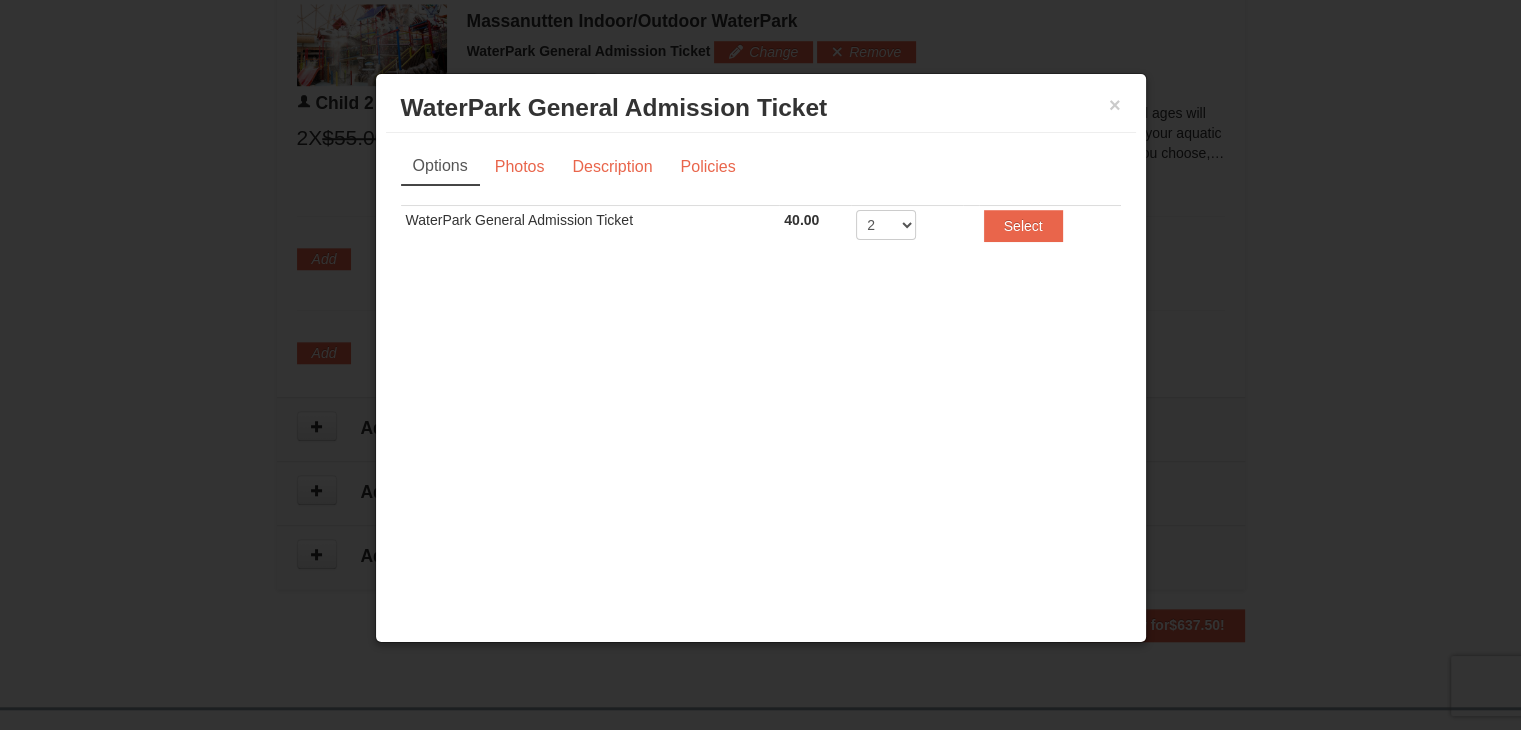 click on "×
WaterPark General Admission Ticket  Massanutten Indoor/Outdoor WaterPark
Options
Photos
Description
Policies
Sorry, no matches found.
Please remove some filters, or change your dates to find available options.
WaterPark General Admission Ticket
[PRICE]
Includes all fees. Tax excluded.
2 3 4 5 6 7 8
Buy Now
Select" at bounding box center (761, 358) 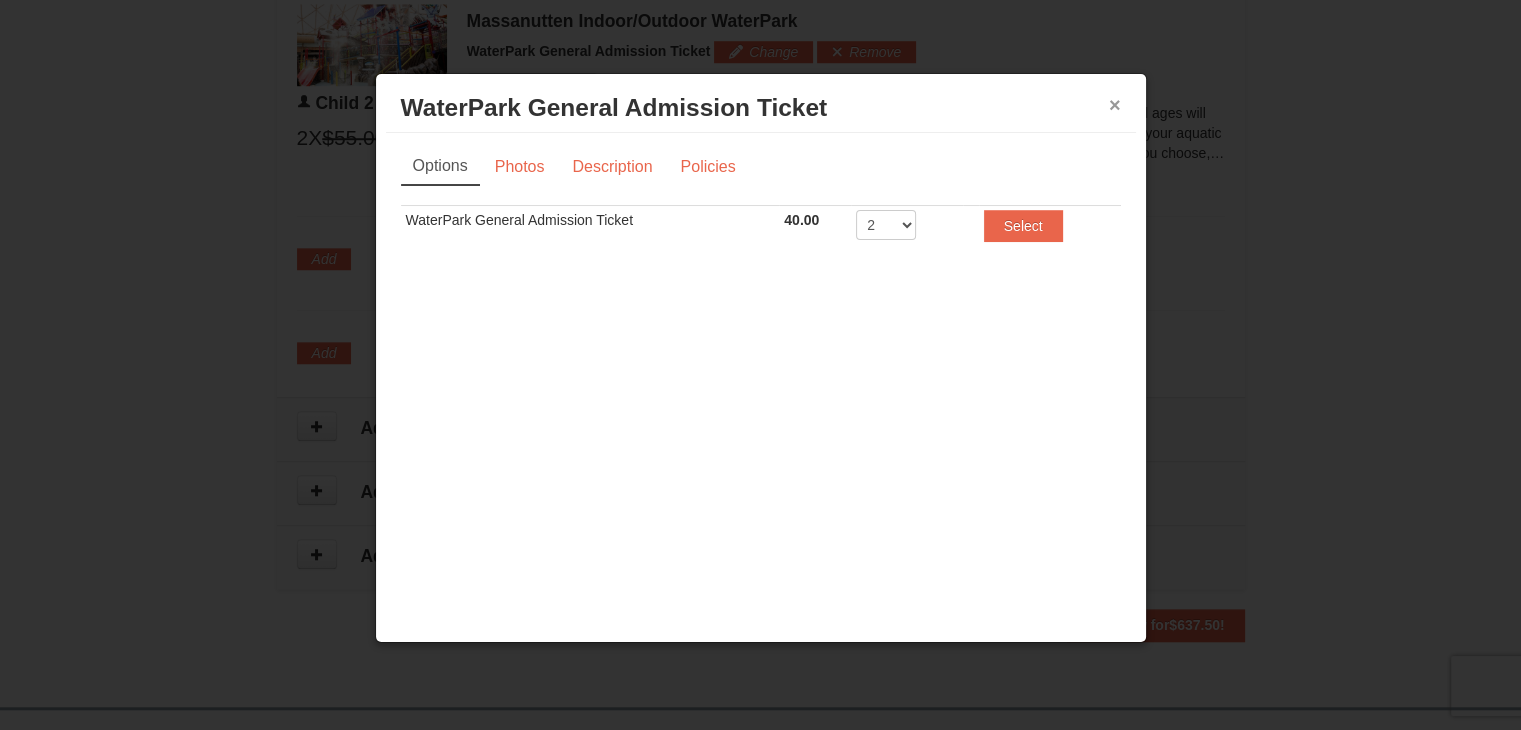 click on "×" at bounding box center [1115, 105] 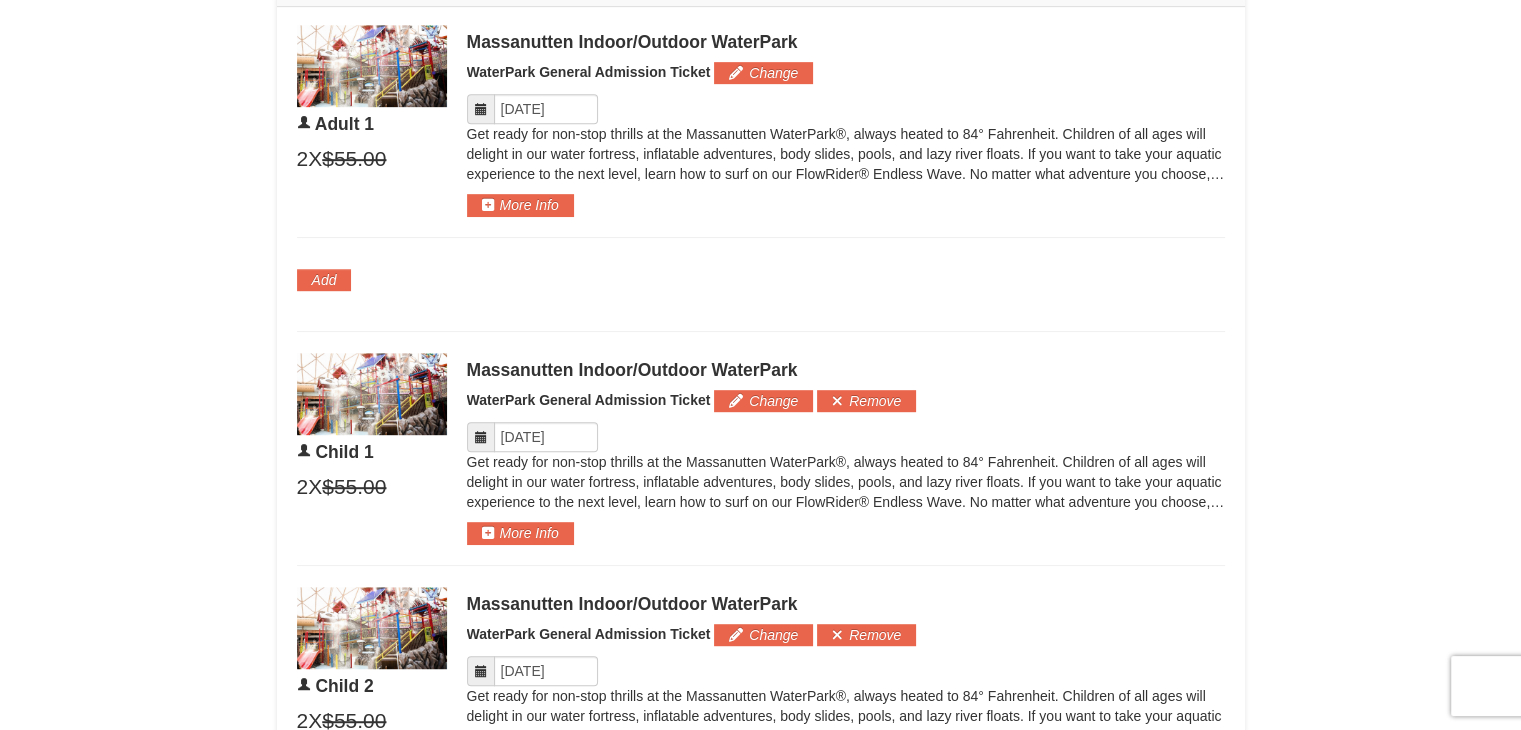 scroll, scrollTop: 912, scrollLeft: 0, axis: vertical 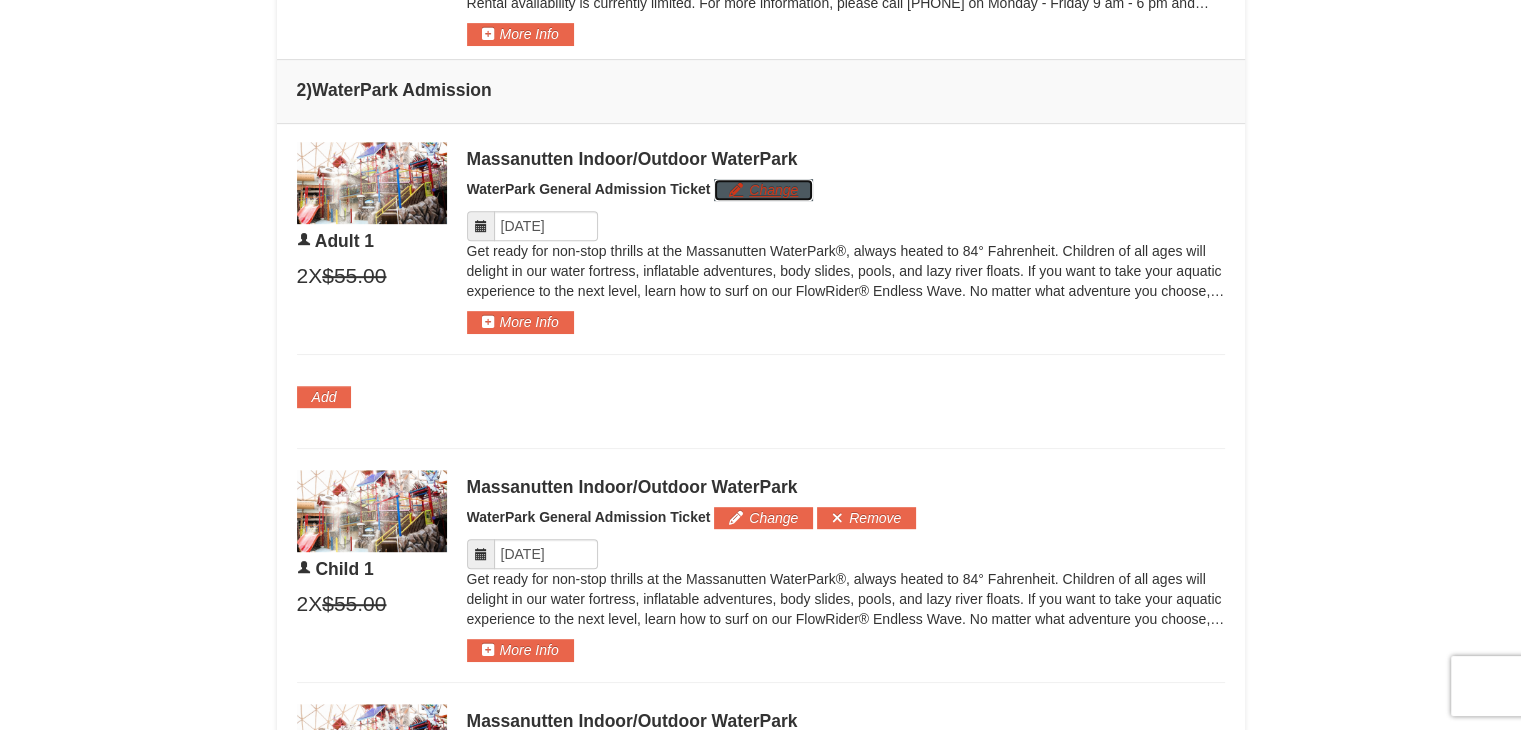 click on "Change" at bounding box center (763, 190) 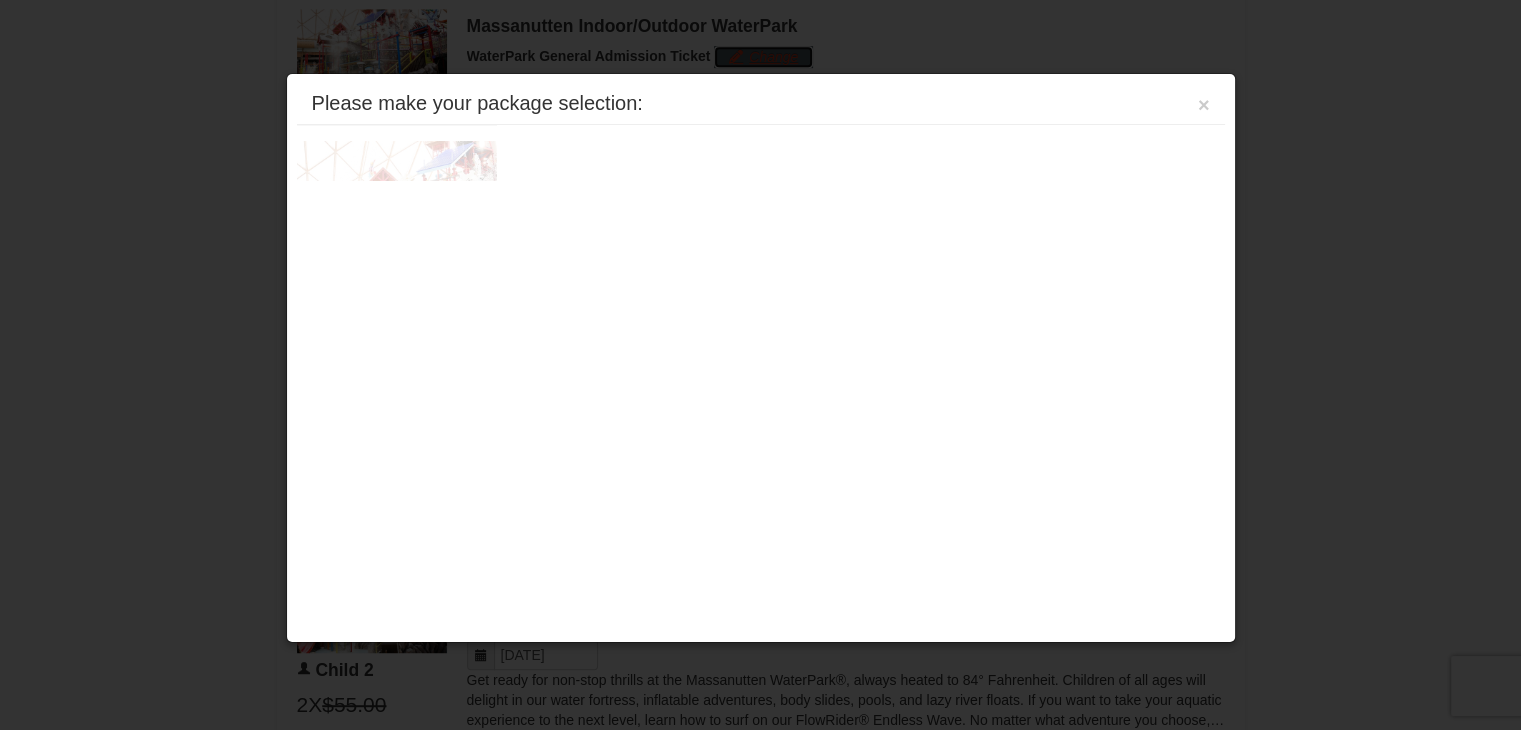 scroll, scrollTop: 1052, scrollLeft: 0, axis: vertical 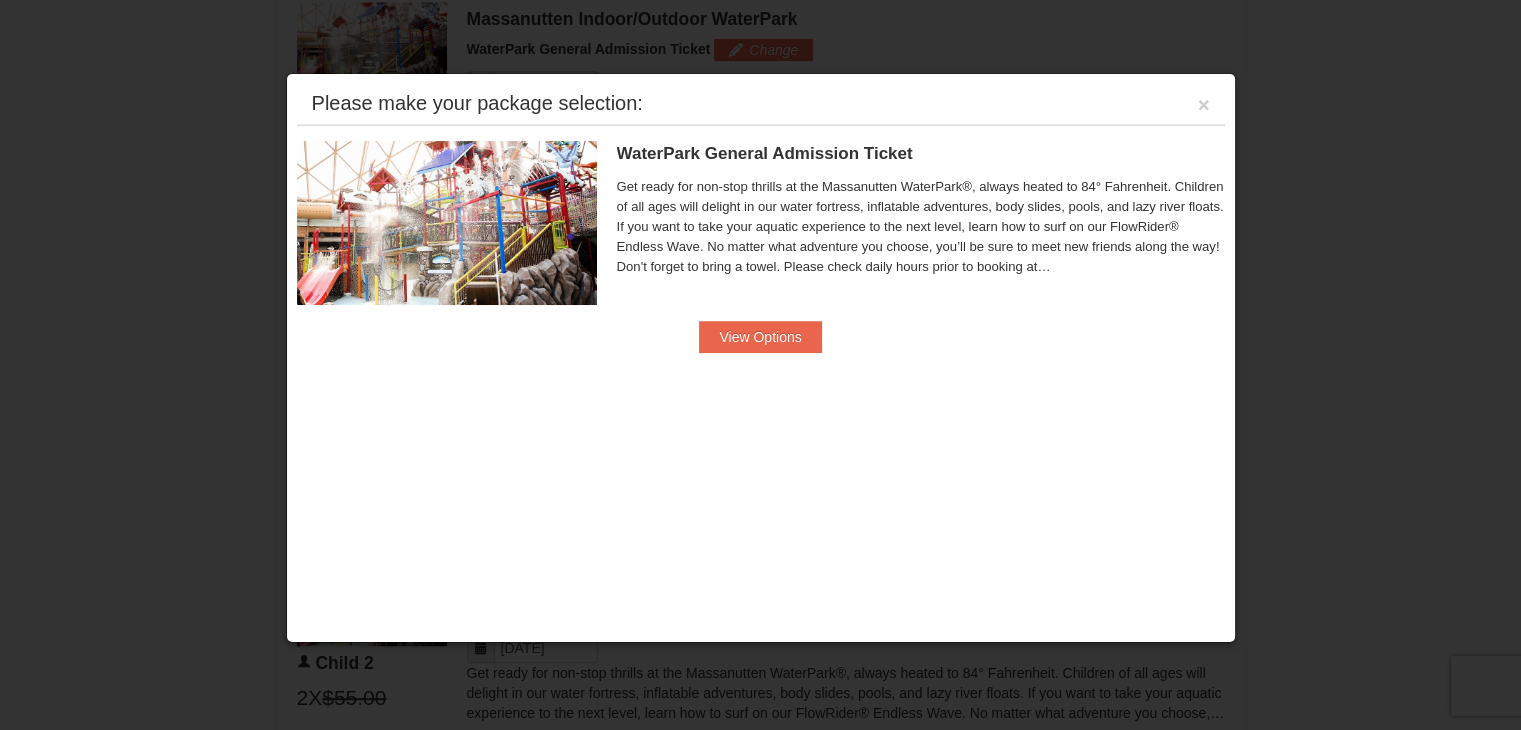 click on "WaterPark General Admission Ticket  Massanutten Indoor/Outdoor WaterPark
Get ready for non-stop thrills at the Massanutten WaterPark®, always heated to 84° Fahrenheit. Children of all ages will delight in our water fortress, inflatable adventures, body slides, pools, and lazy river floats. If you want to take your aquatic experience to the next level, learn how to surf on our FlowRider® Endless Wave. No matter what adventure you choose, you’ll be sure to meet new friends along the way! Don't forget to bring a towel. Please check daily hours prior to booking at https://www.massresort.com/play/waterpark/hours-rates/." at bounding box center (921, 231) 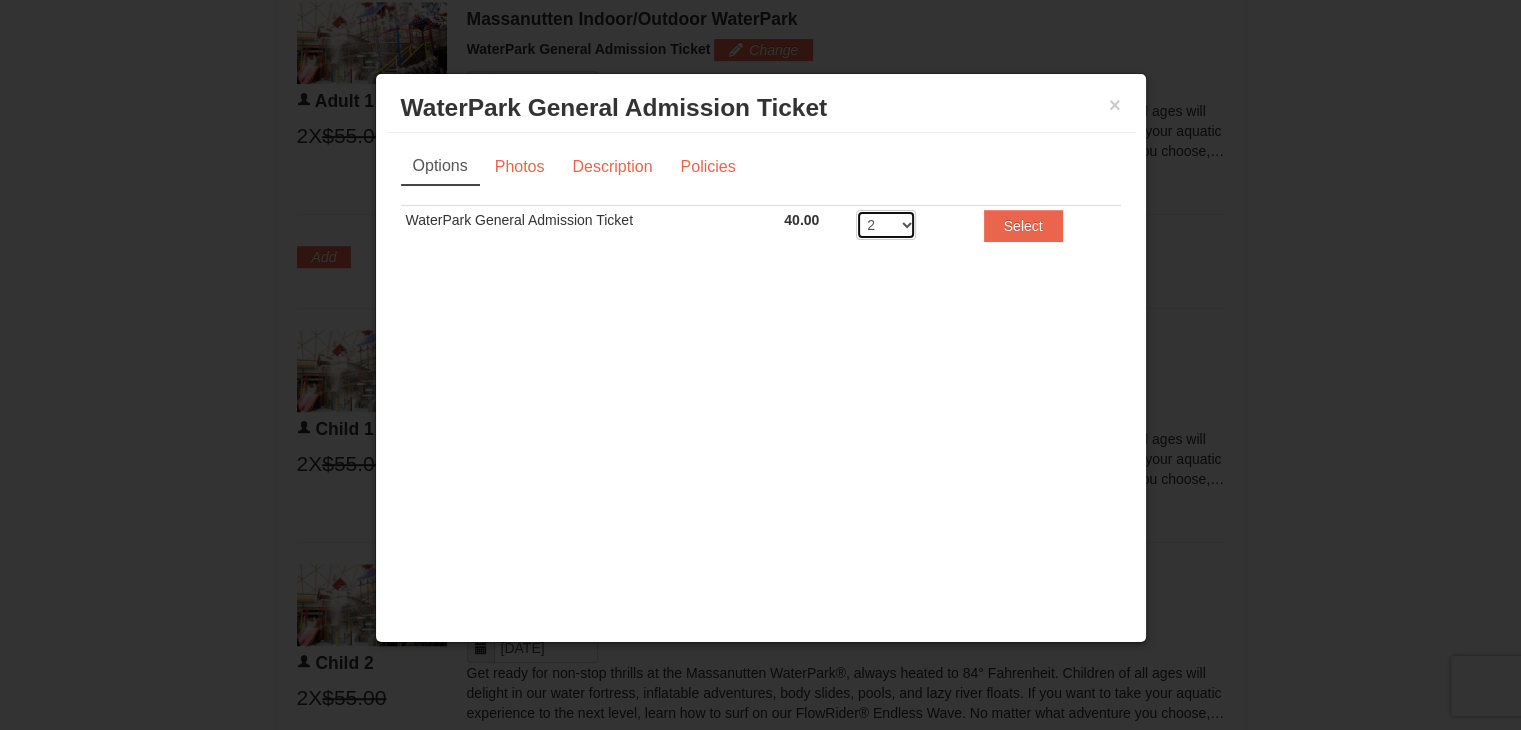 click on "2 3 4 5 6 7 8" at bounding box center (886, 225) 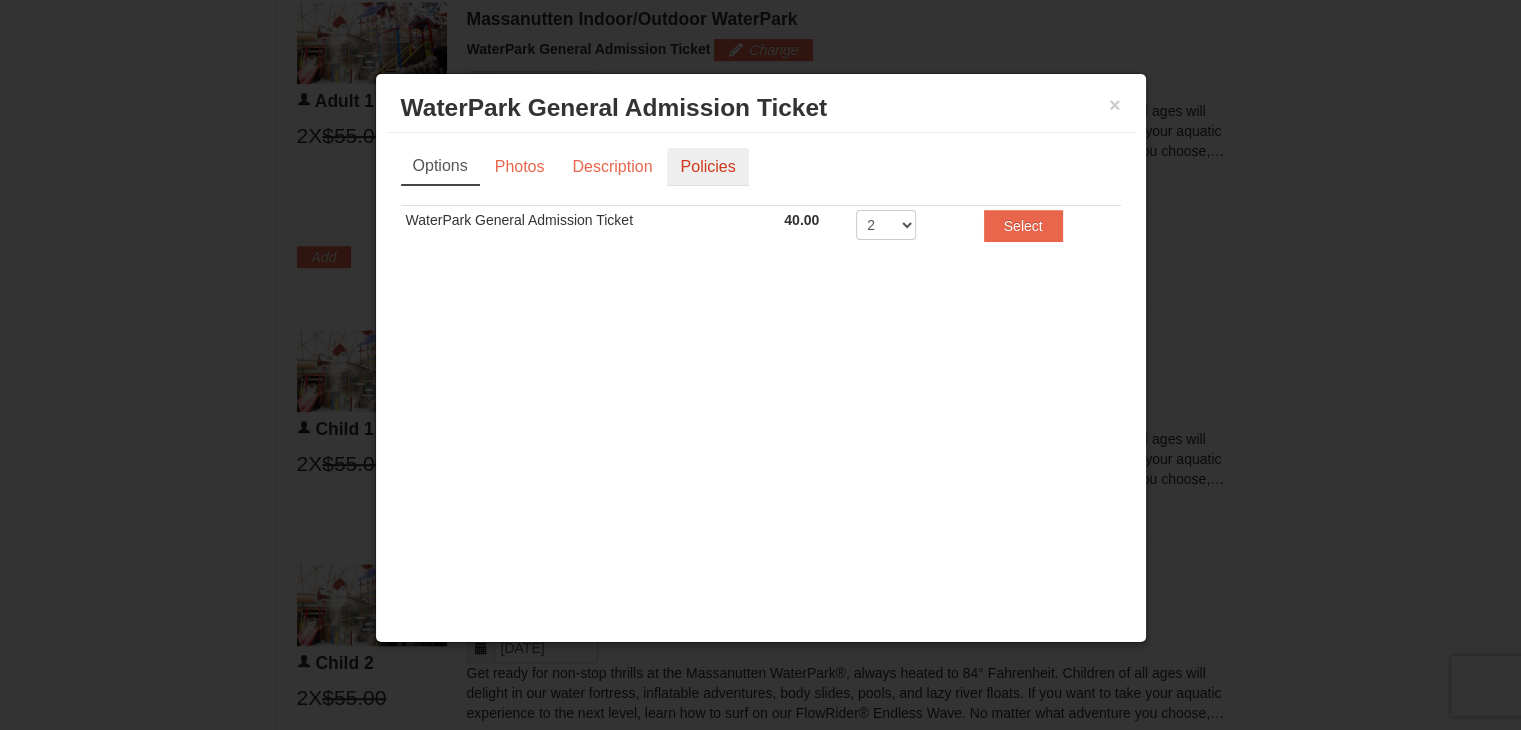 click on "Policies" at bounding box center (707, 167) 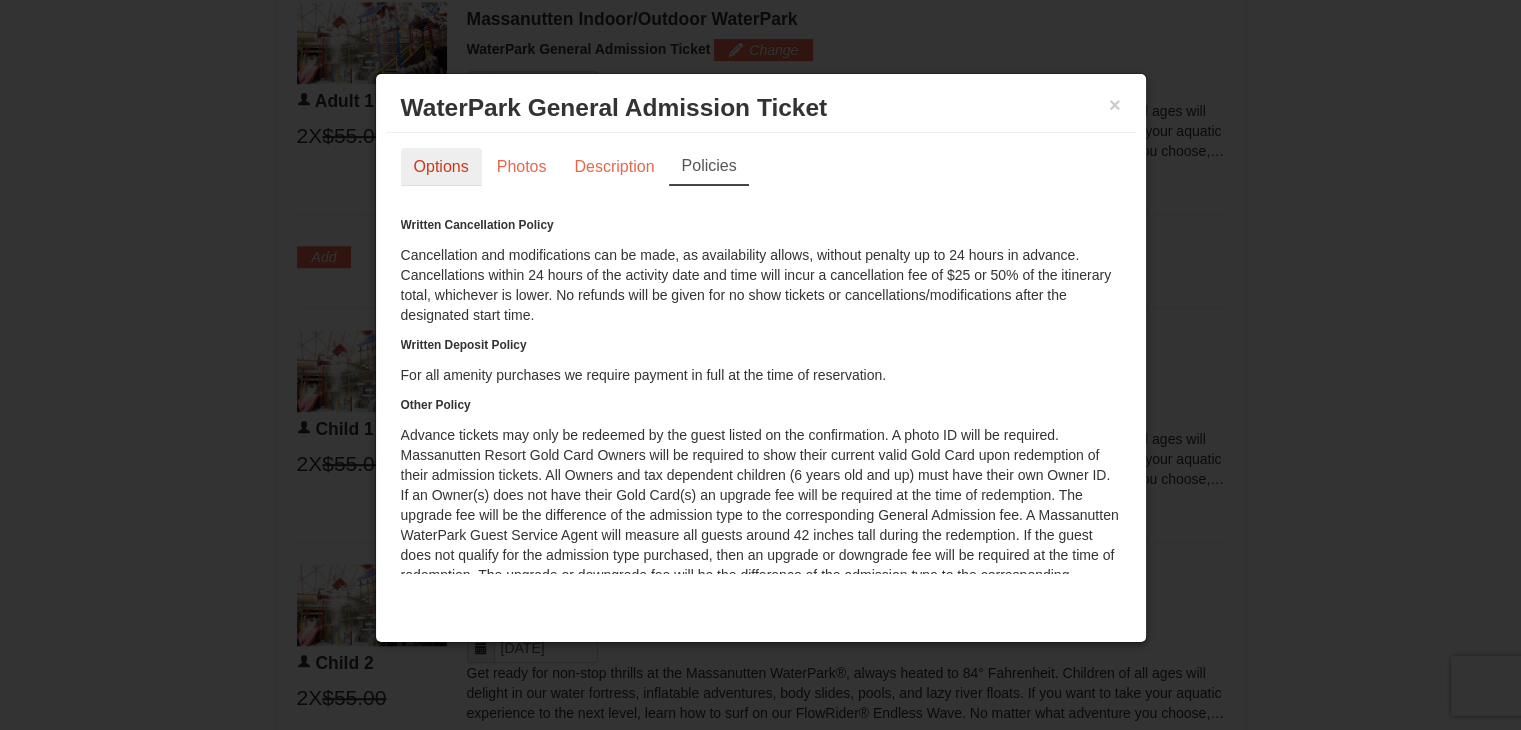 click on "Options" at bounding box center (441, 167) 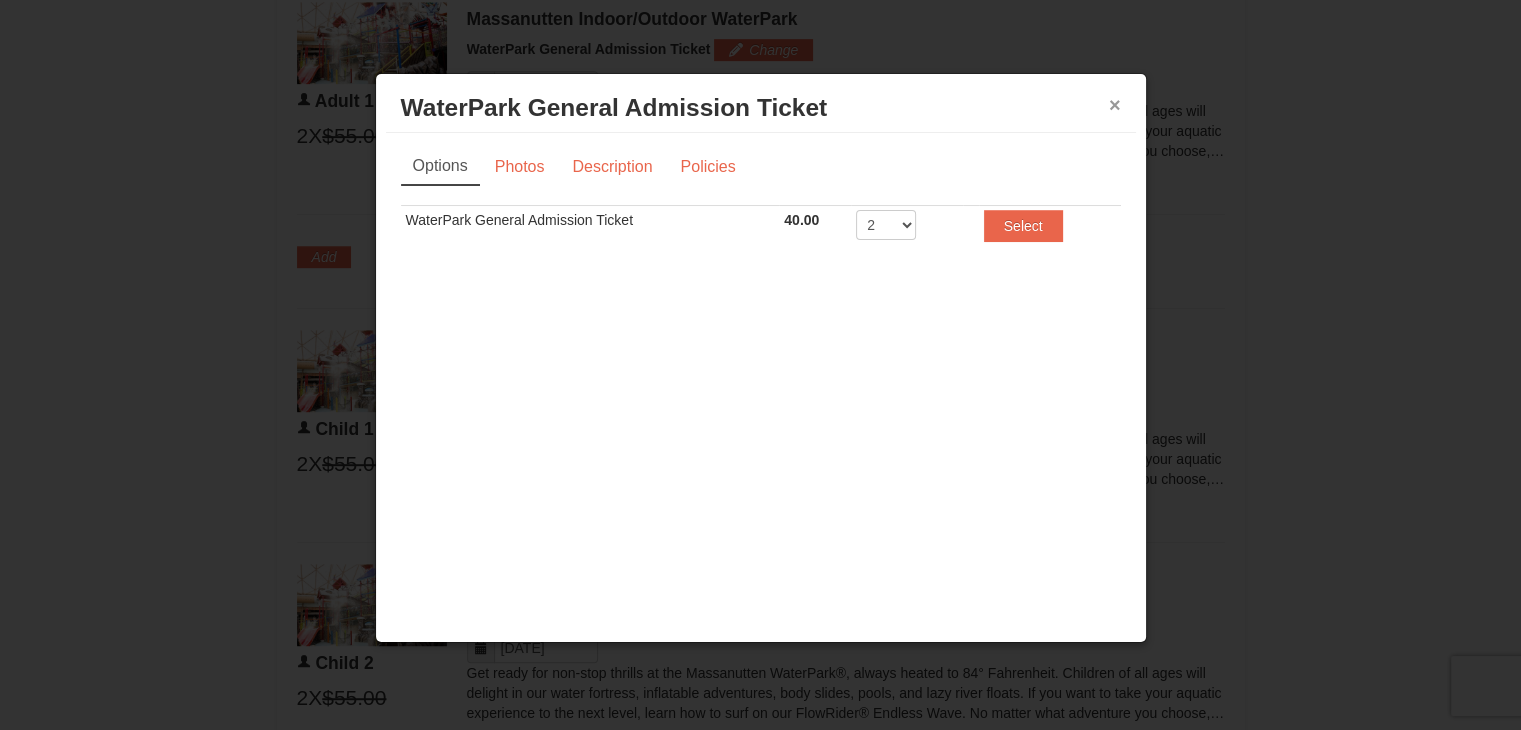 click on "×" at bounding box center [1115, 105] 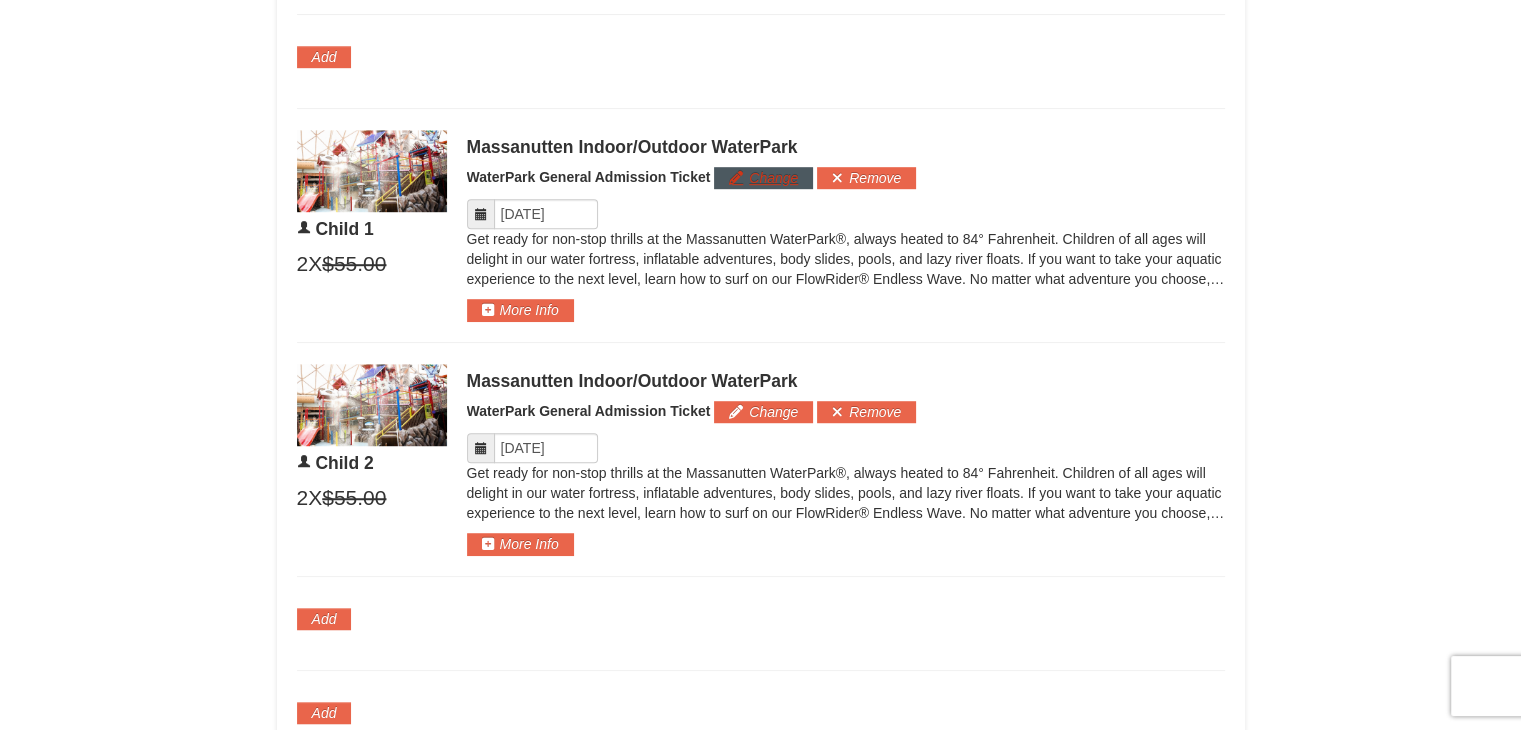 scroll, scrollTop: 1252, scrollLeft: 0, axis: vertical 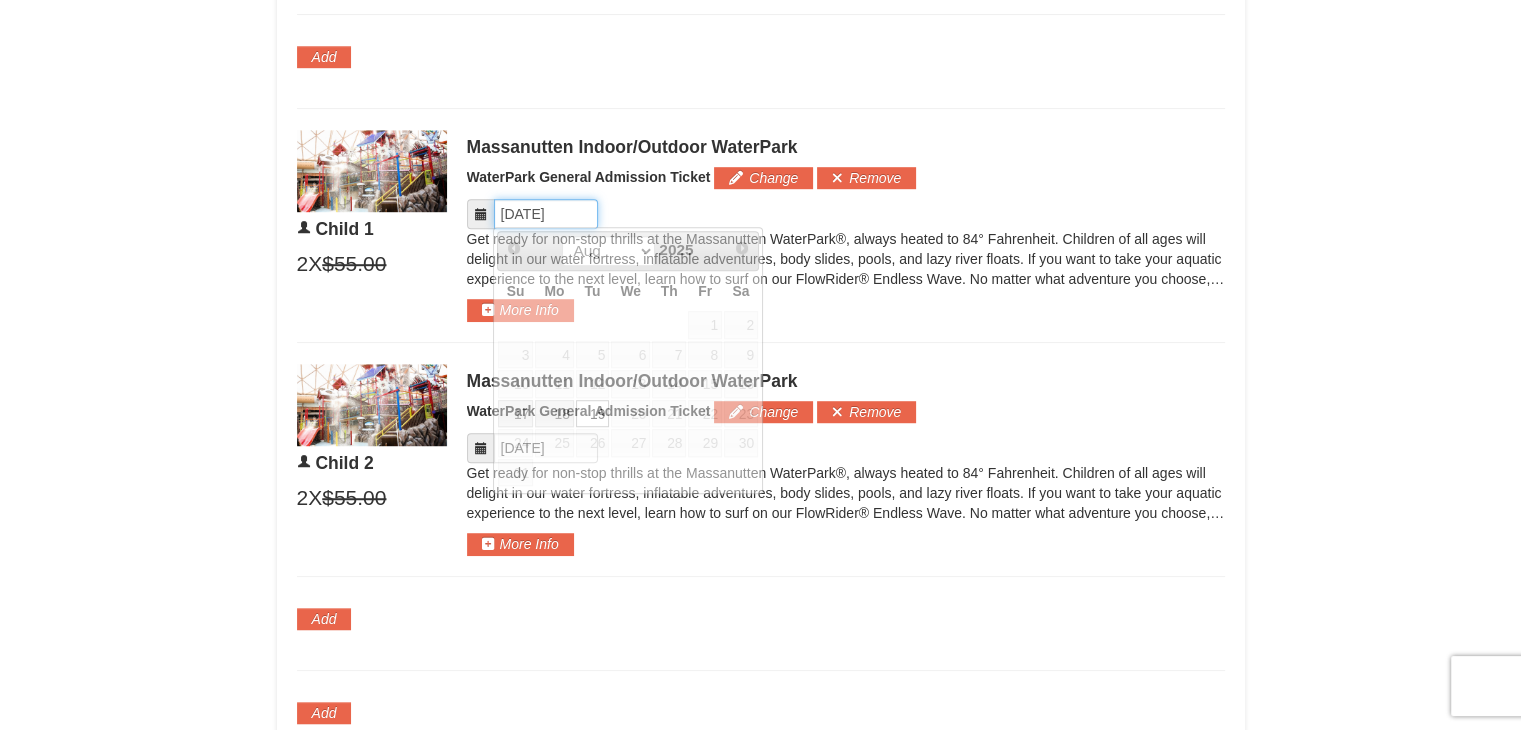 click on "Please format dates MM/DD/YYYY" at bounding box center (546, 214) 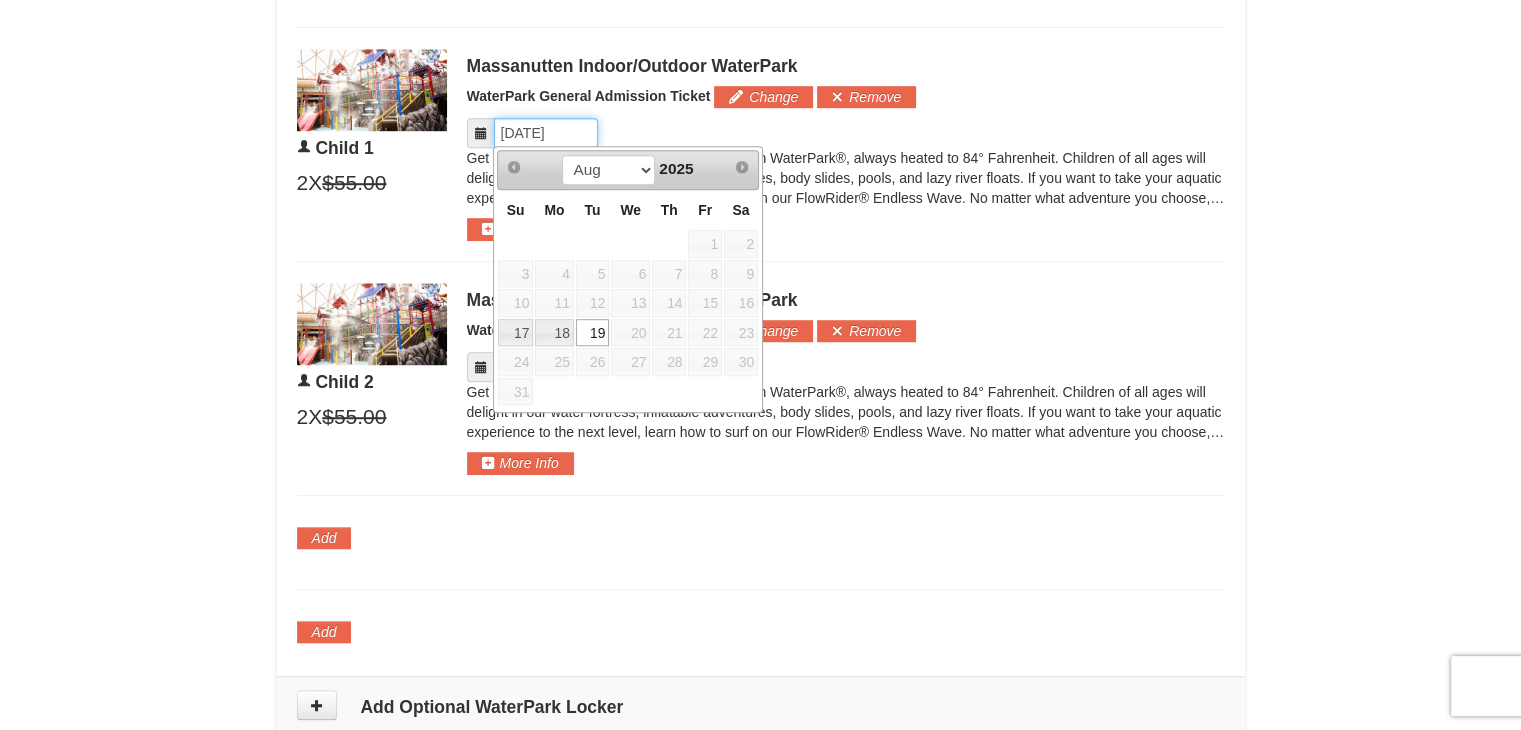 scroll, scrollTop: 1452, scrollLeft: 0, axis: vertical 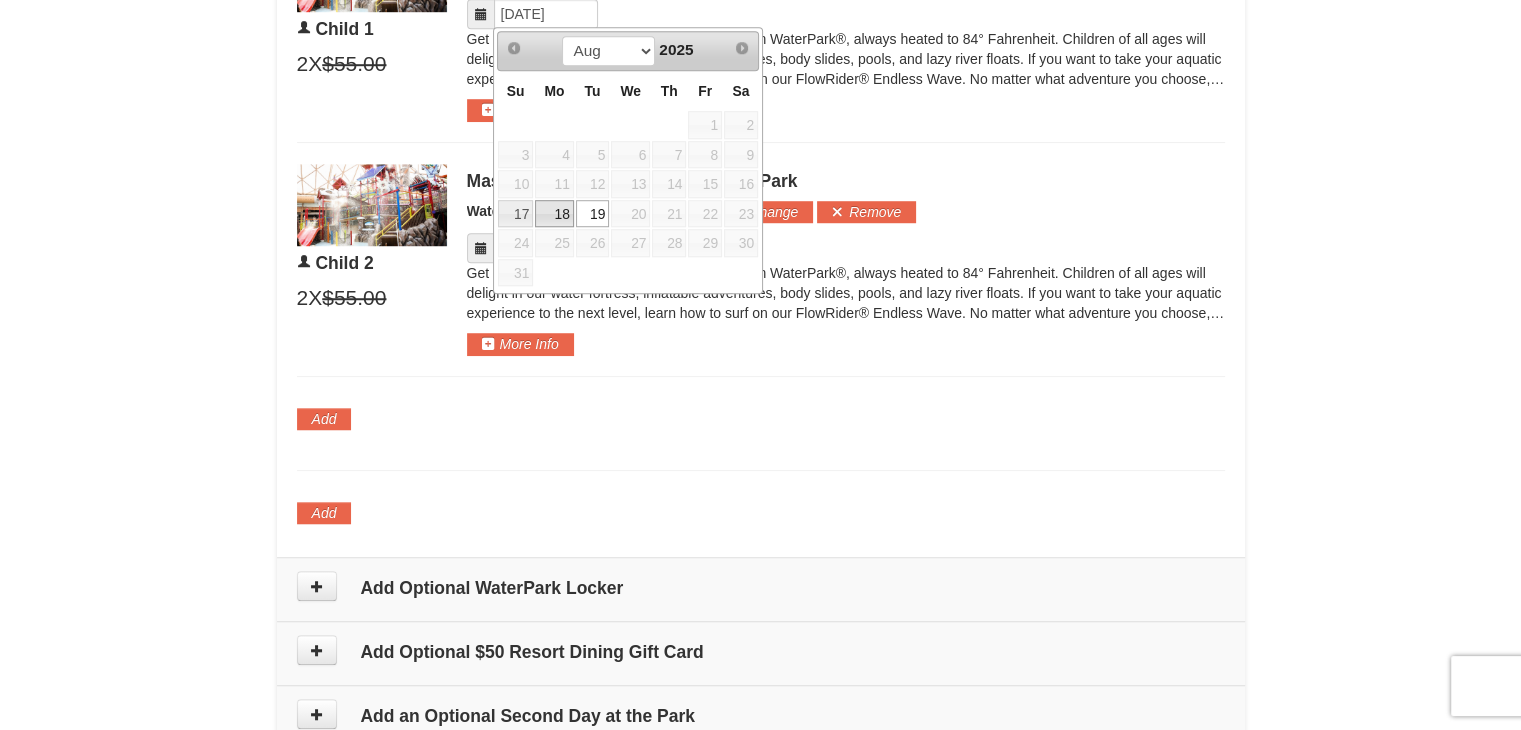 click on "18" at bounding box center [554, 214] 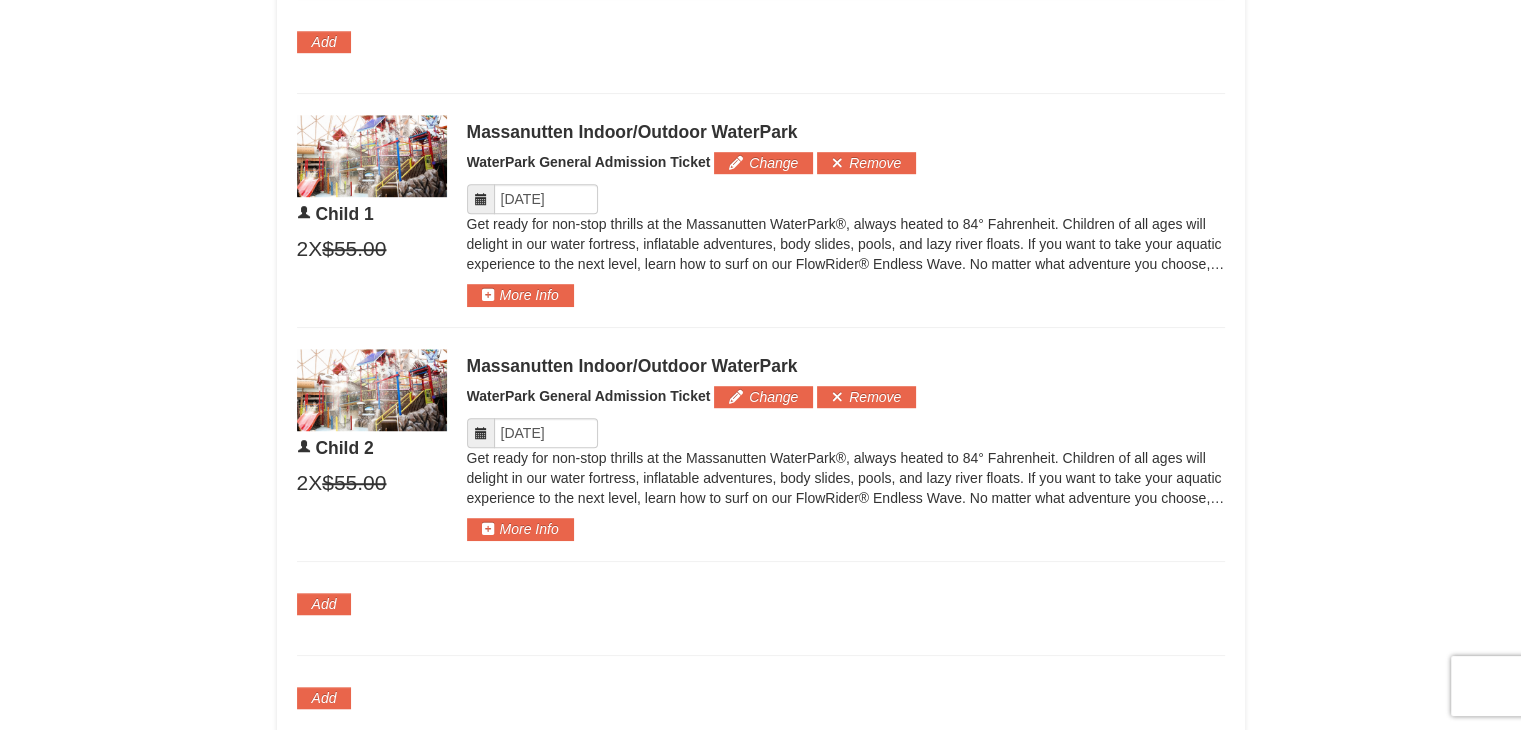 scroll, scrollTop: 1252, scrollLeft: 0, axis: vertical 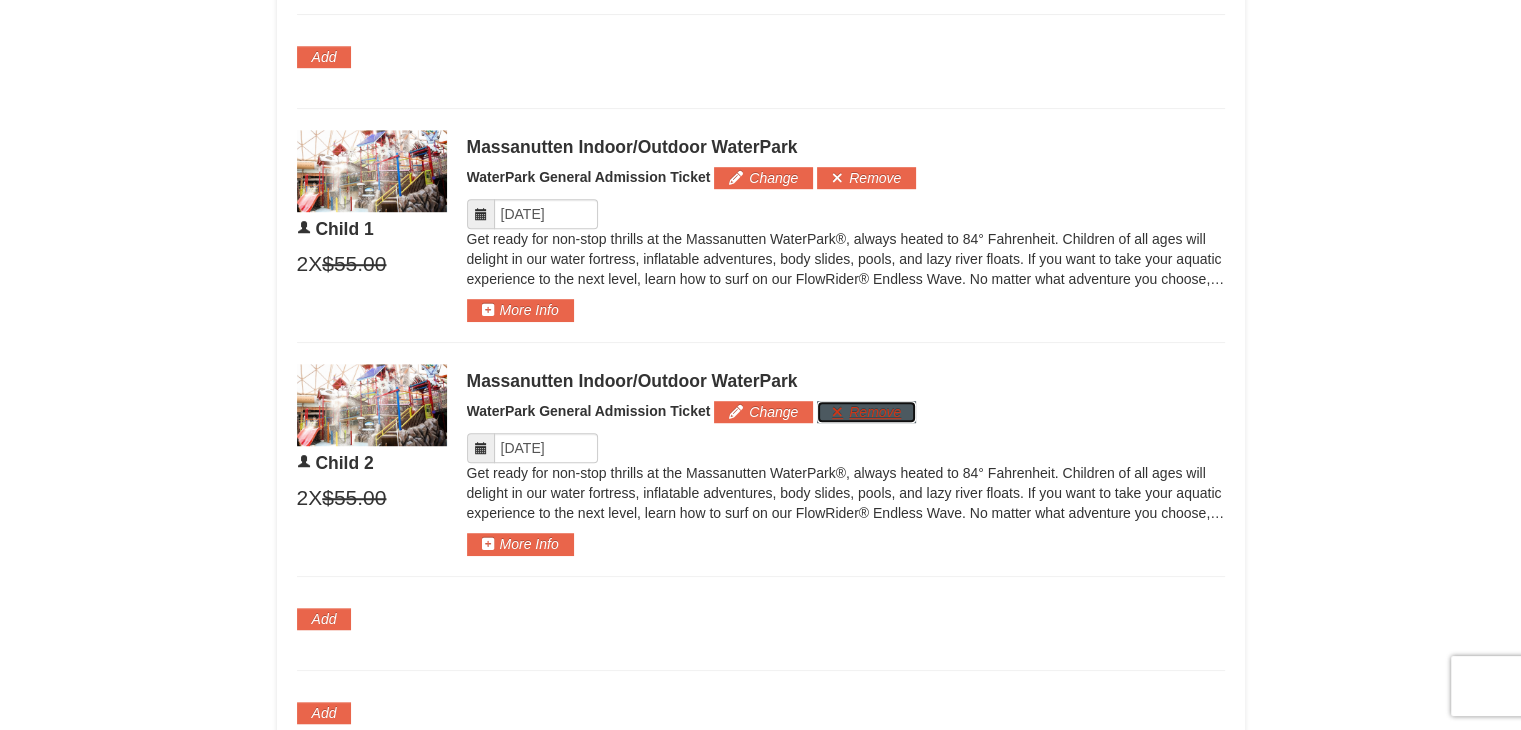 click on "Remove" at bounding box center [866, 412] 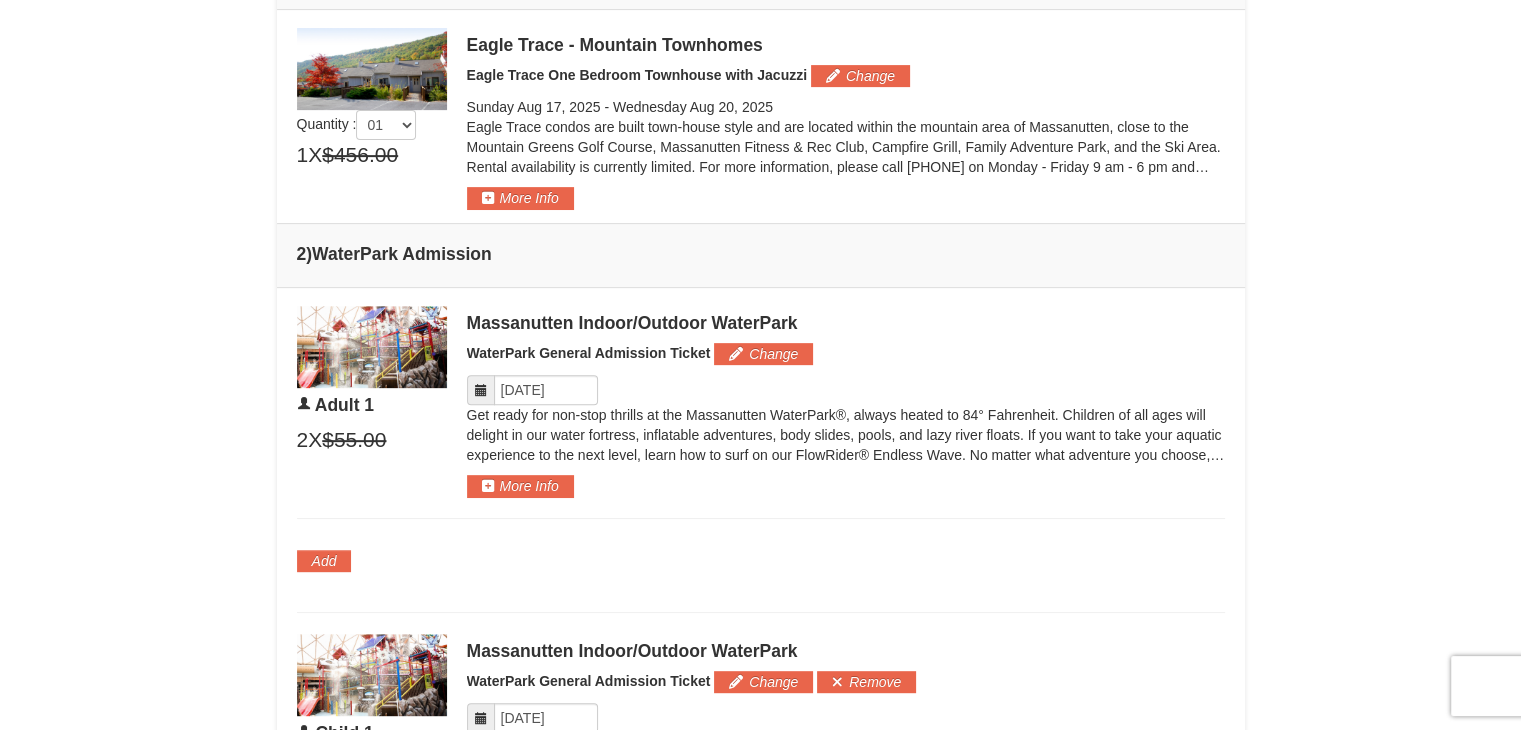 scroll, scrollTop: 752, scrollLeft: 0, axis: vertical 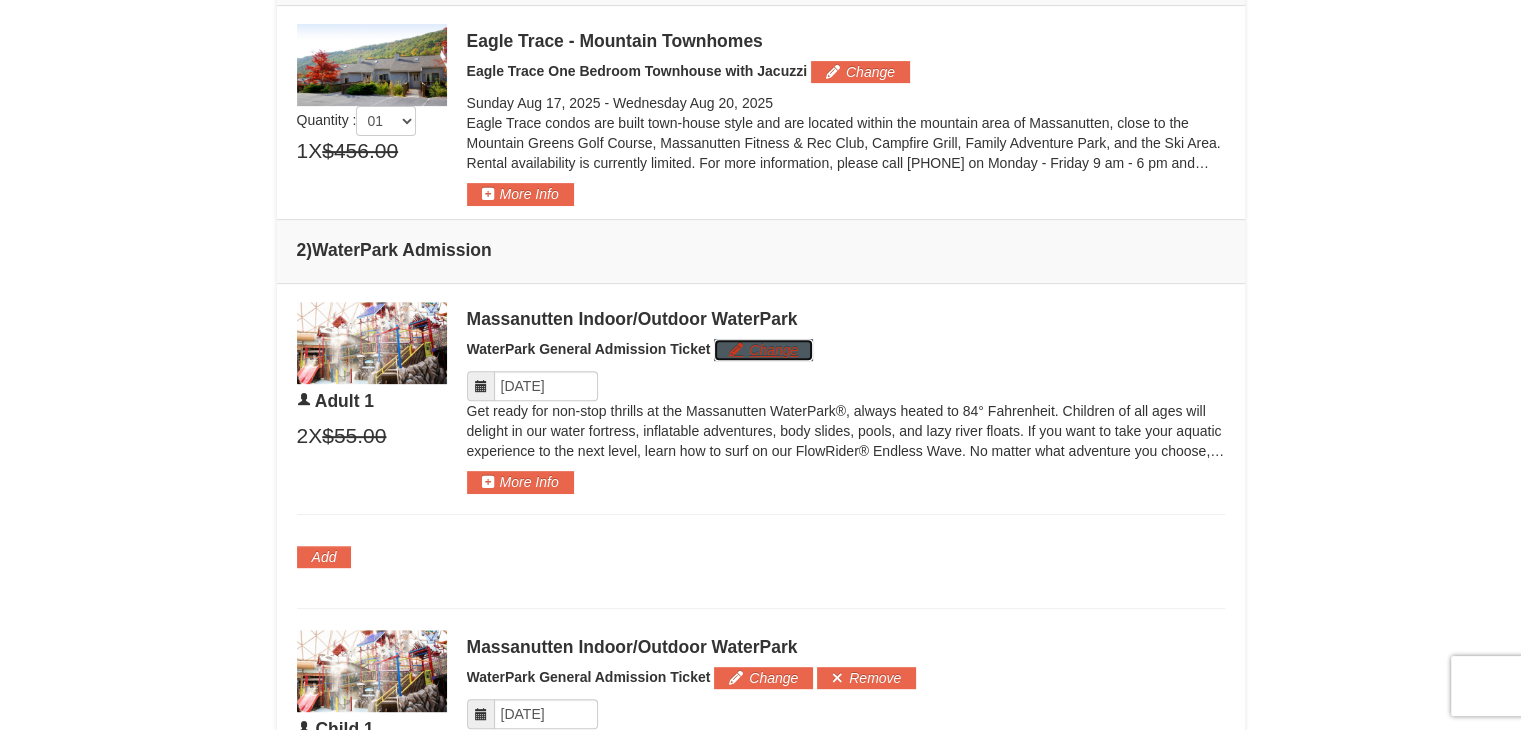 click on "Change" at bounding box center [763, 350] 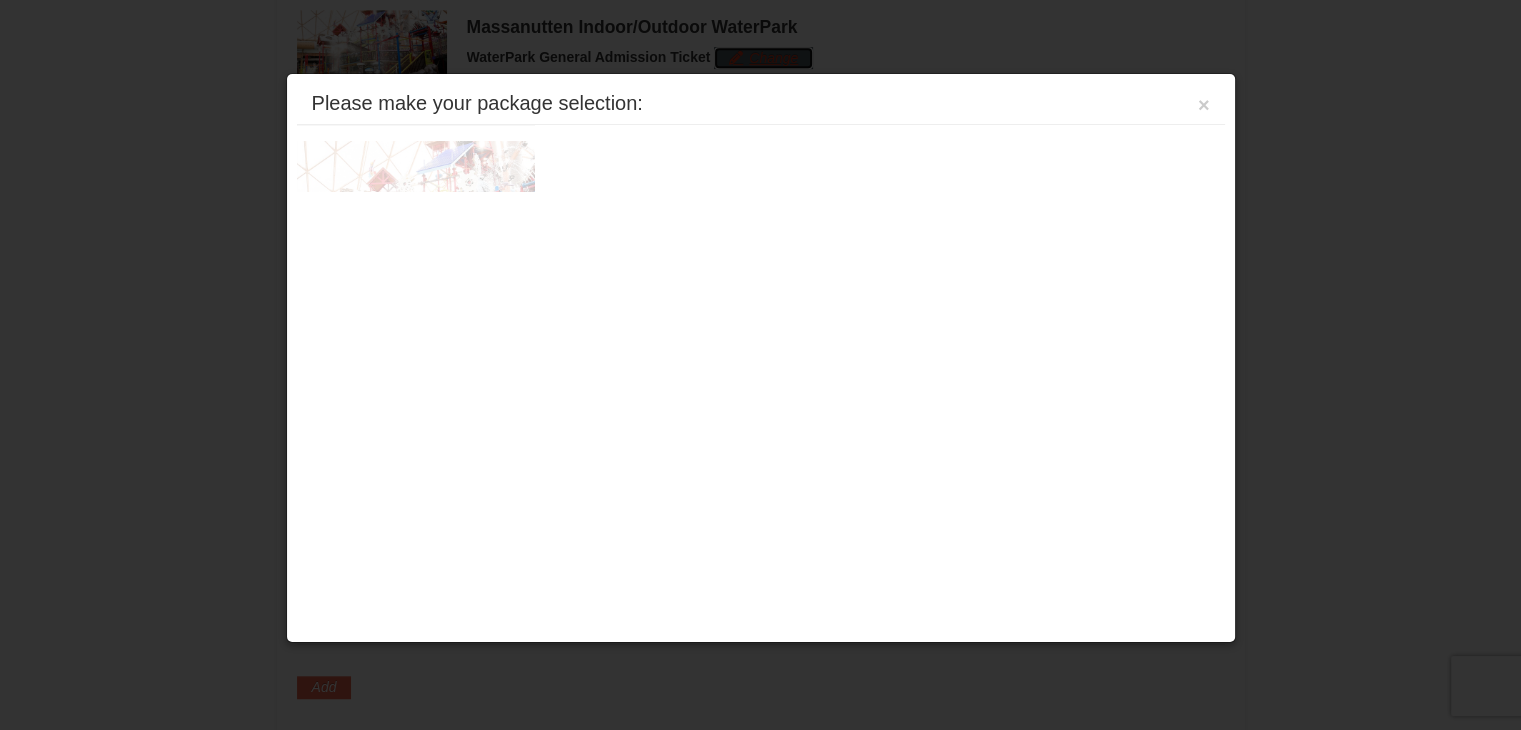 scroll, scrollTop: 1052, scrollLeft: 0, axis: vertical 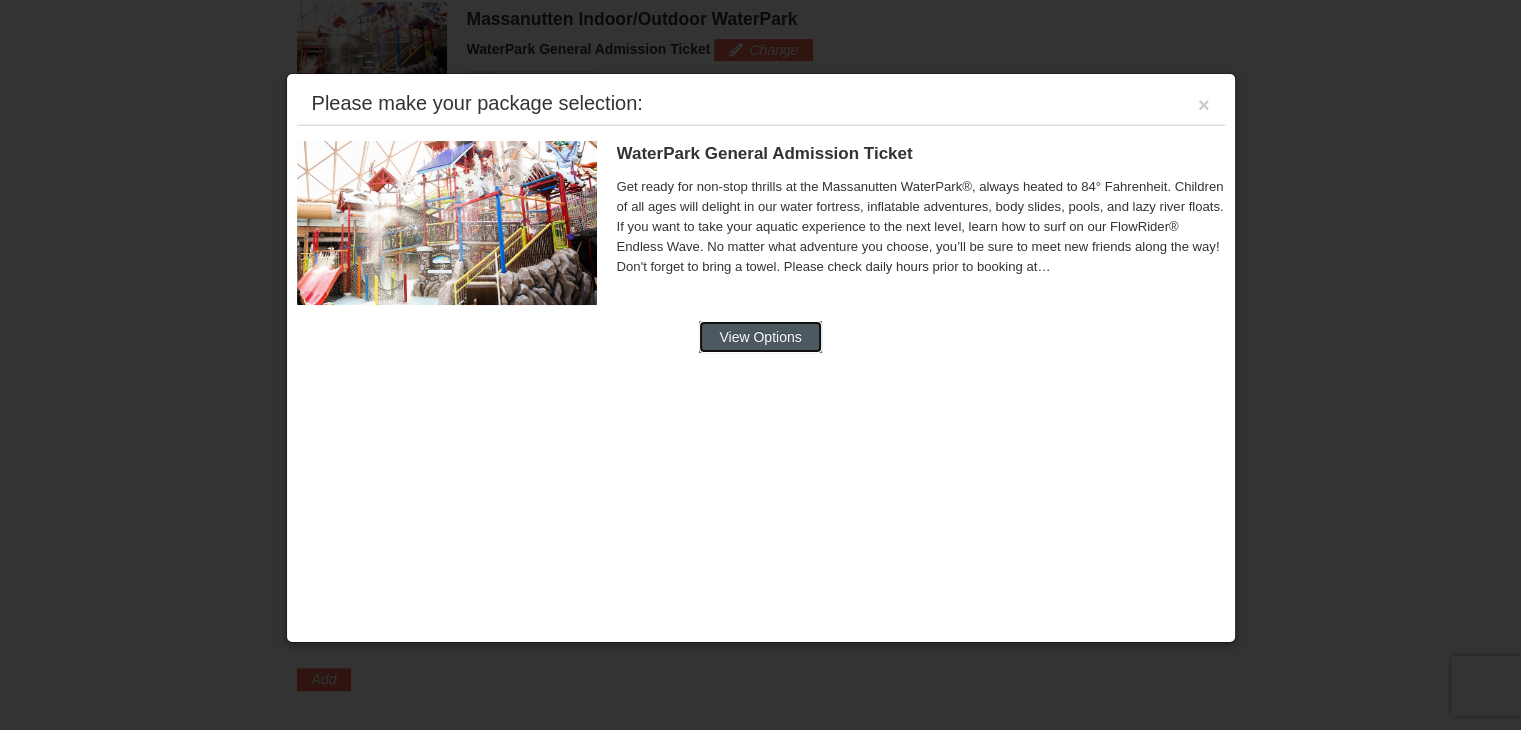 click on "View Options" at bounding box center (760, 337) 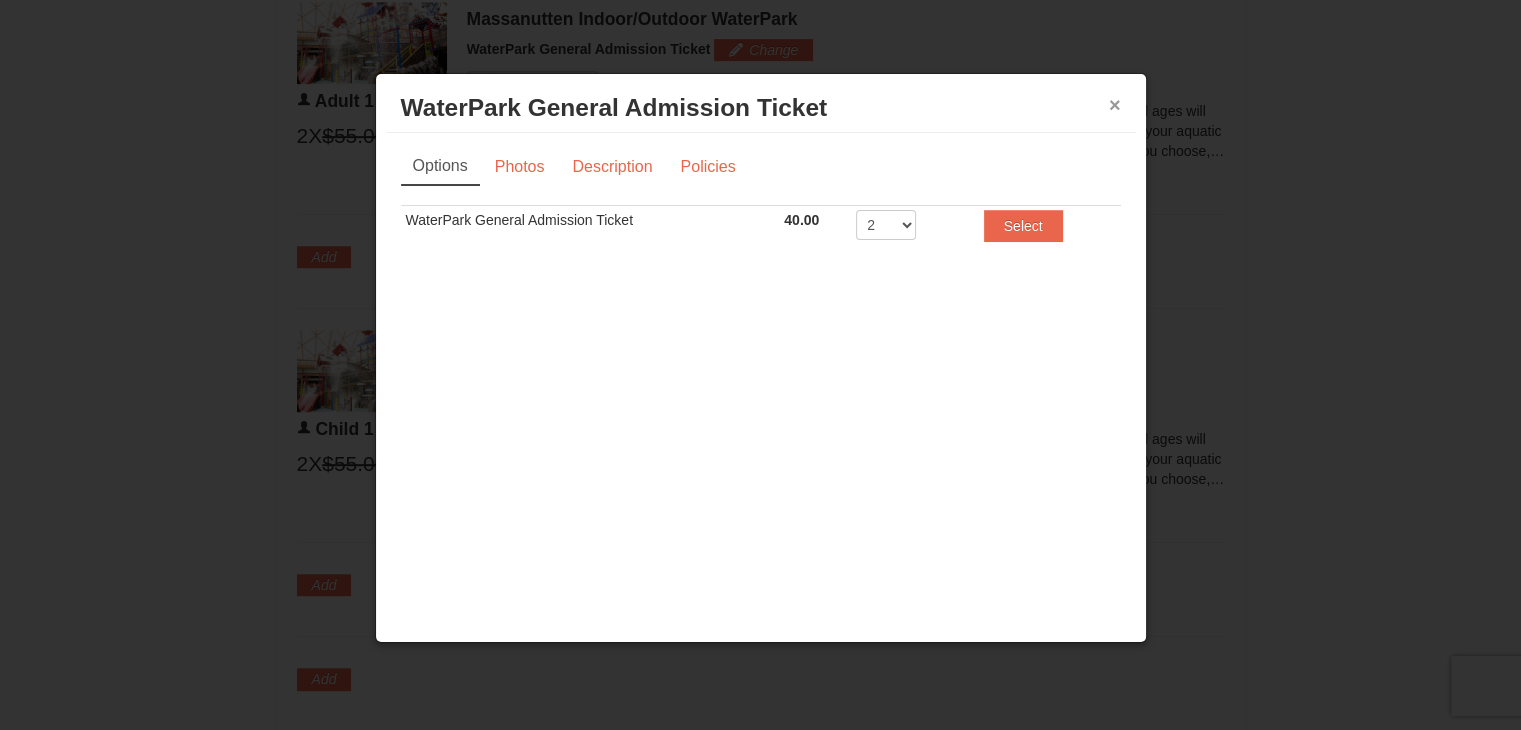 click on "×" at bounding box center (1115, 105) 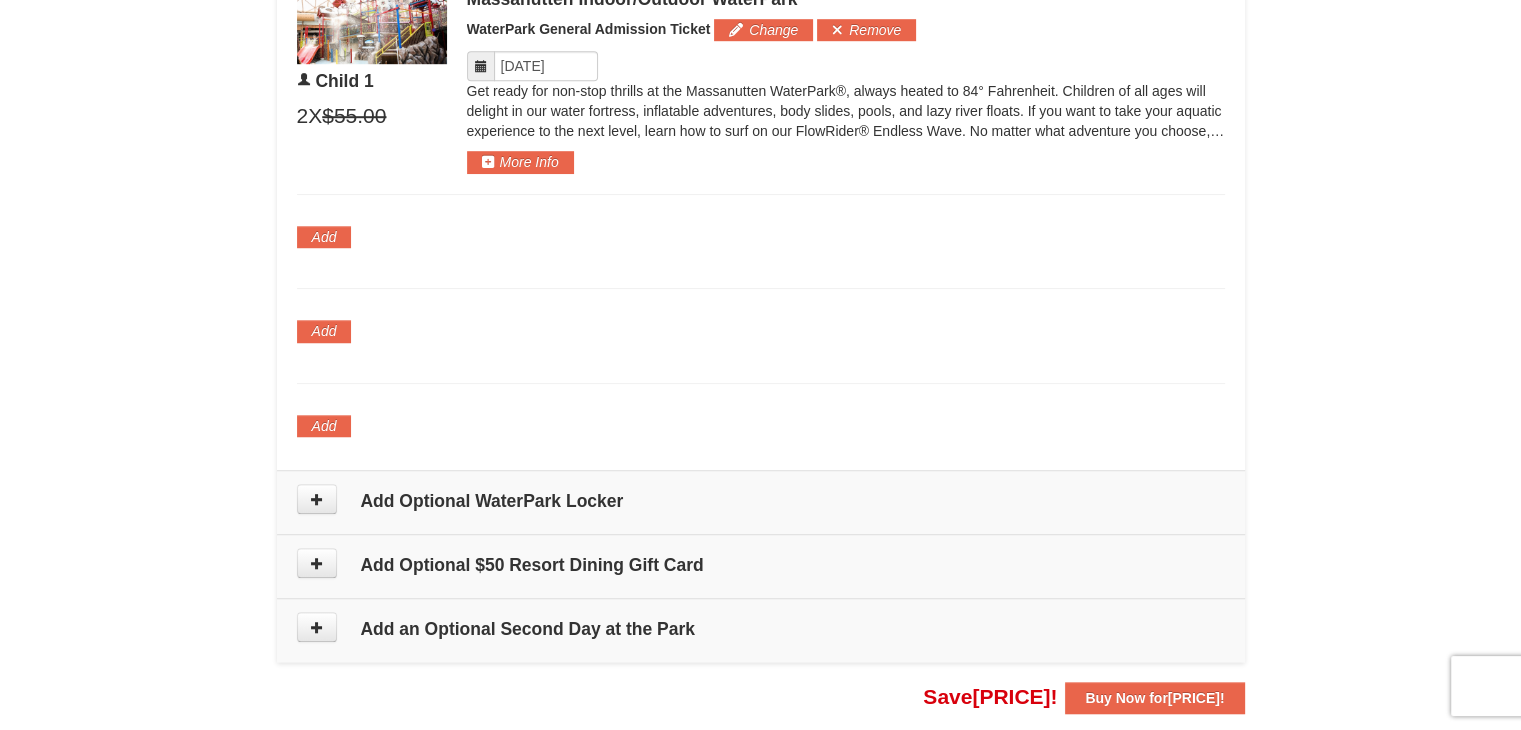 scroll, scrollTop: 1600, scrollLeft: 0, axis: vertical 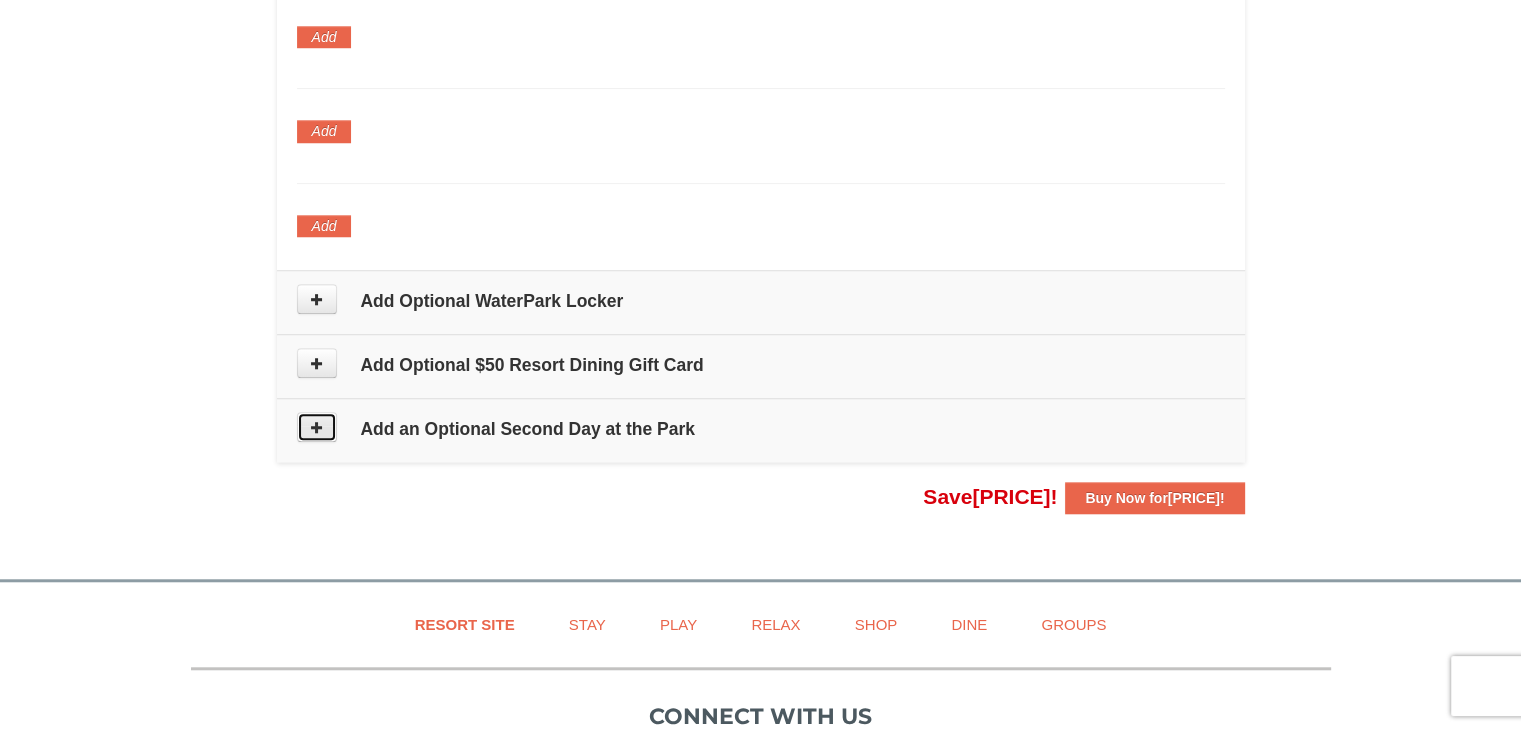 click at bounding box center (317, 427) 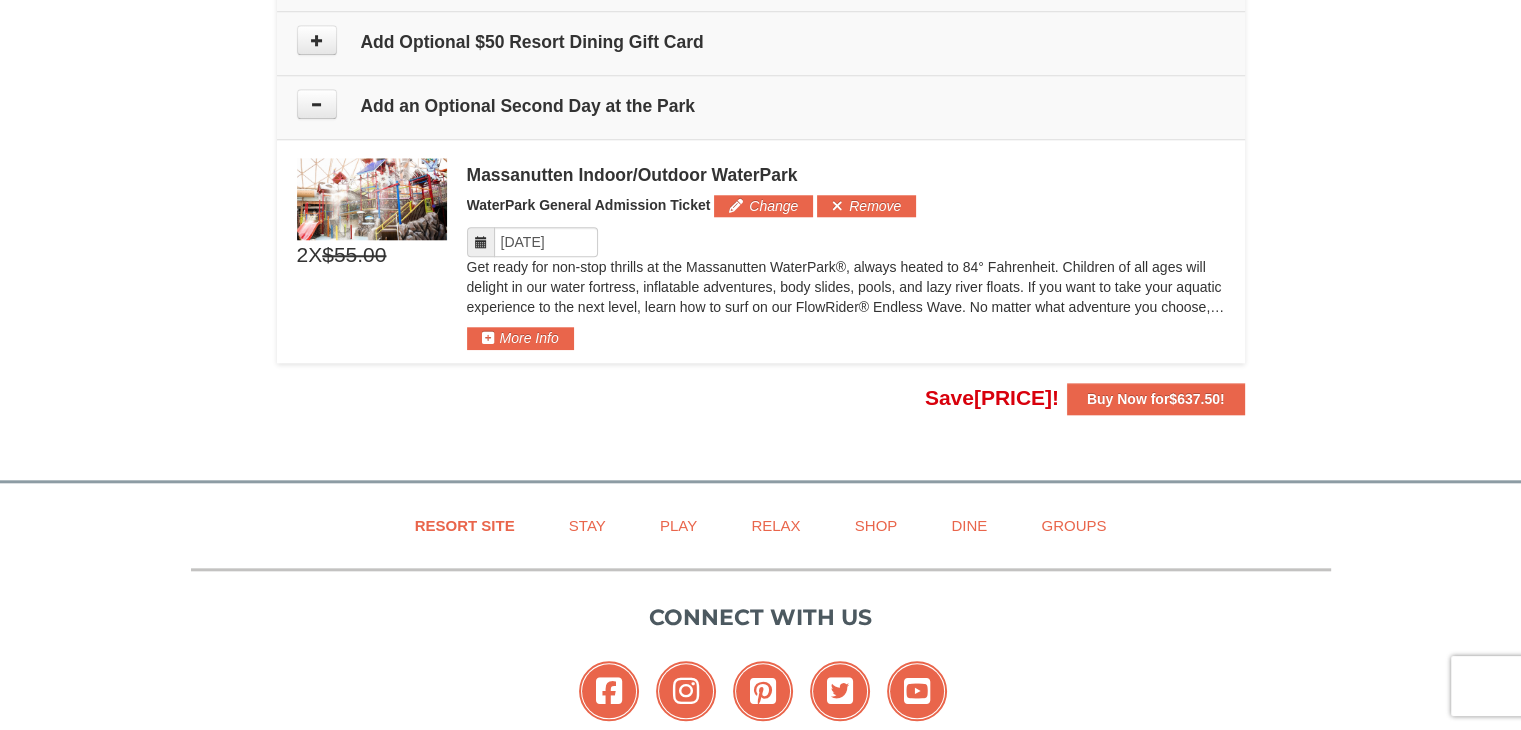 scroll, scrollTop: 1893, scrollLeft: 0, axis: vertical 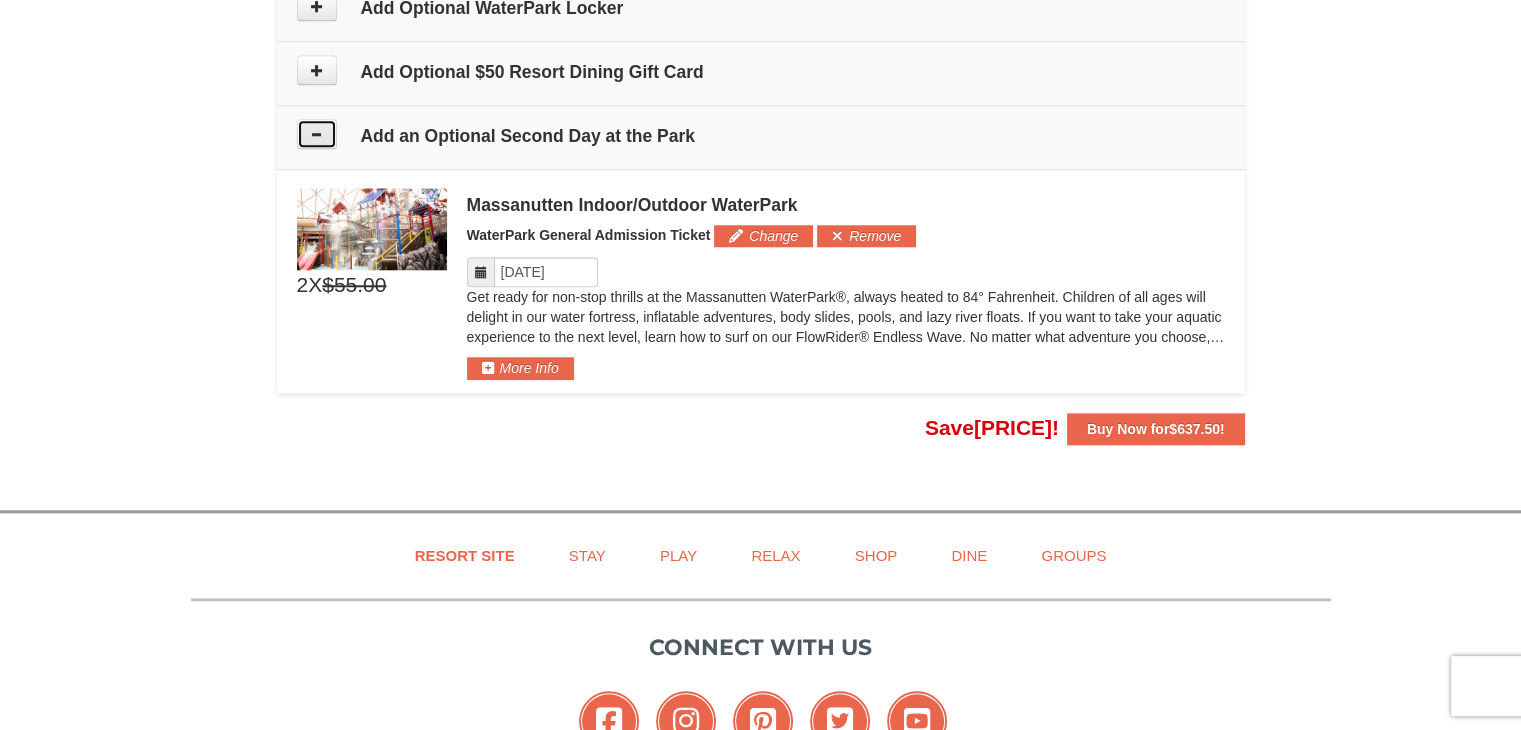 click at bounding box center [317, 134] 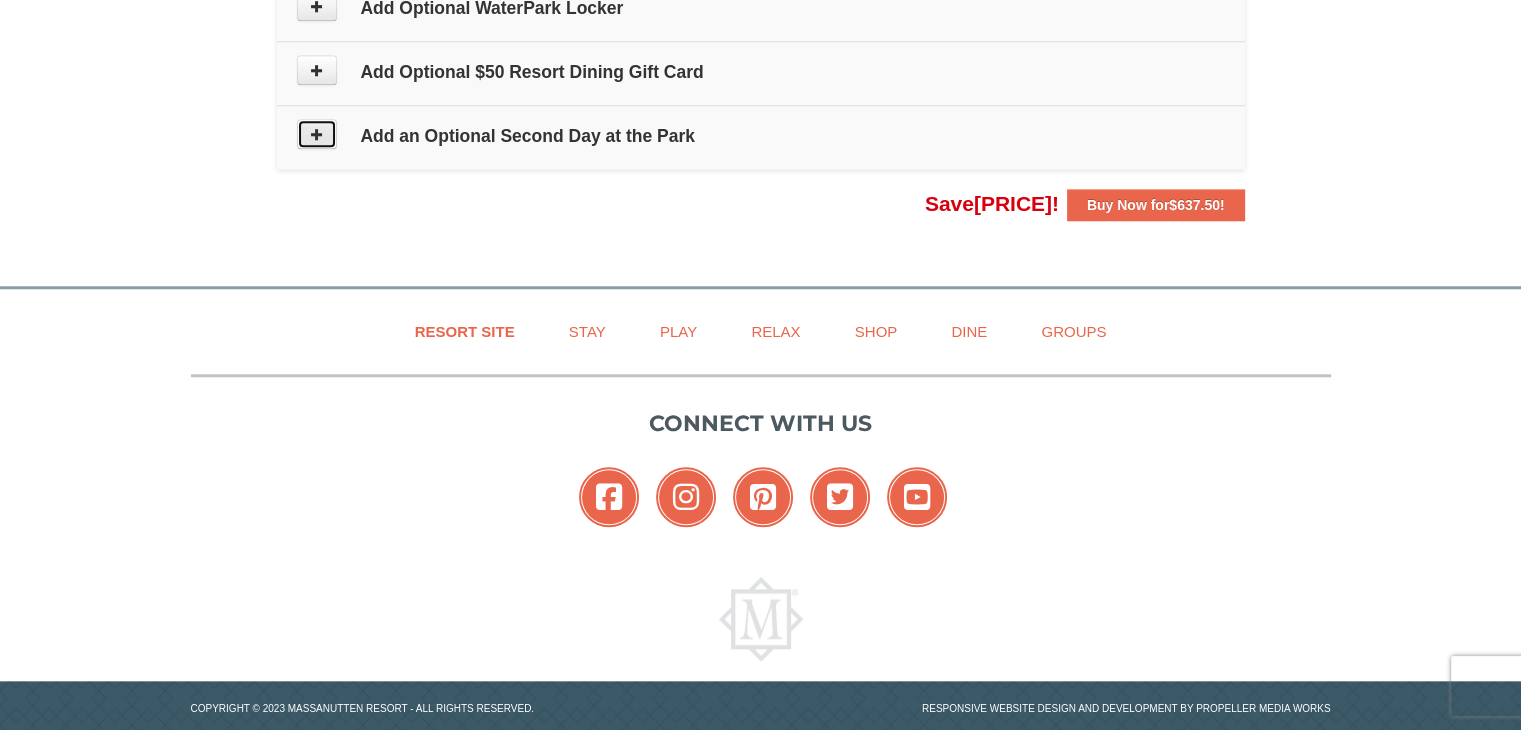 click at bounding box center (317, 134) 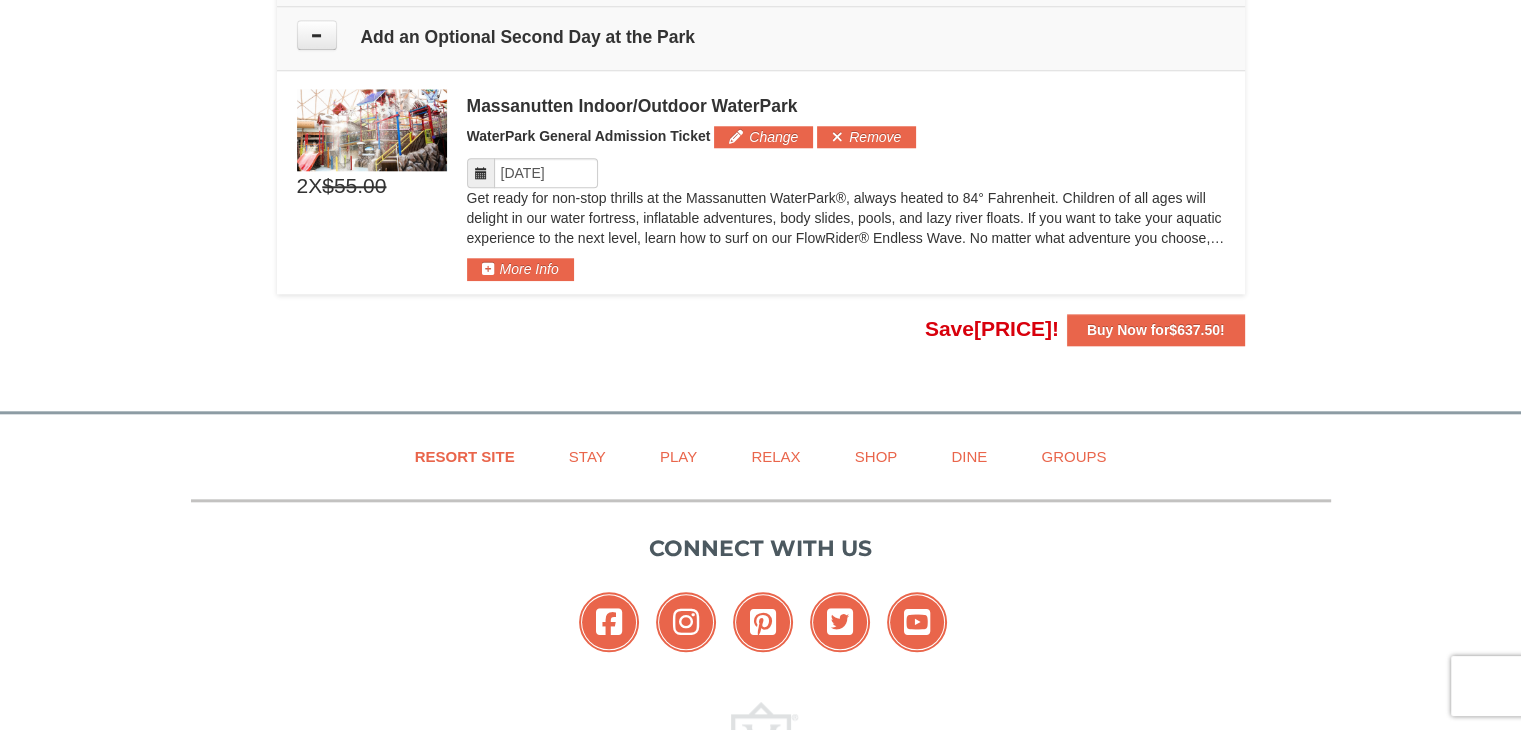 scroll, scrollTop: 1993, scrollLeft: 0, axis: vertical 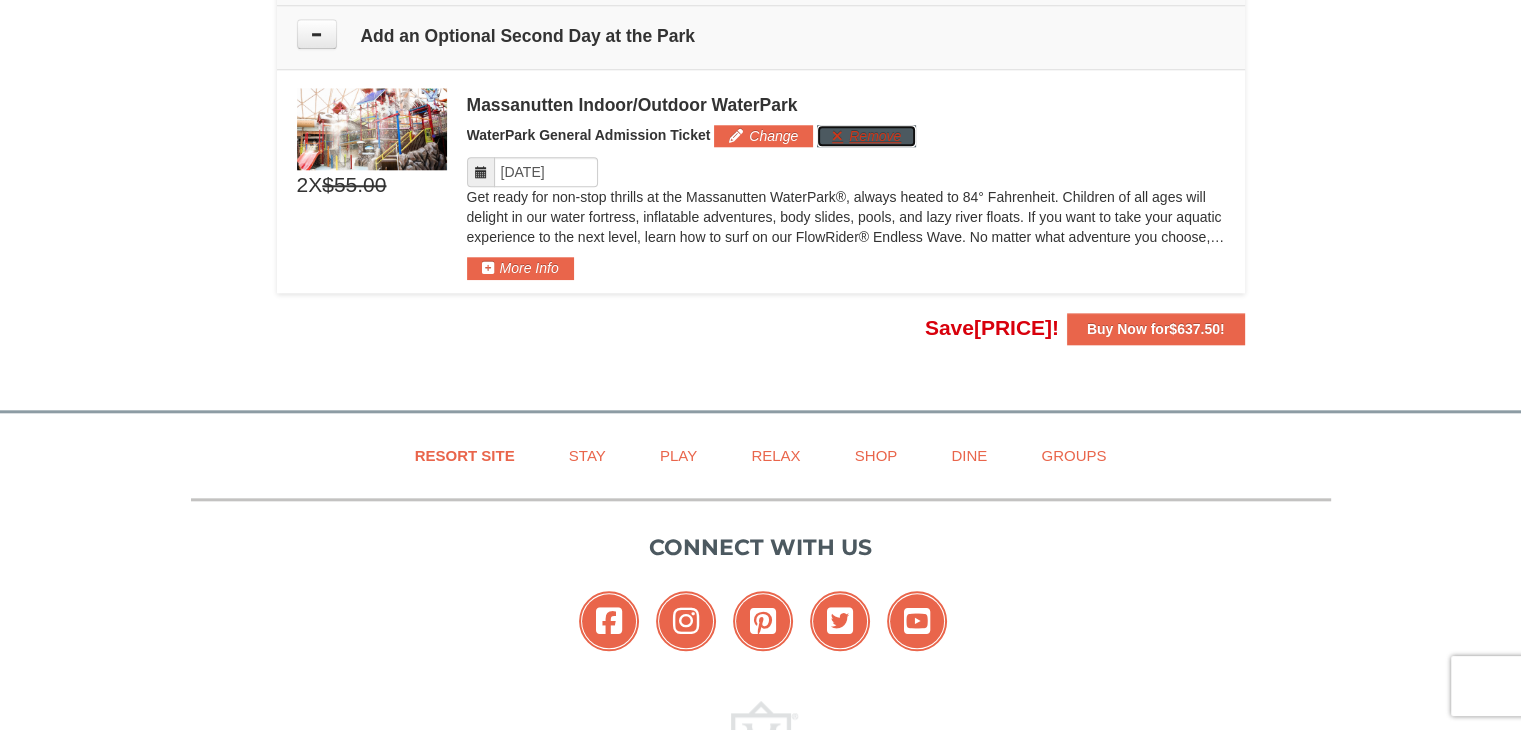 click on "Remove" at bounding box center (866, 136) 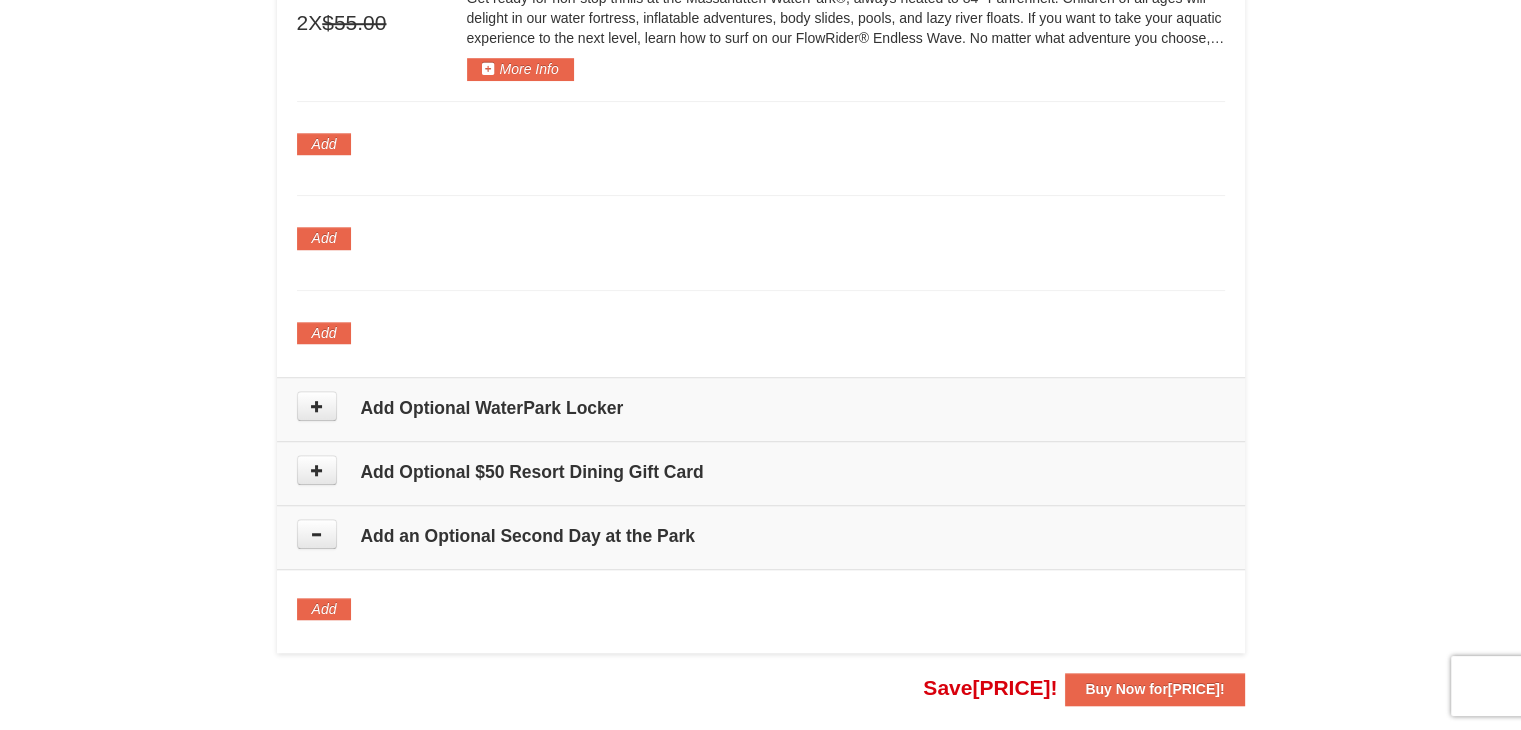 scroll, scrollTop: 1393, scrollLeft: 0, axis: vertical 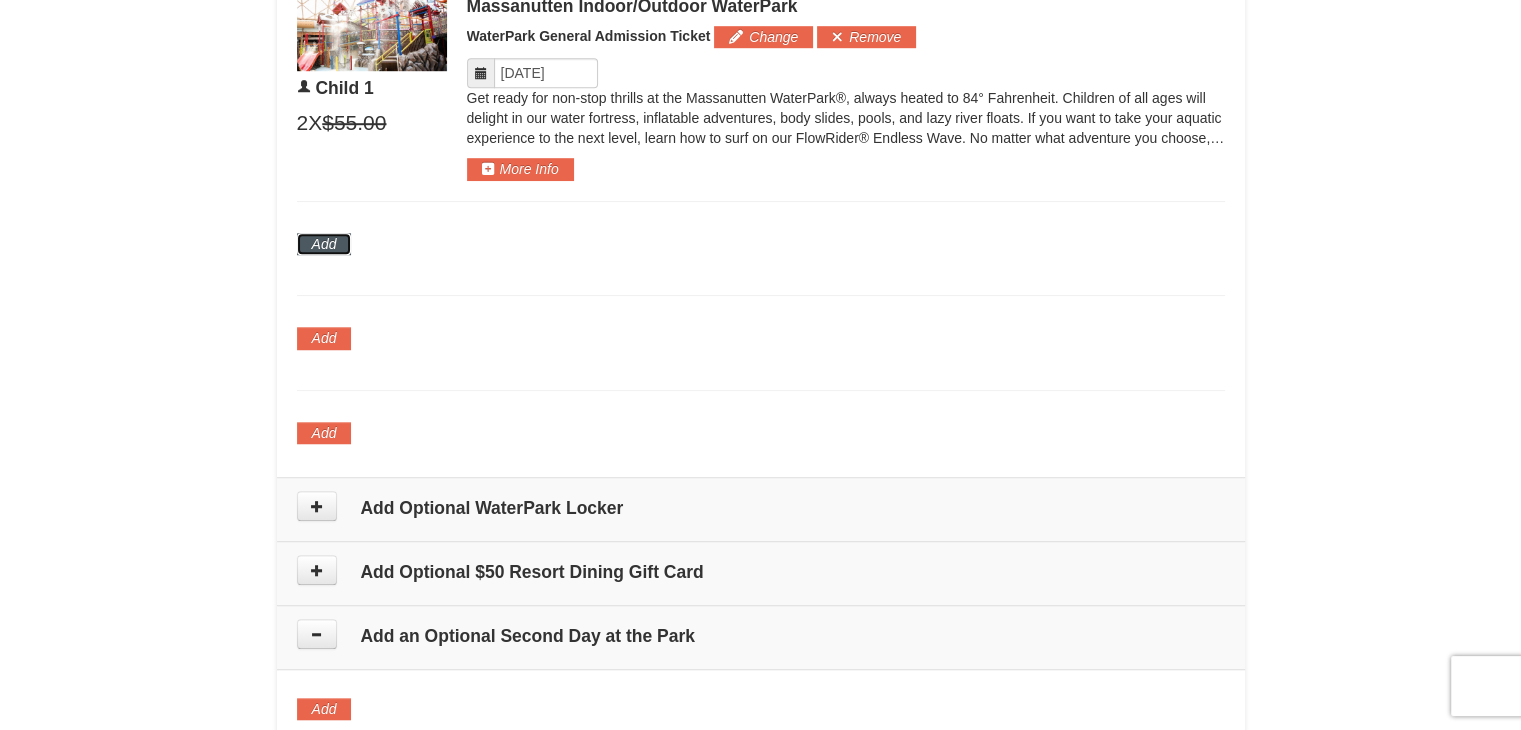 click on "Add" at bounding box center [324, 244] 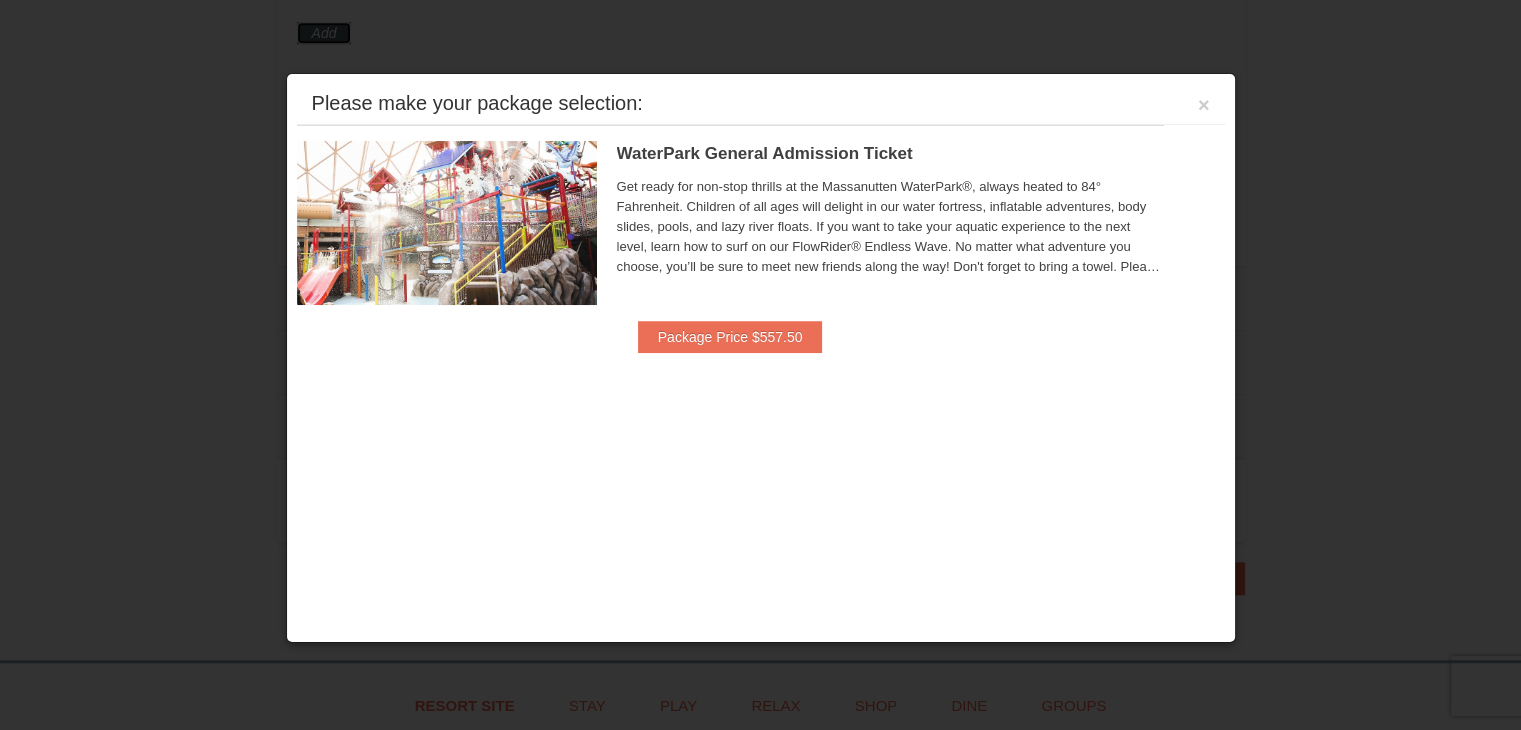 scroll, scrollTop: 1612, scrollLeft: 0, axis: vertical 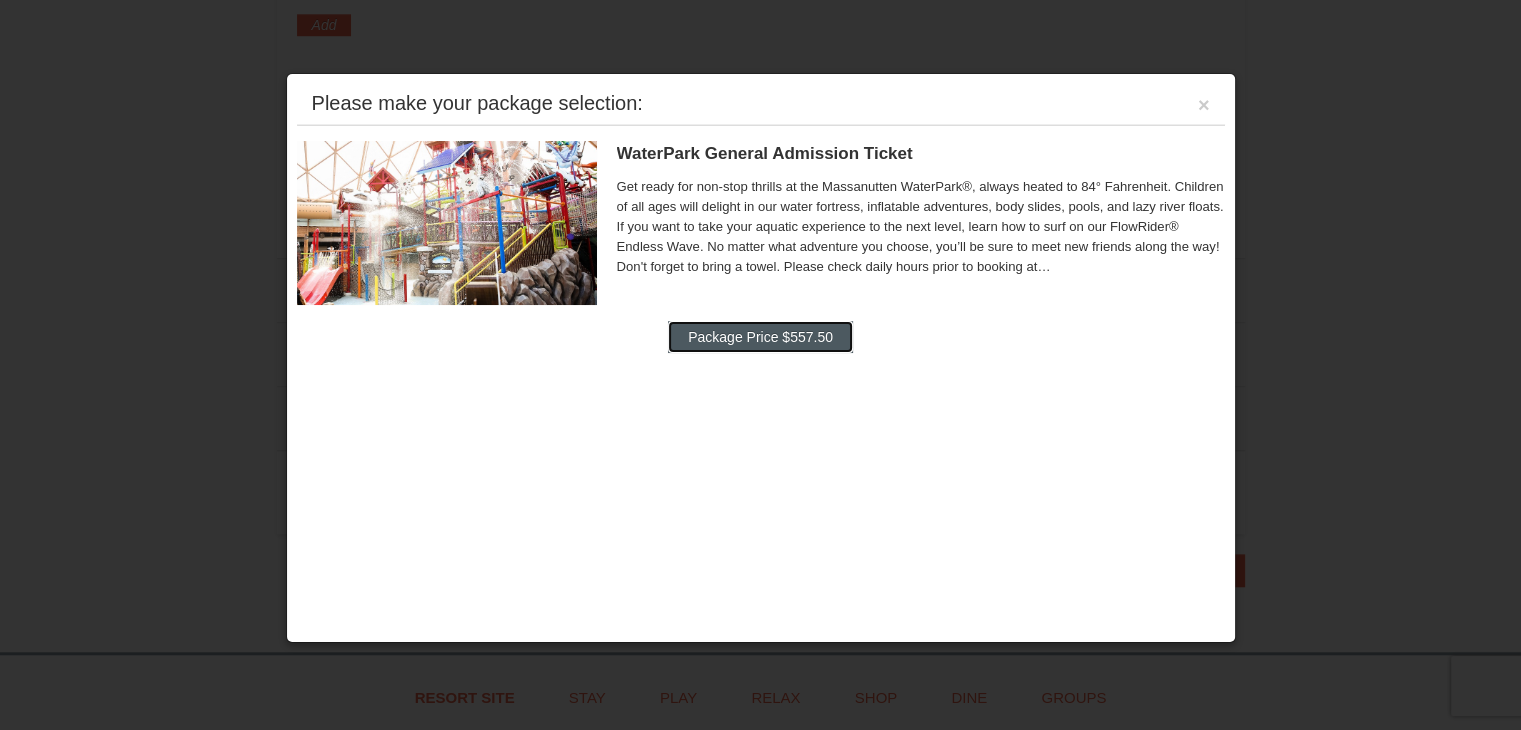 click on "Package Price $557.50" at bounding box center (760, 337) 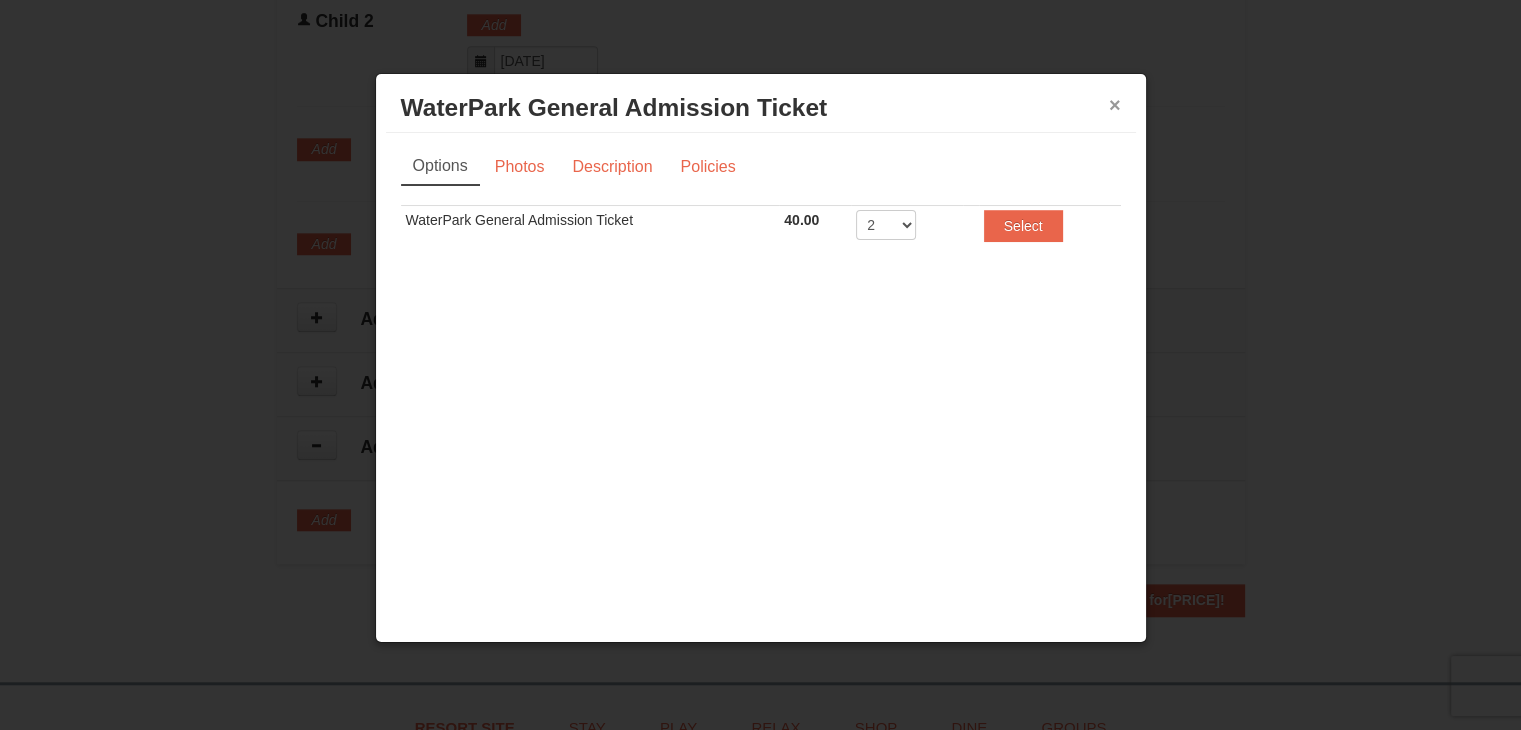 click on "×" at bounding box center [1115, 105] 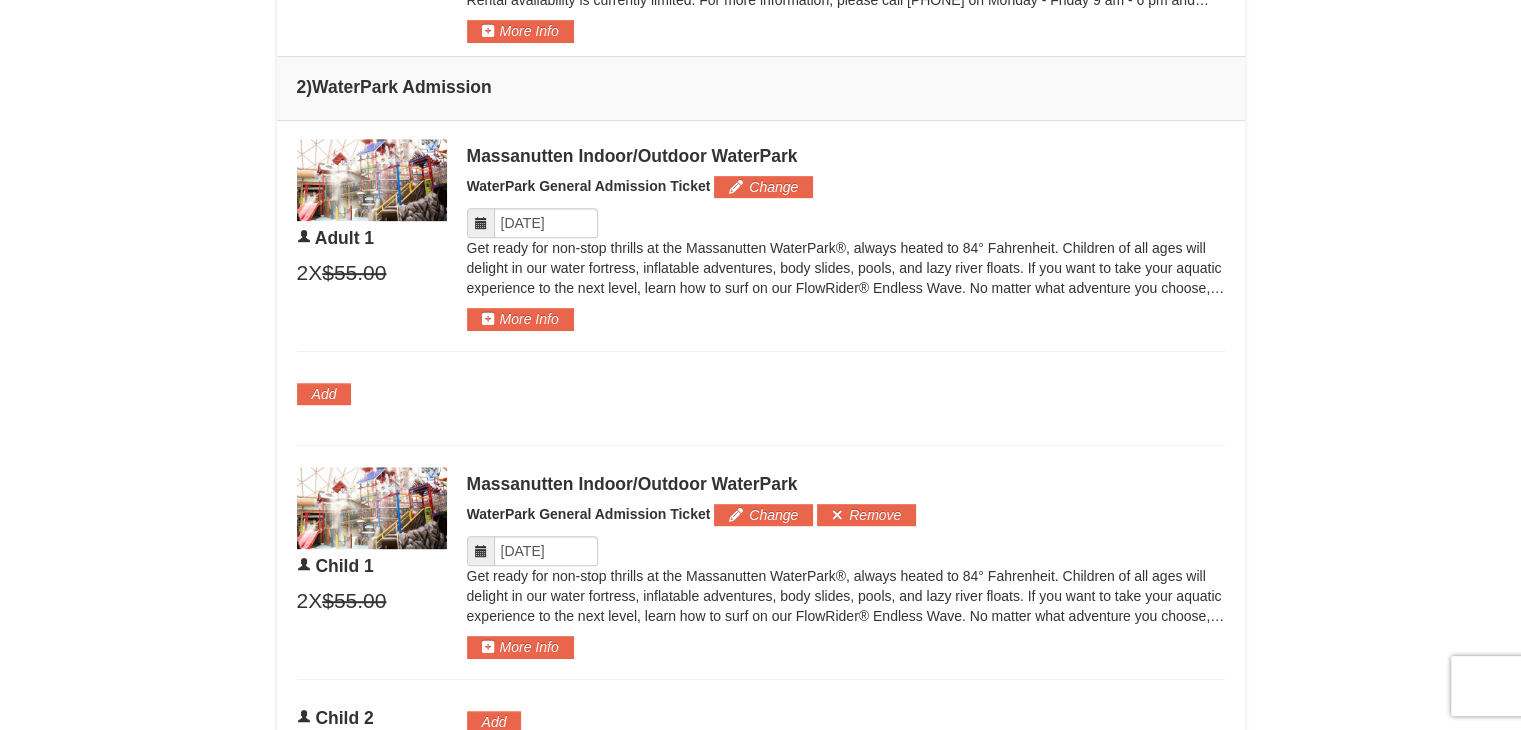 scroll, scrollTop: 912, scrollLeft: 0, axis: vertical 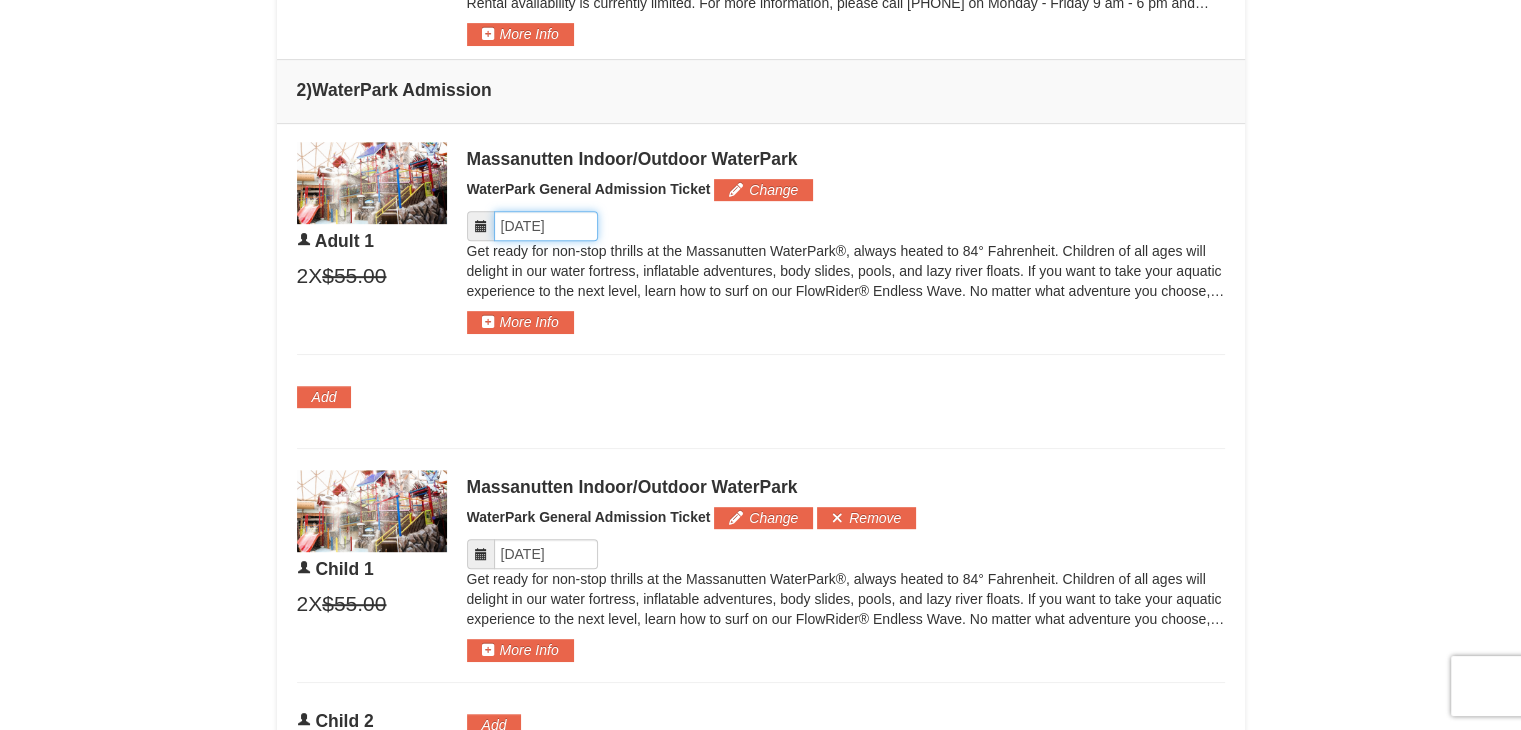 click on "Please format dates MM/DD/YYYY" at bounding box center (546, 226) 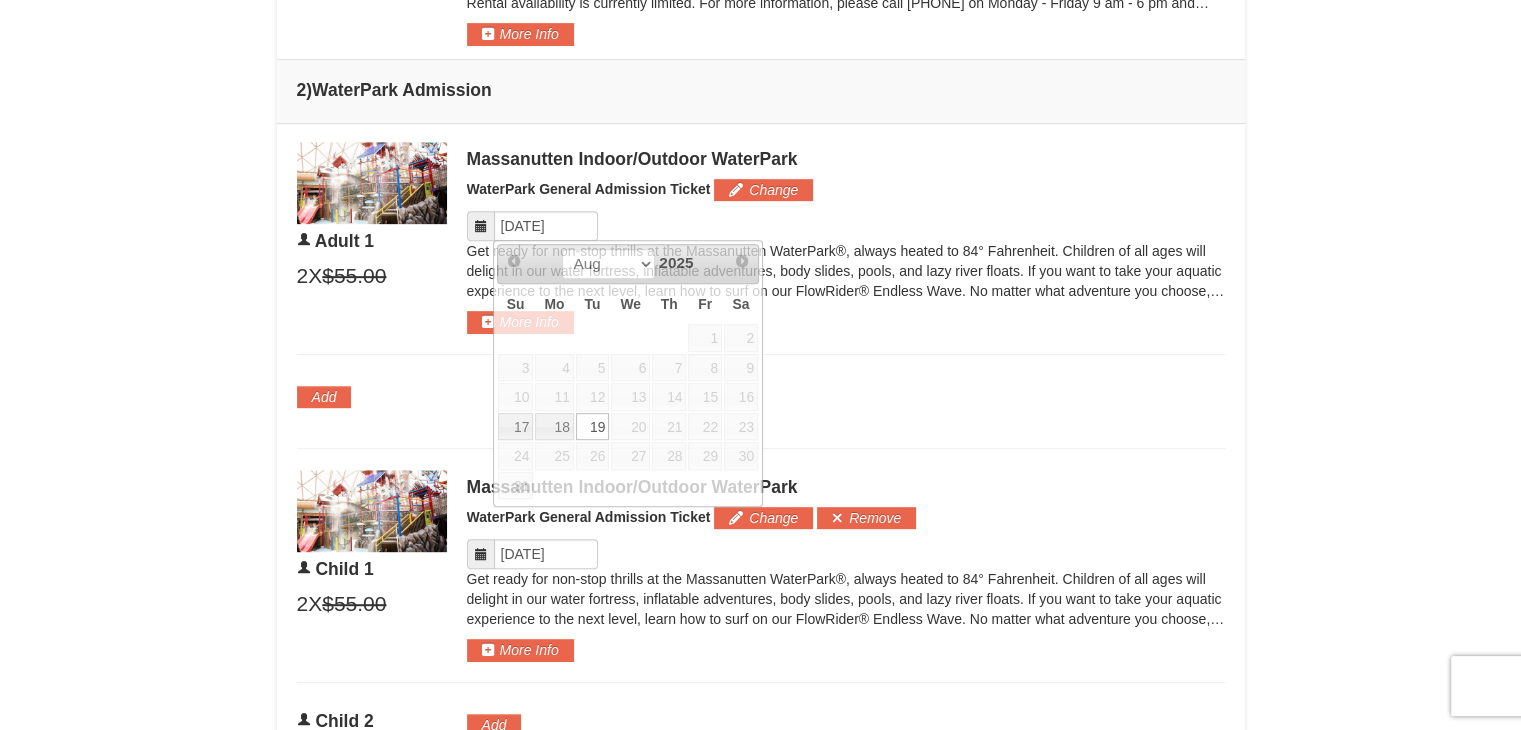 click on "Please format dates MM/DD/YYYY" at bounding box center (846, 226) 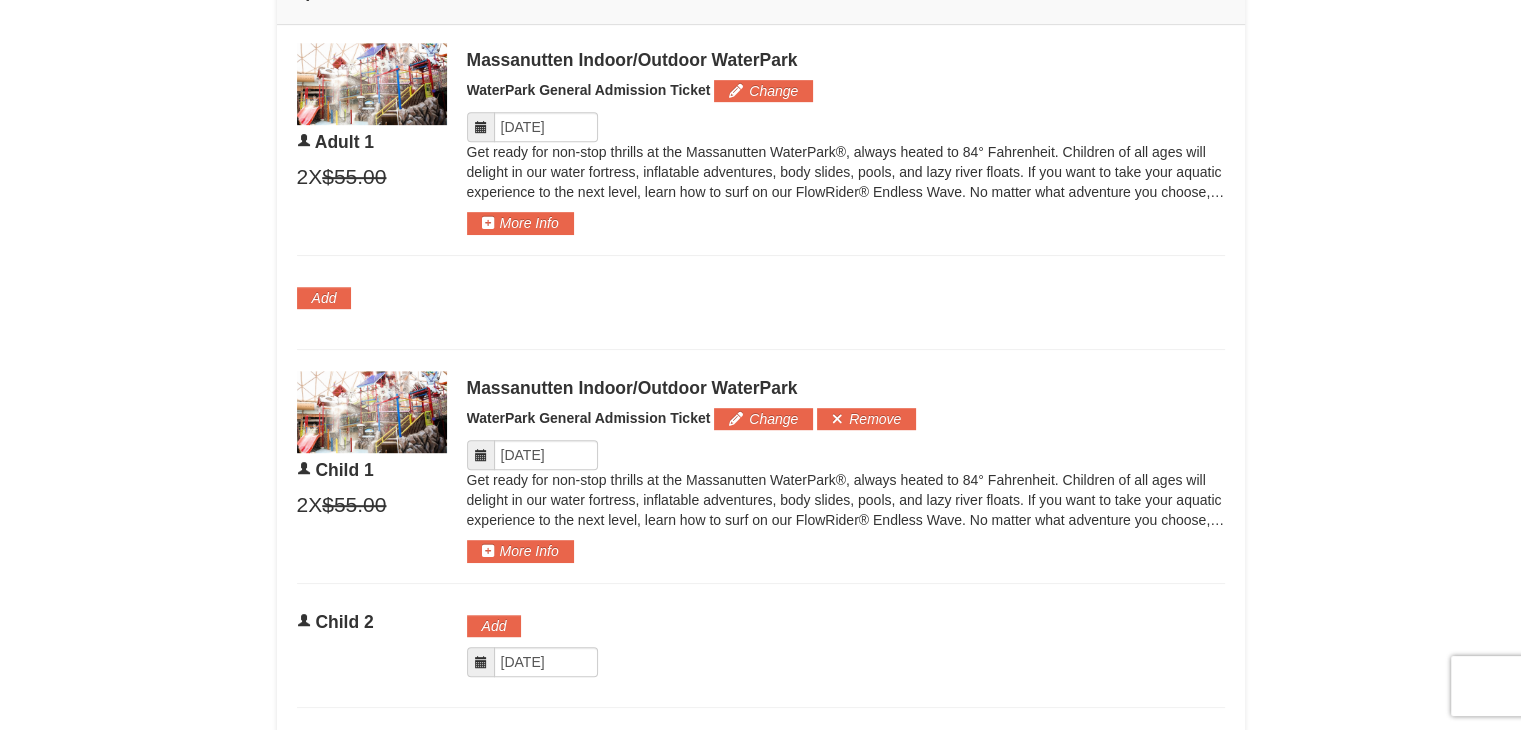 scroll, scrollTop: 1012, scrollLeft: 0, axis: vertical 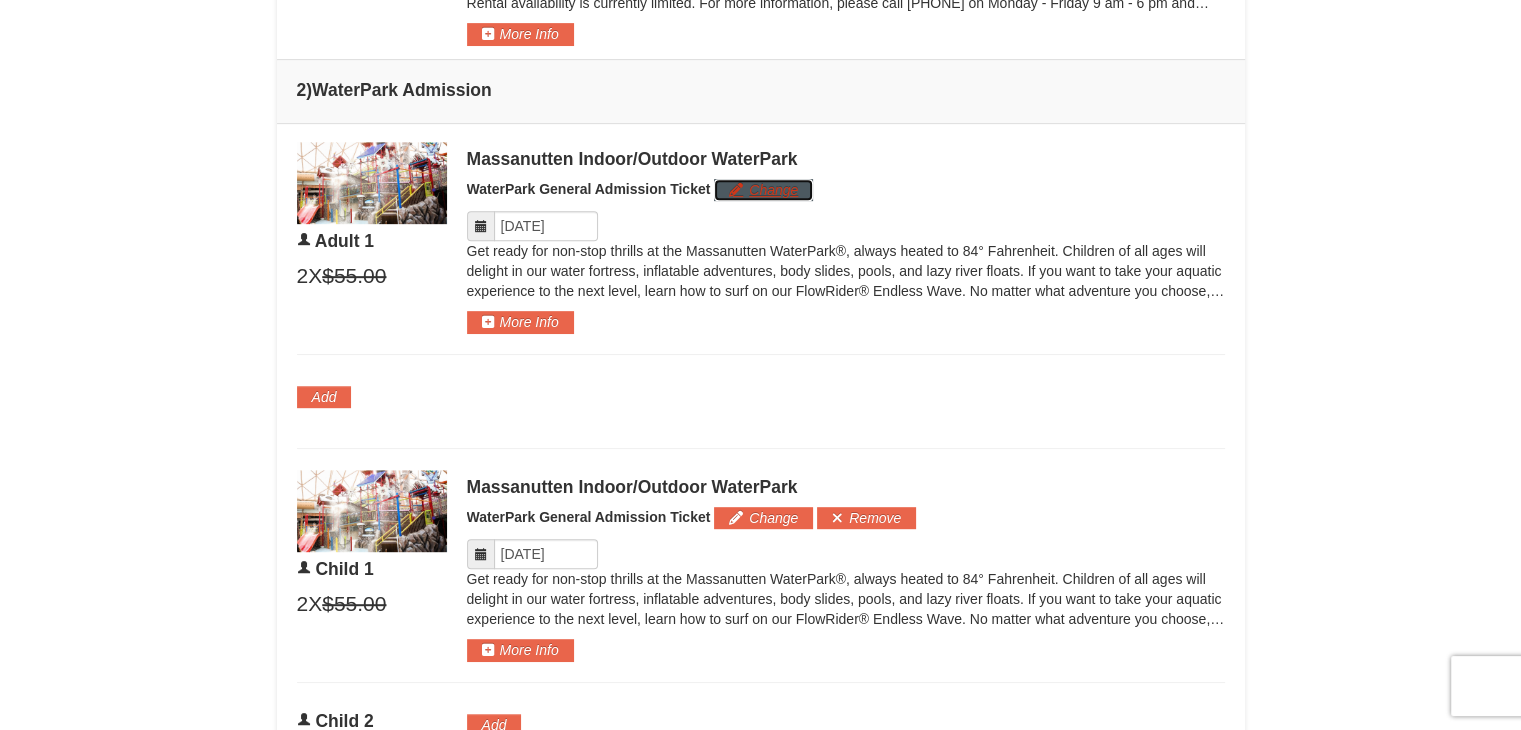 click on "Change" at bounding box center (763, 190) 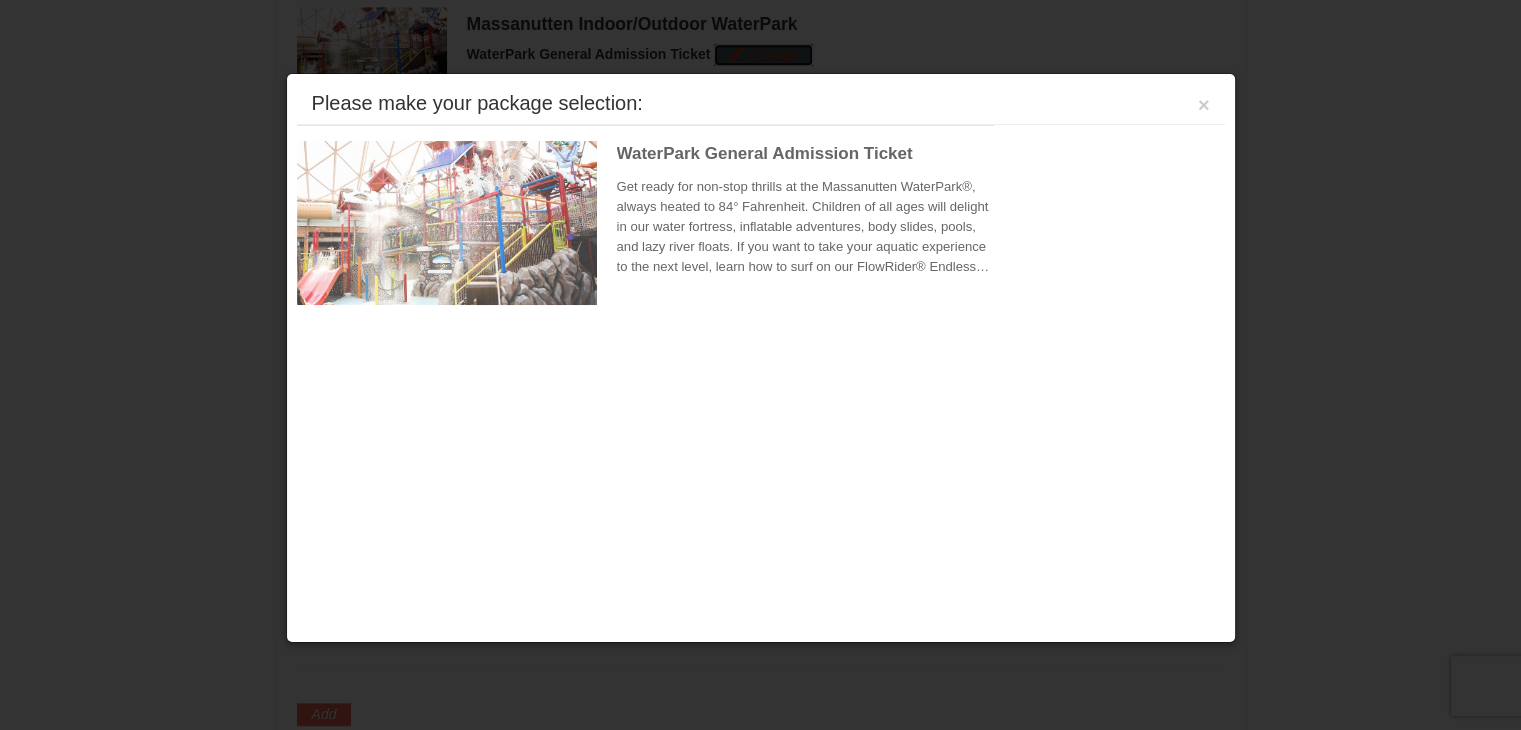 scroll, scrollTop: 1052, scrollLeft: 0, axis: vertical 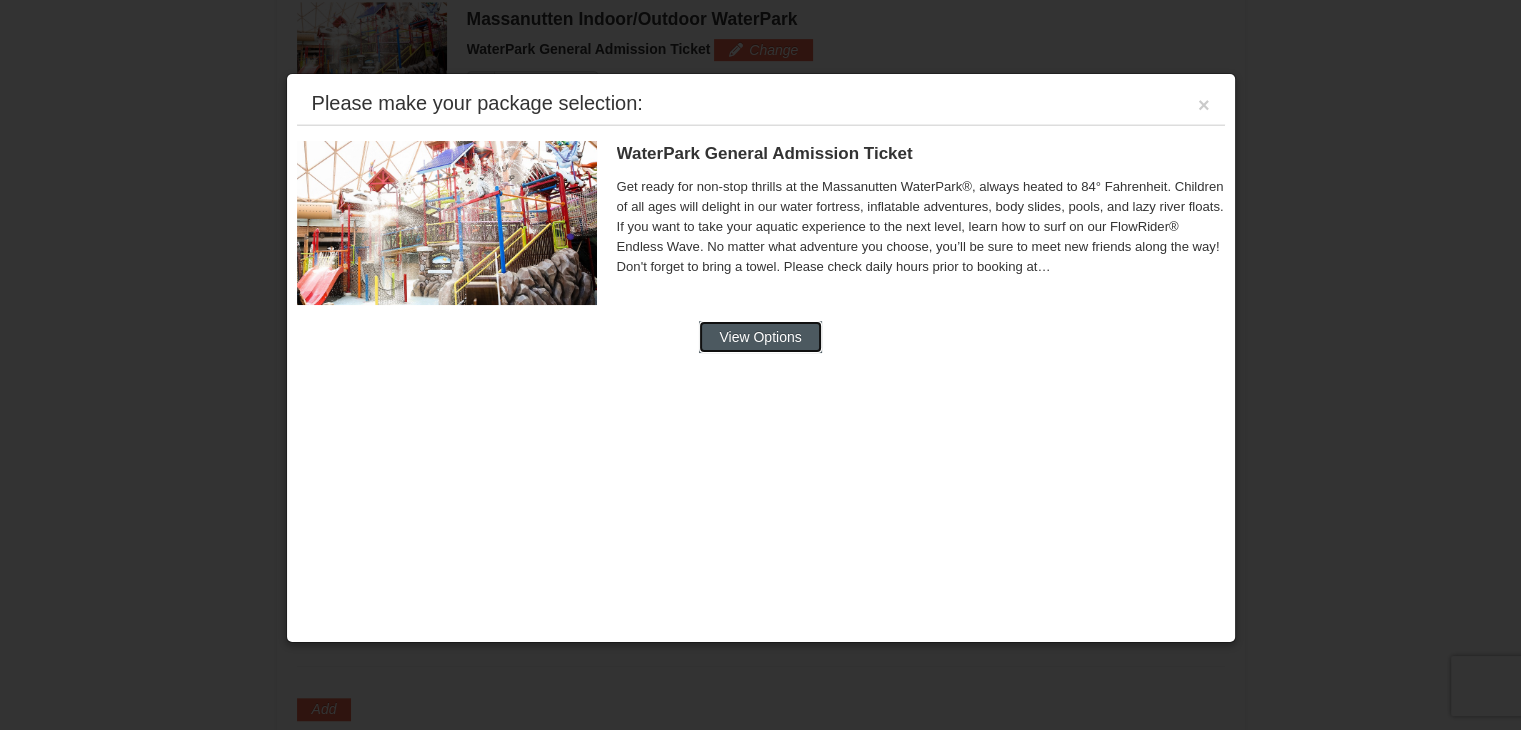 click on "View Options" at bounding box center [760, 337] 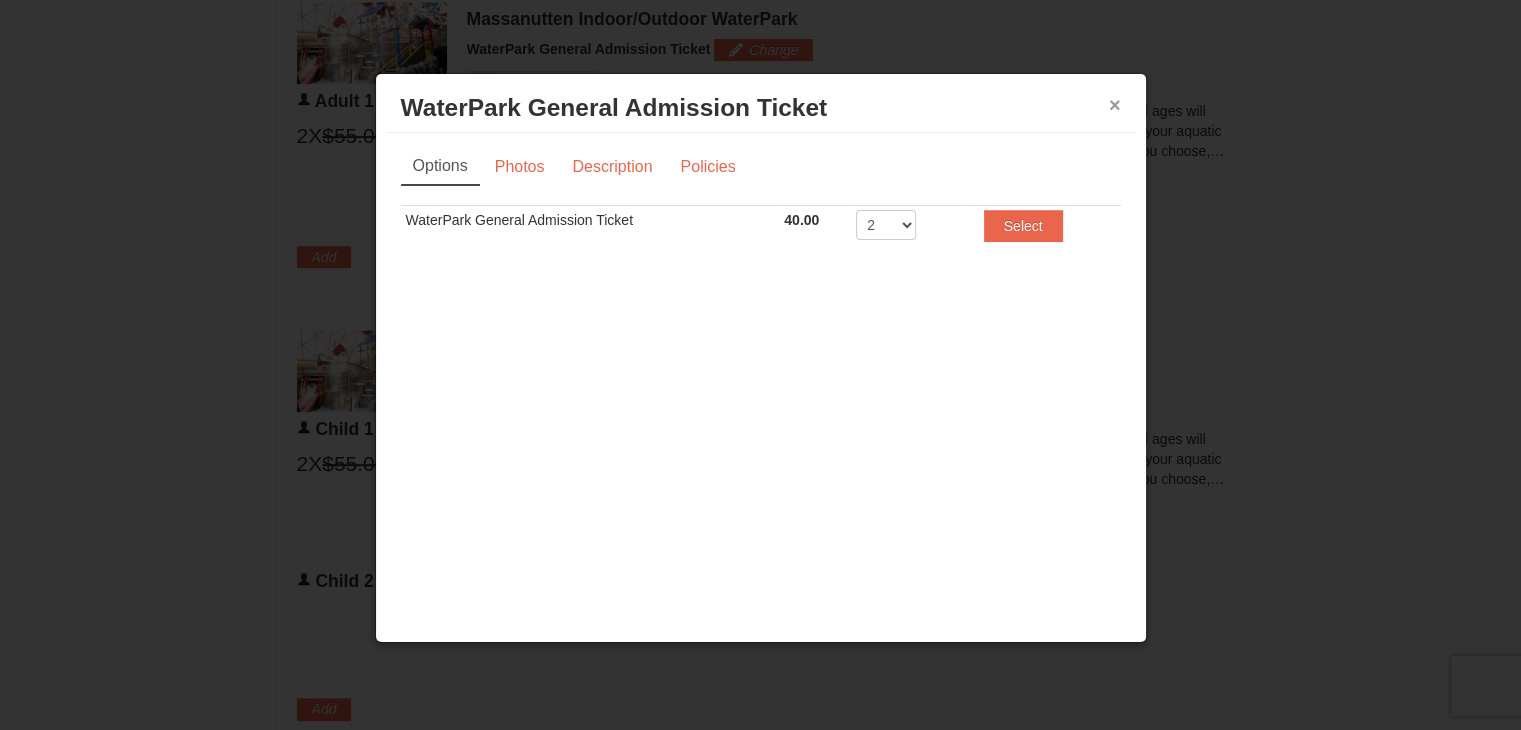 click on "×" at bounding box center (1115, 105) 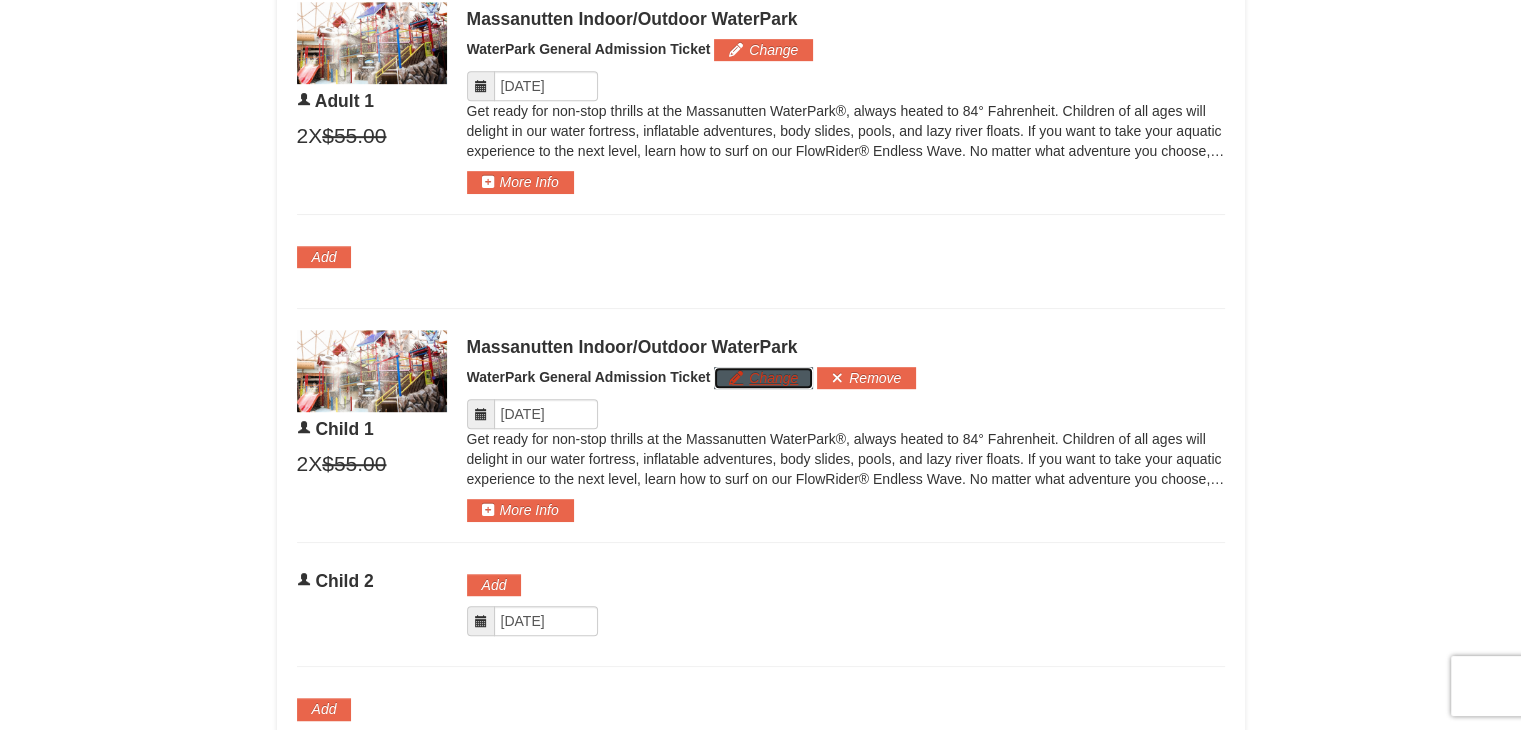 click on "Change" at bounding box center [763, 378] 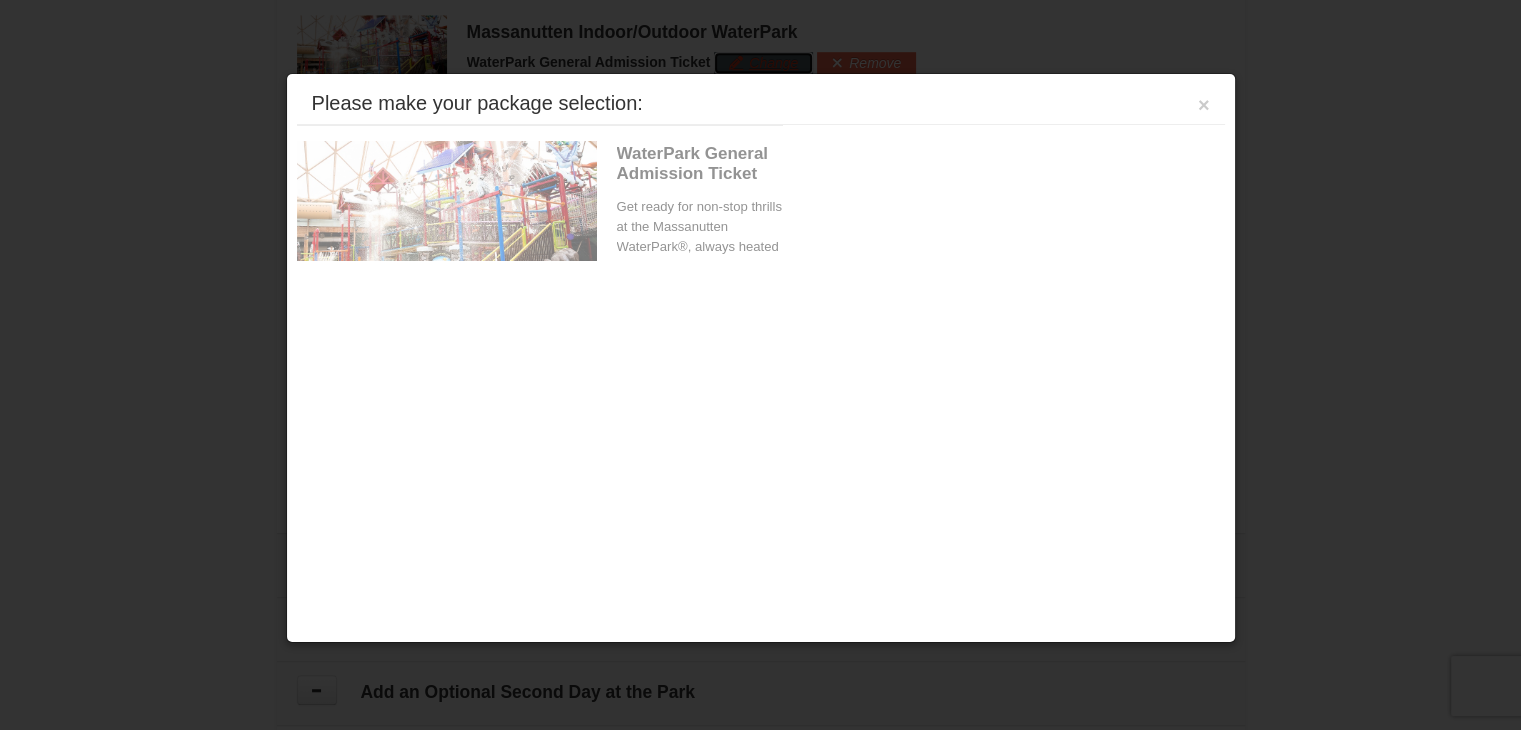 scroll, scrollTop: 1379, scrollLeft: 0, axis: vertical 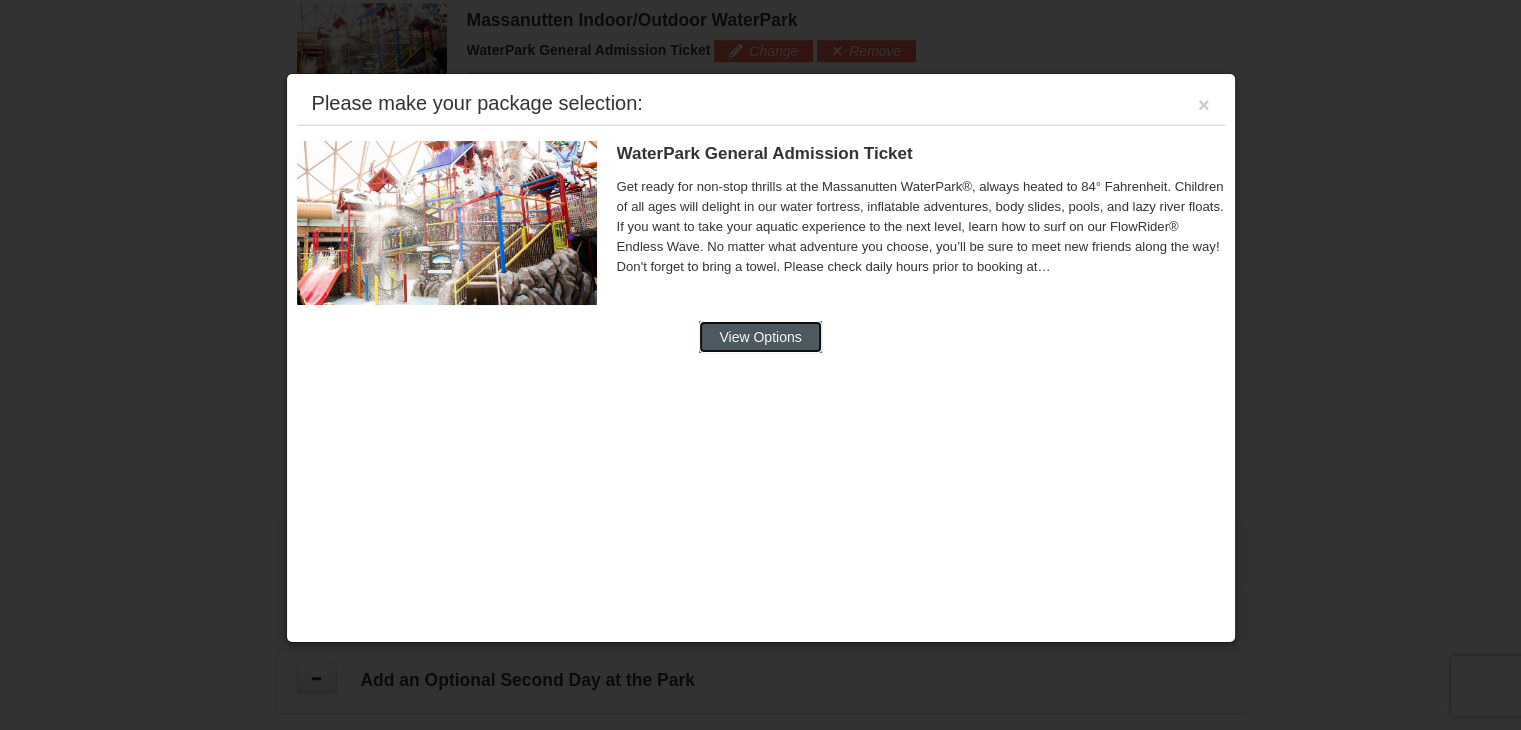 click on "View Options" at bounding box center (760, 337) 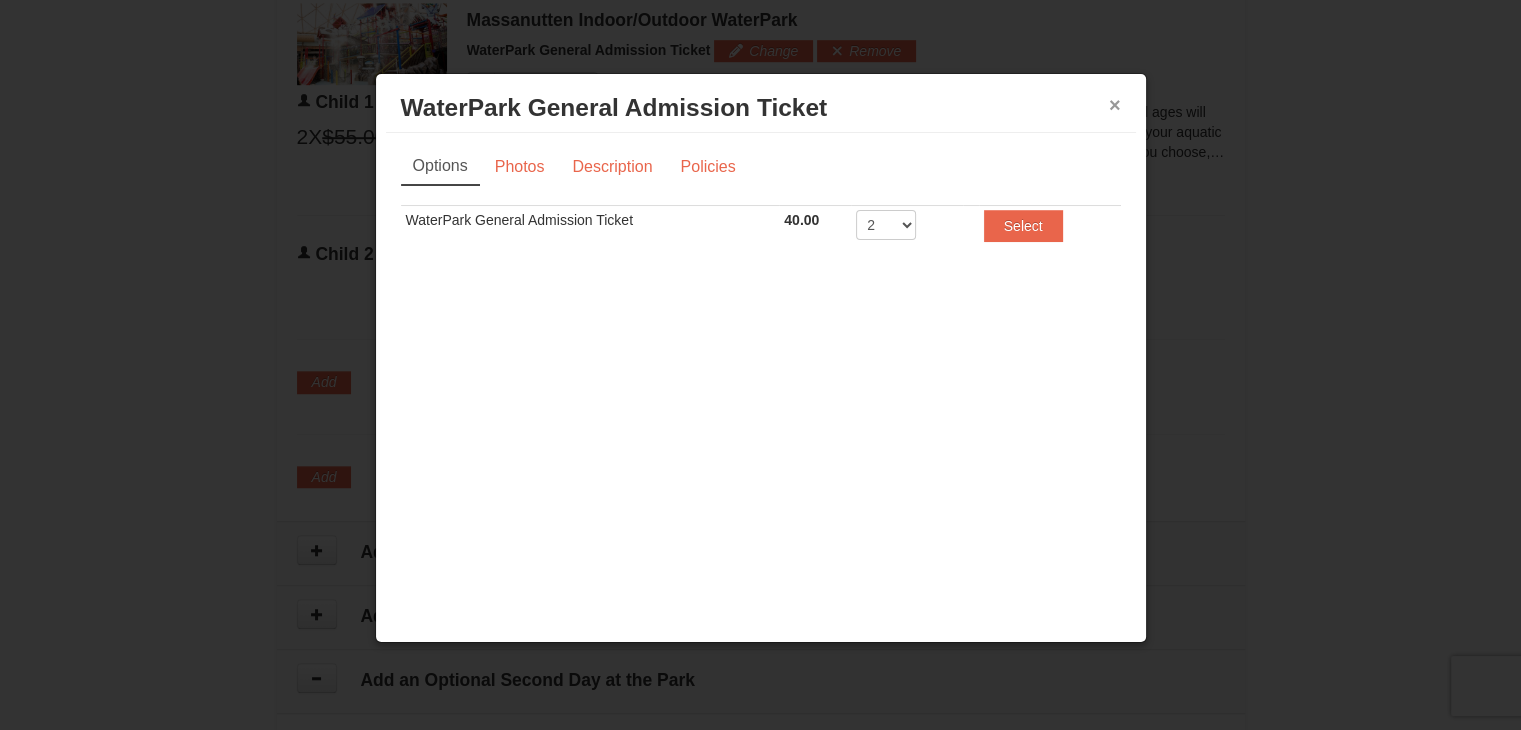 click on "×" at bounding box center (1115, 105) 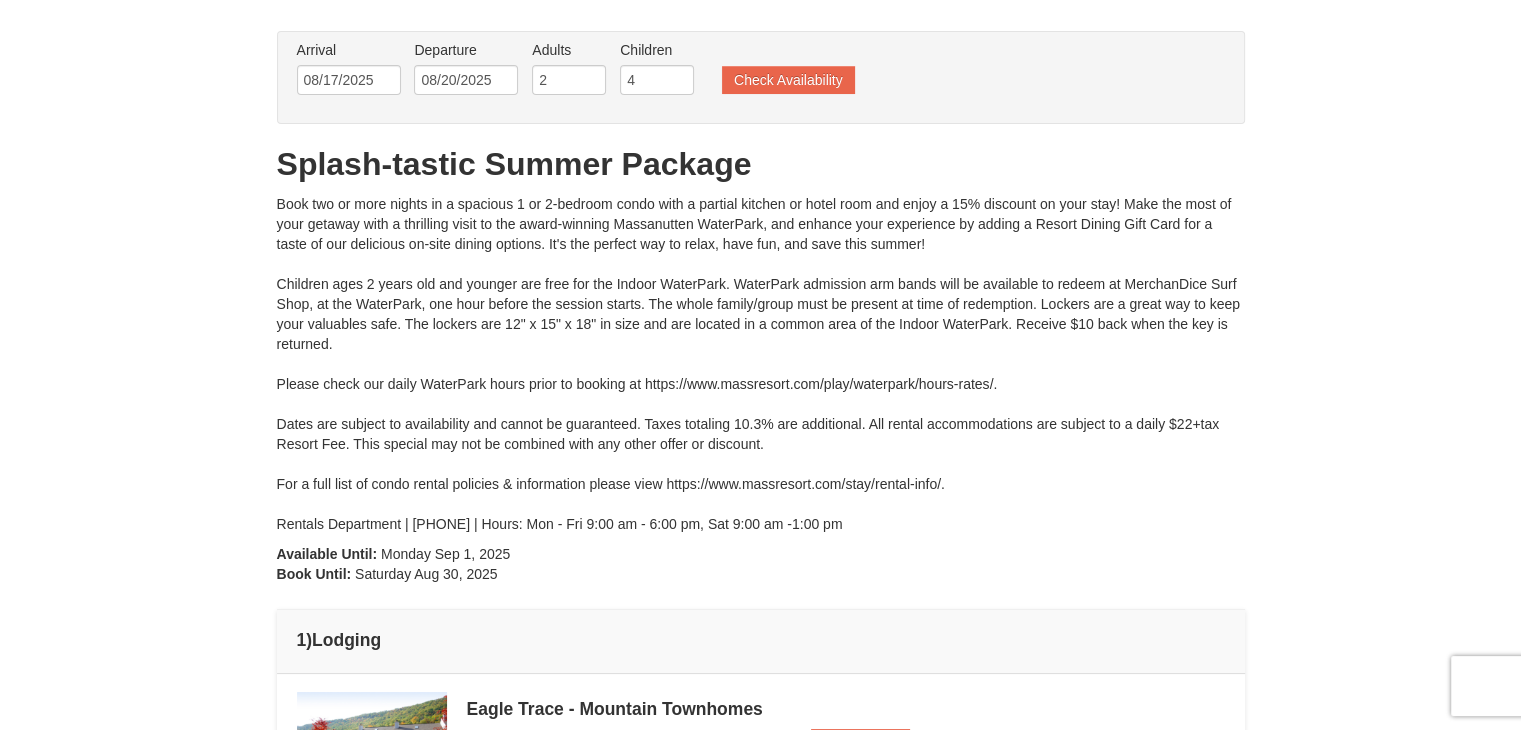 scroll, scrollTop: 0, scrollLeft: 0, axis: both 